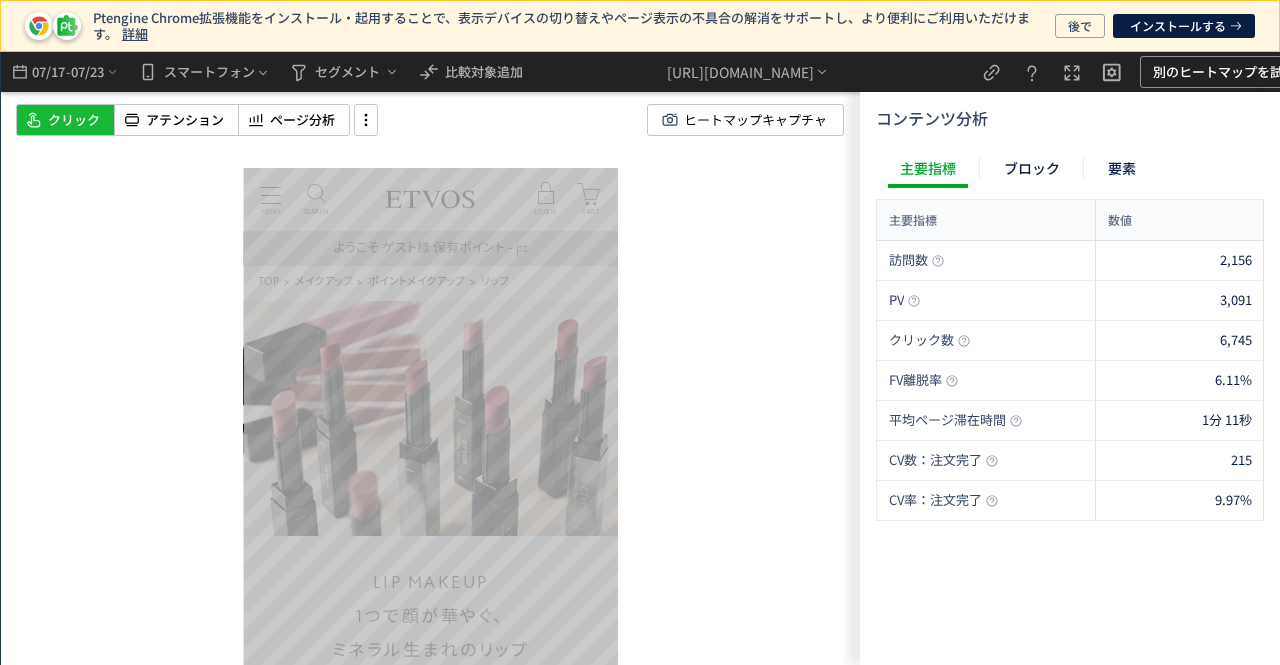 scroll, scrollTop: 300, scrollLeft: 0, axis: vertical 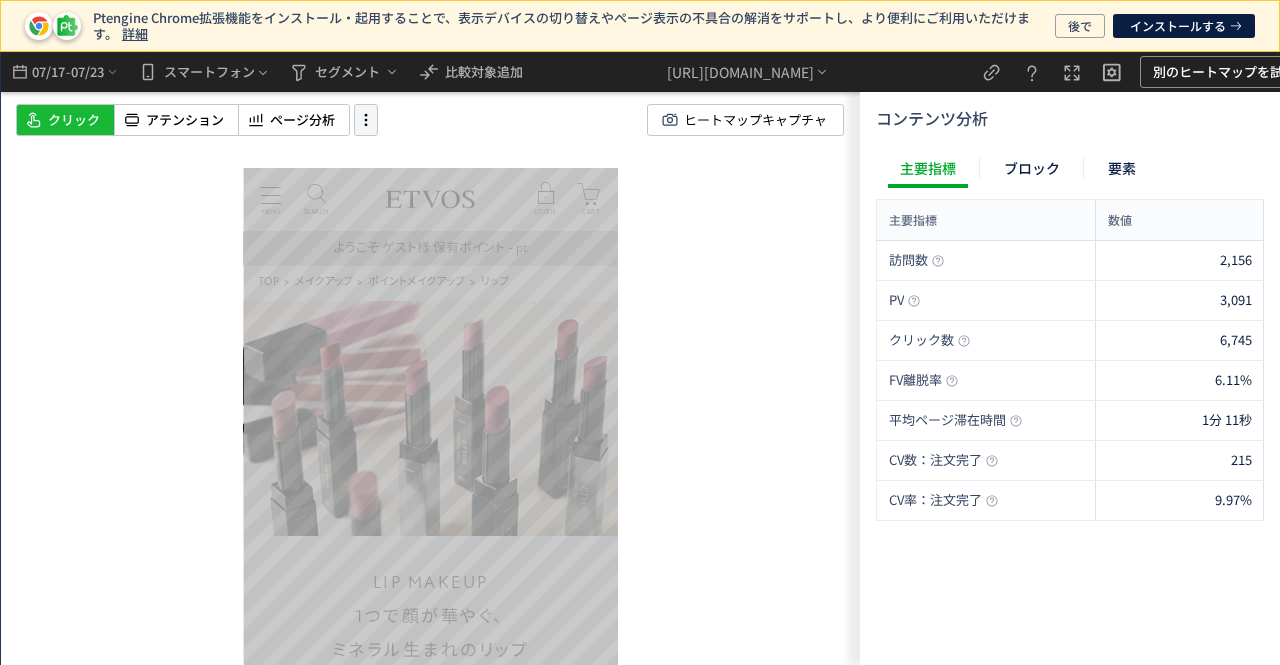 click 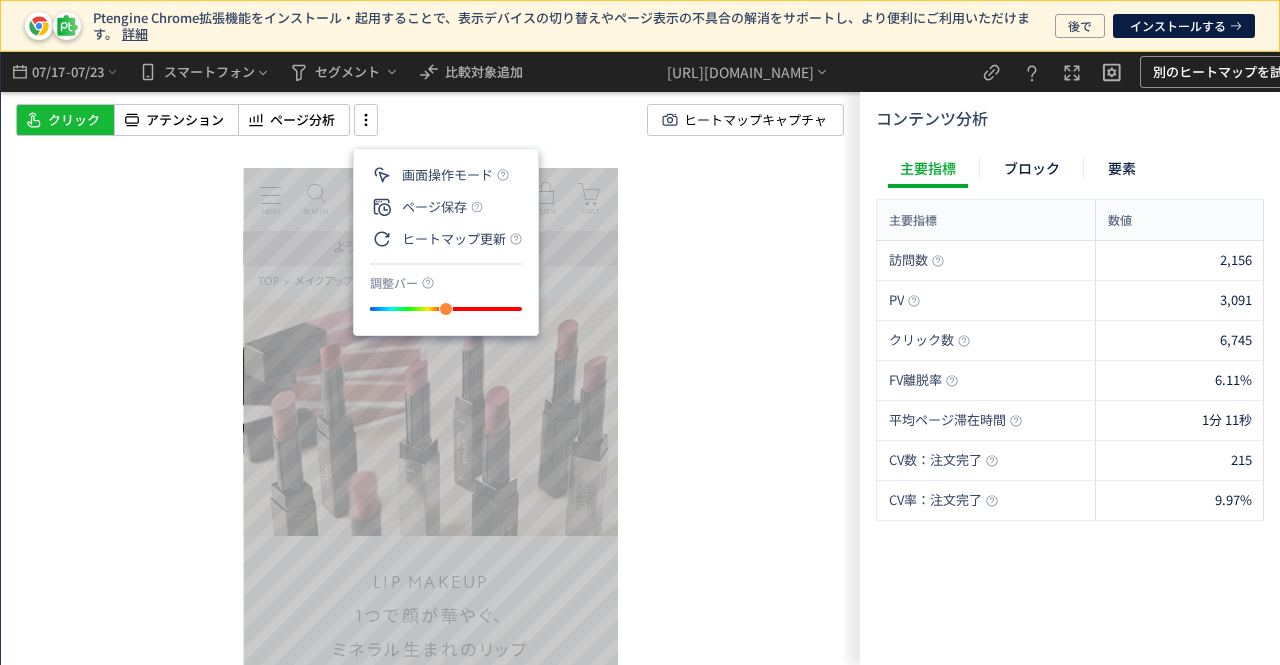 click on "スクロール開始位置:693px スクロール到達率 93% スクロール到達率 92% スクロール到達率 91% スクロール到達率 91% スクロール到達率 90% スクロール到達率 89% スクロール到達率 86% スクロール到達率 82% スクロール到達率 81% スクロール到達率 79% スクロール到達率 79% スクロール到達率 78% スクロール到達率 77% スクロール到達率 74% スクロール到達率 70% スクロール到達率 66% スクロール到達率 62% スクロール到達率 57% スクロール到達率 52% スクロール到達率 47% スクロール到達率 41% スクロール到達率 35% スクロール到達率 28% スクロール到達率 22% スクロール到達率 18% スクロール到達率 14% スクロール到達率 11% スクロール到達率 8% スクロール到達率 6% スクロール到達率 5% スクロール到達率 5% スクロール到達率 4% スクロール到達率 3% スクロール到達率 2% 2% 2% 2% 1%" 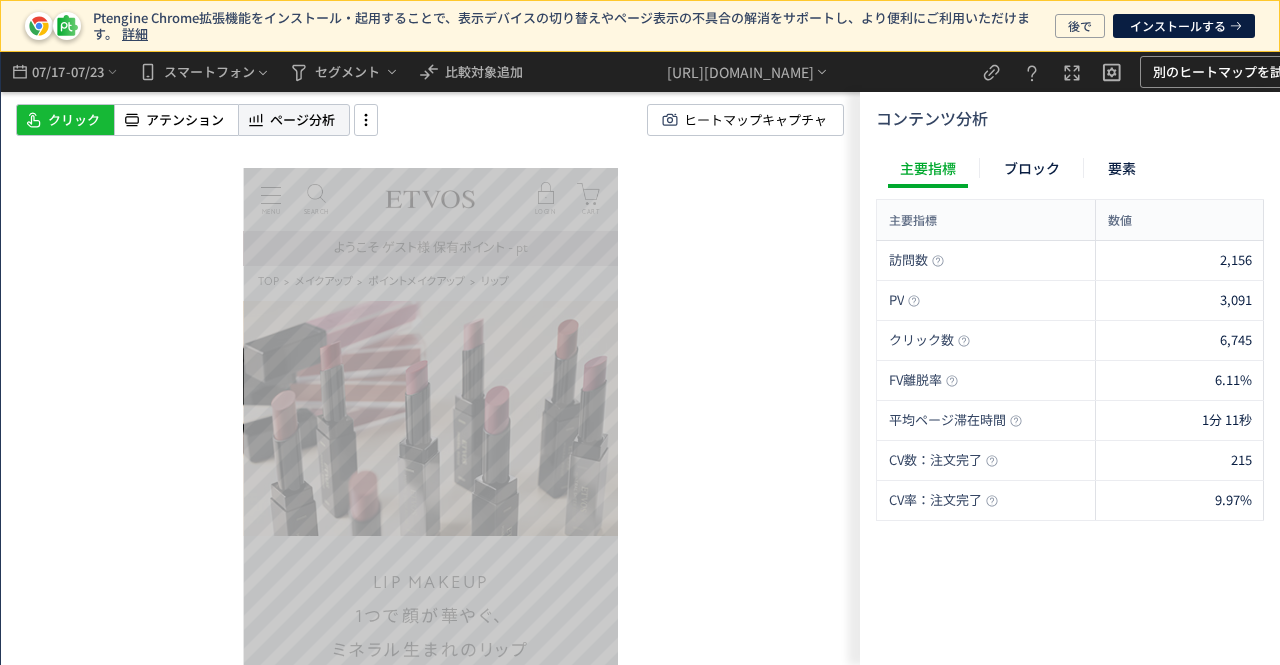 click on "ページ分析" at bounding box center [302, 120] 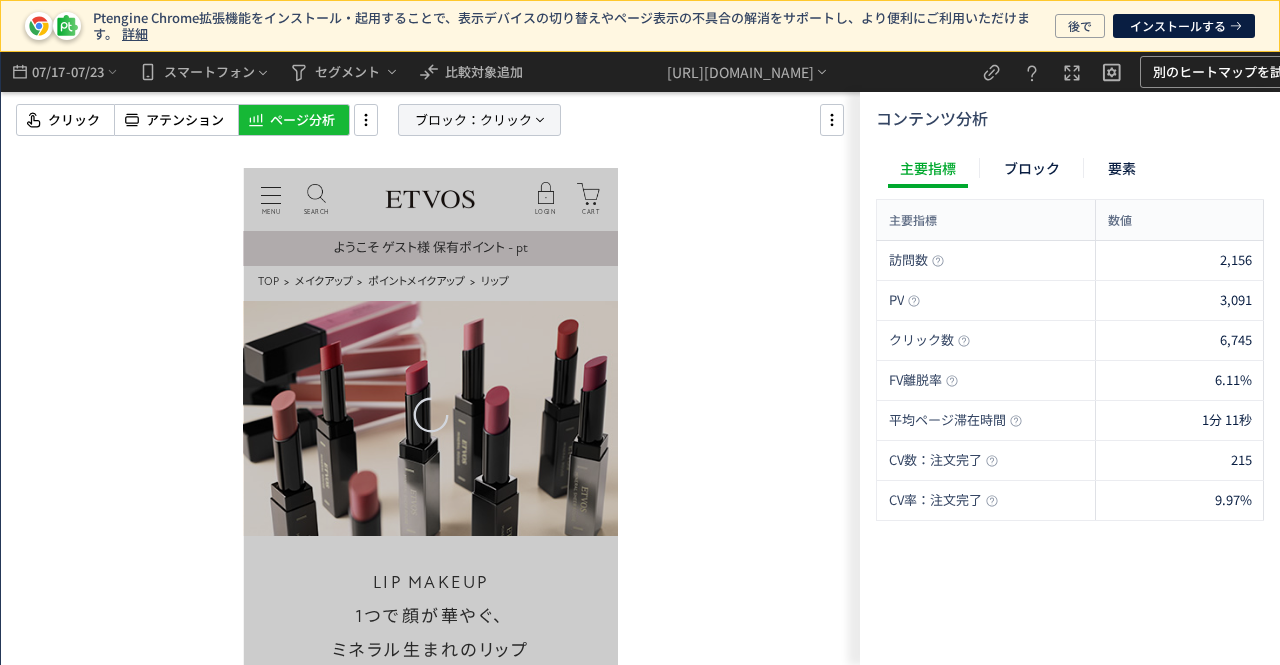 click on "ブロック：" at bounding box center (447, 120) 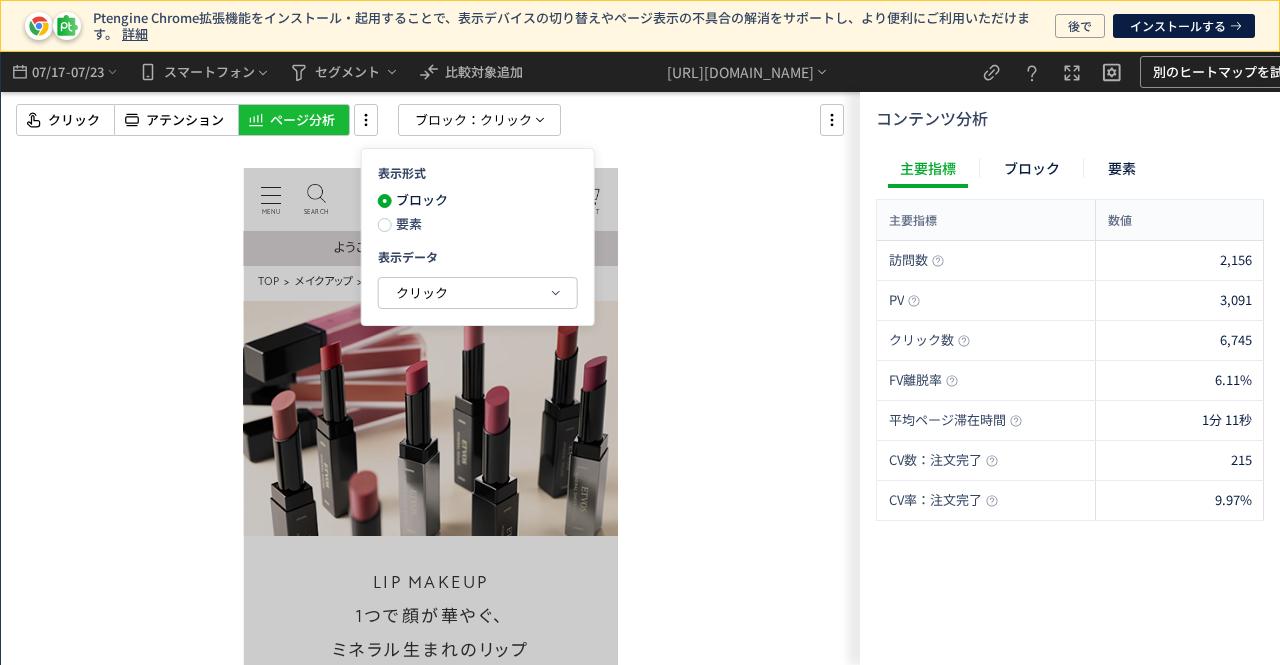 click on "要素" at bounding box center (407, 223) 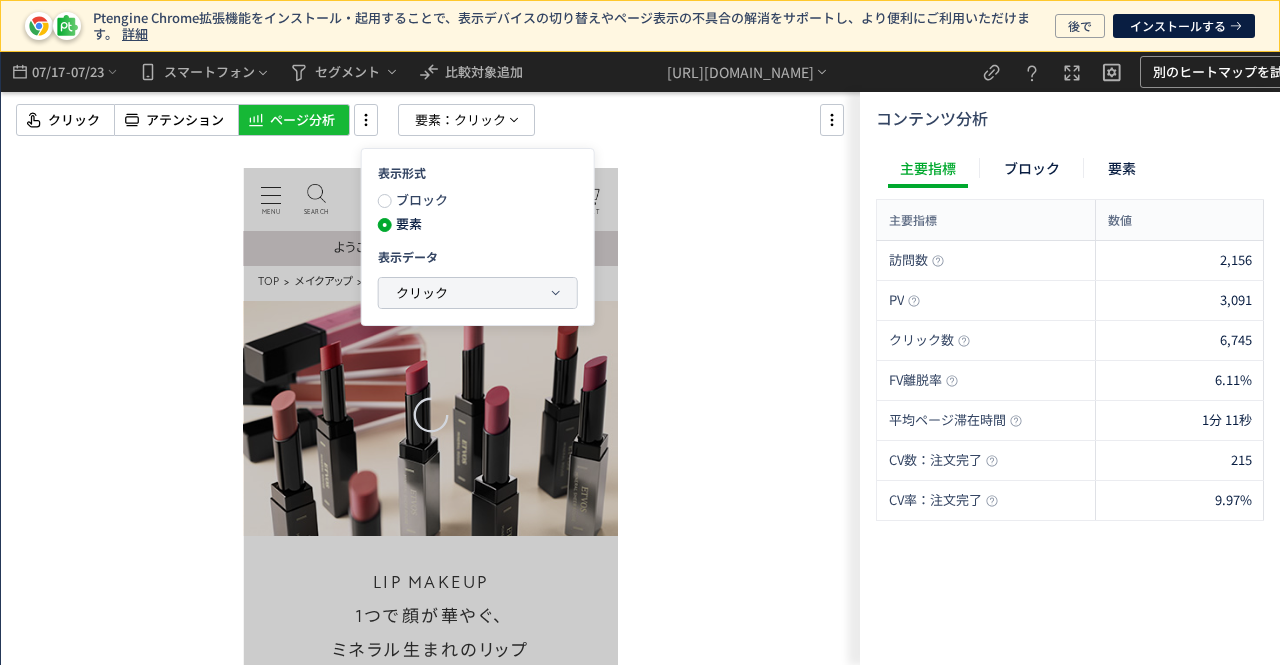 click on "クリック" 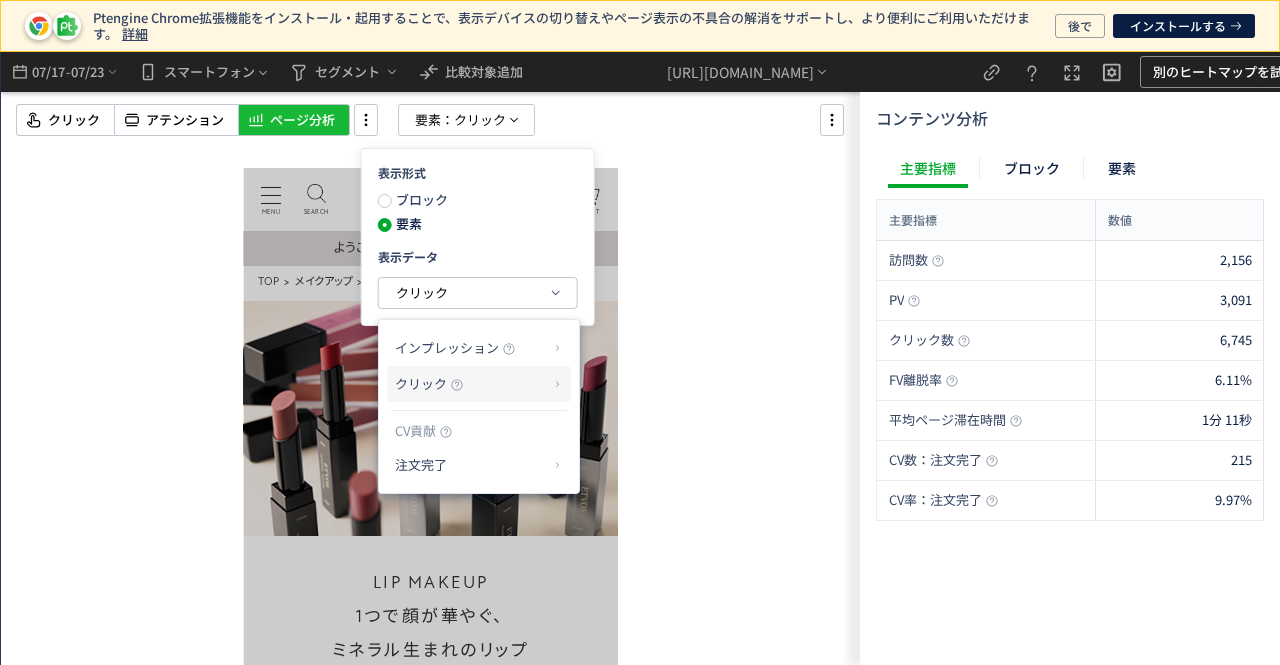 click on "クリック" at bounding box center (471, 384) 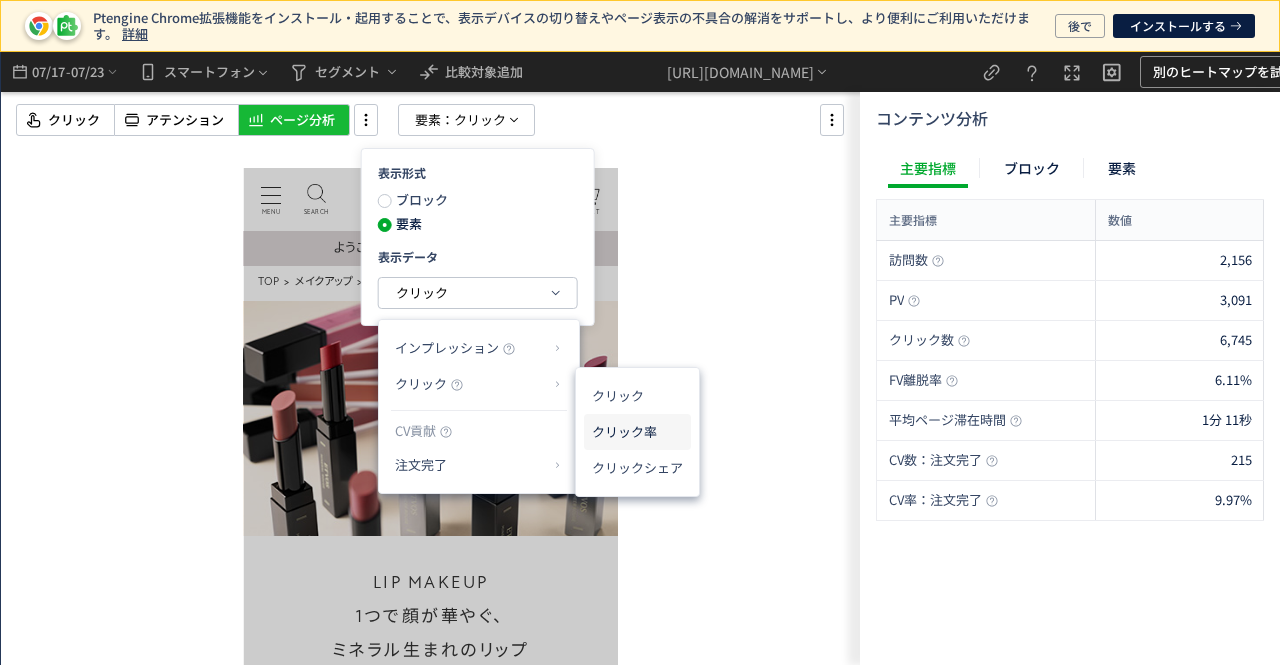 click on "クリック率" 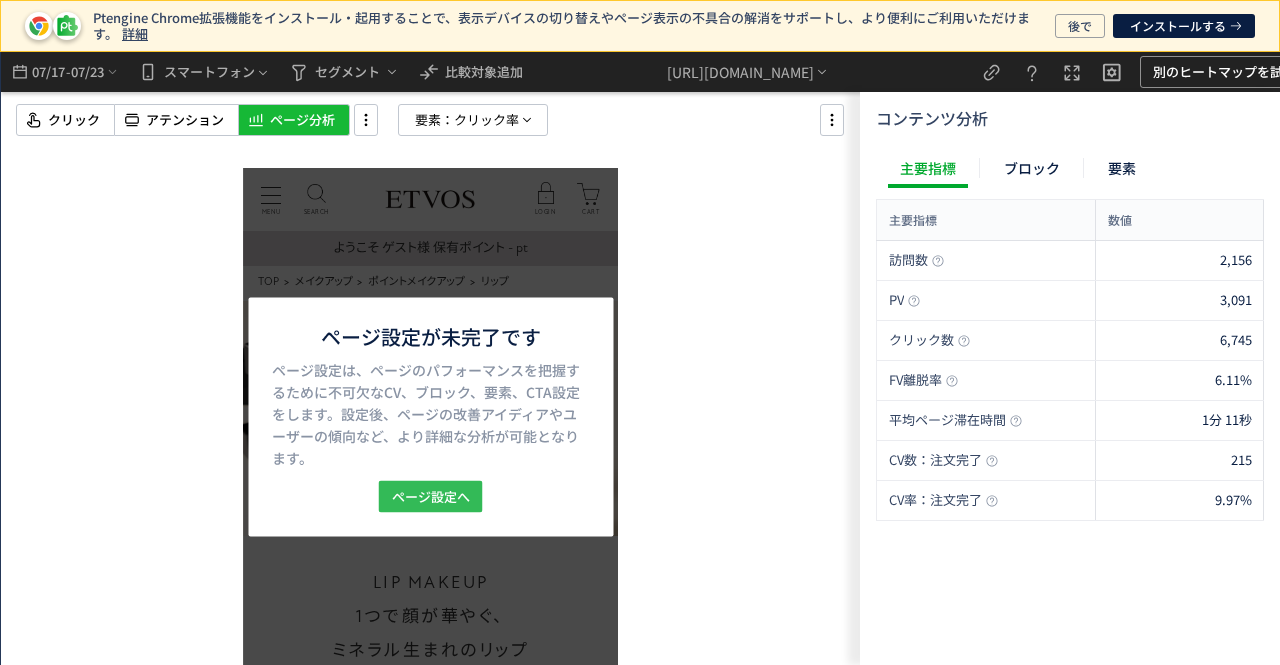 click on "ページ設定へ" at bounding box center [431, 496] 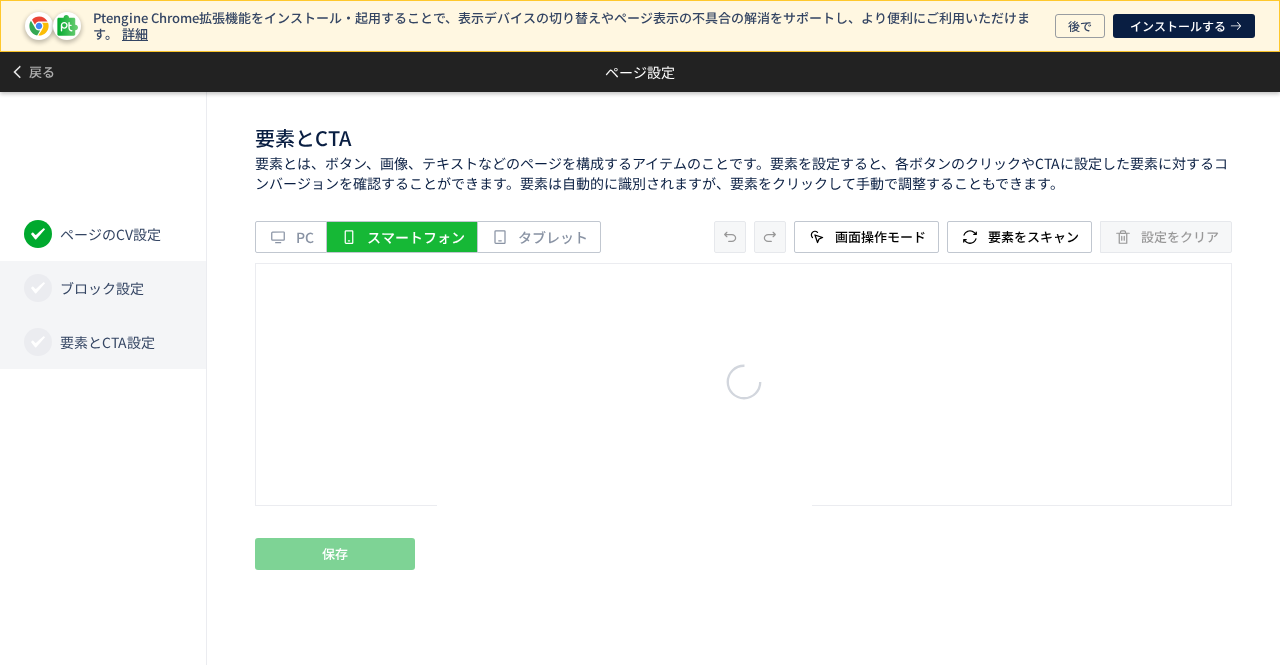 click on "ブロック設定" at bounding box center [102, 288] 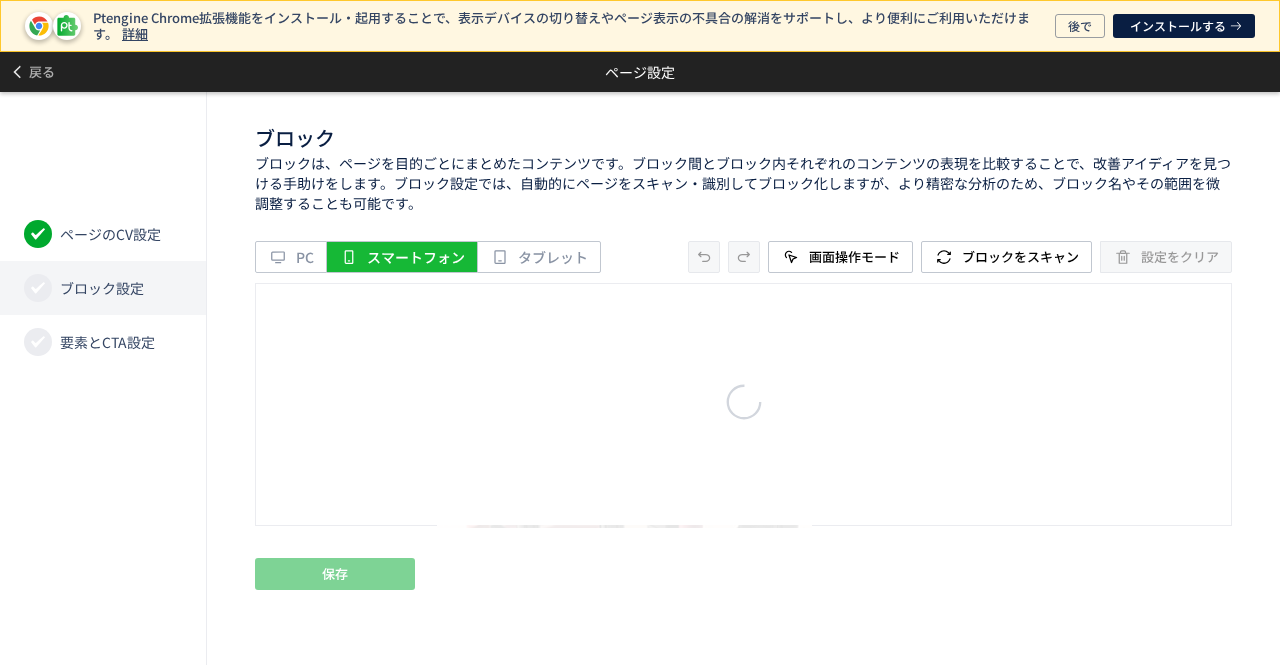 scroll, scrollTop: 0, scrollLeft: 0, axis: both 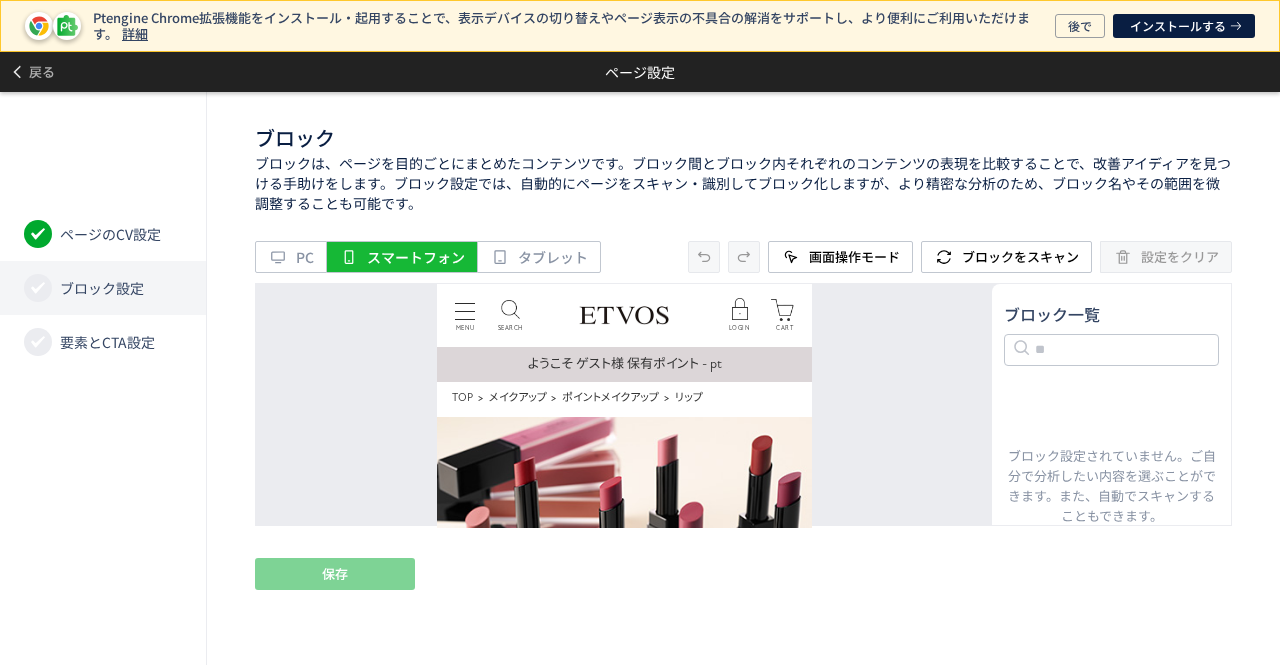 click on "ブロック設定" 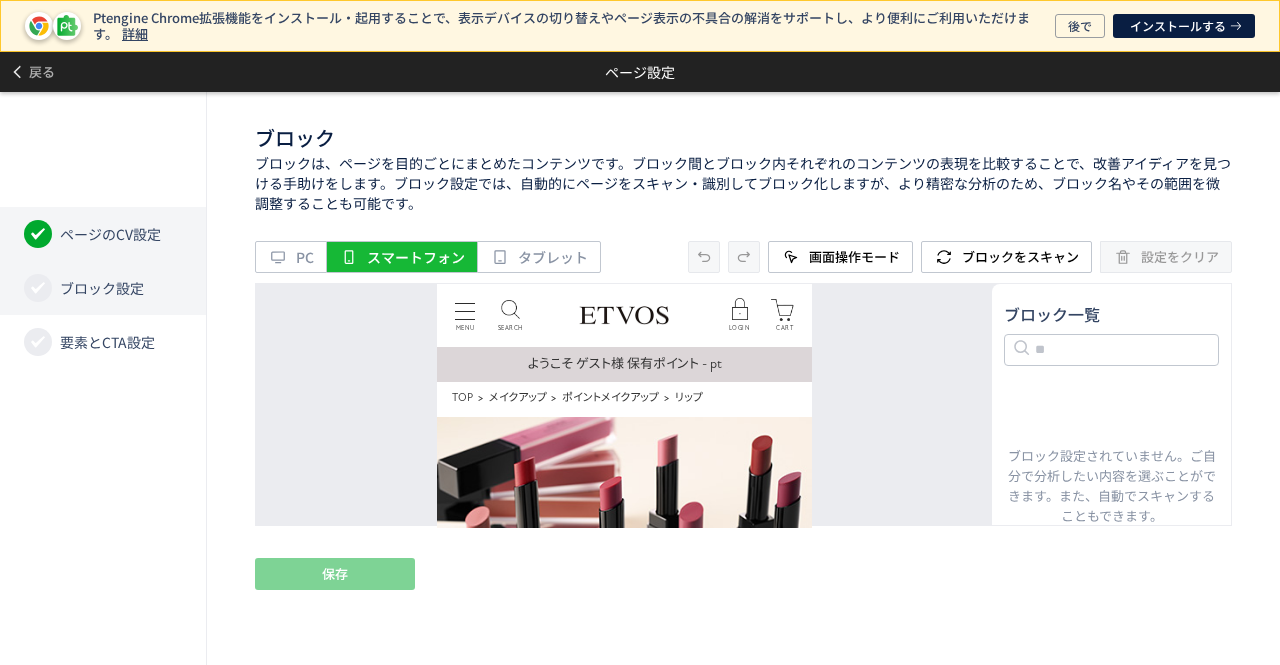 click on "ページのCV設定" at bounding box center [110, 234] 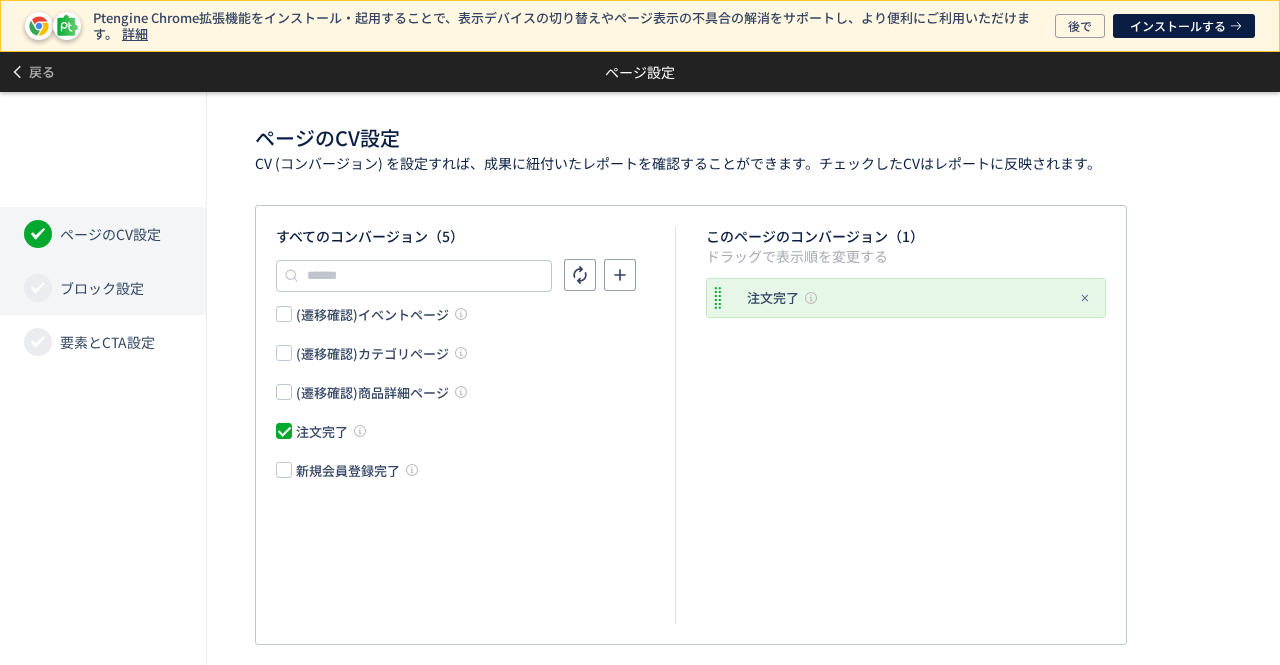 click on "ブロック設定" at bounding box center (102, 288) 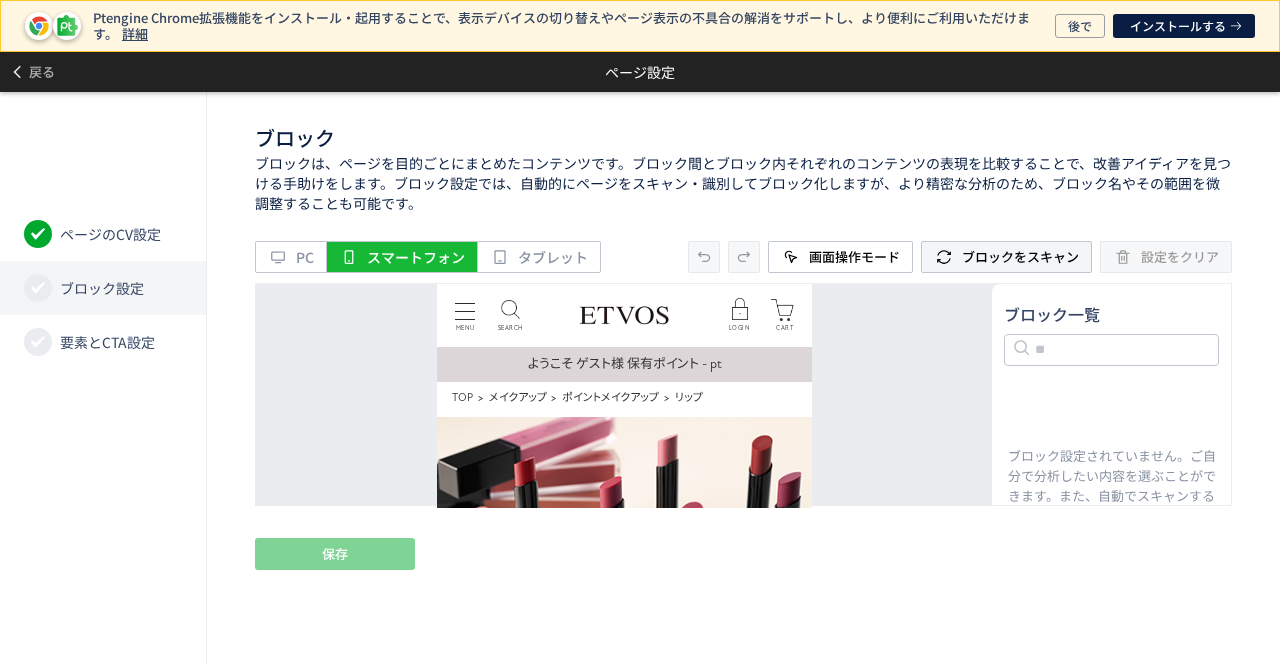 scroll, scrollTop: 0, scrollLeft: 0, axis: both 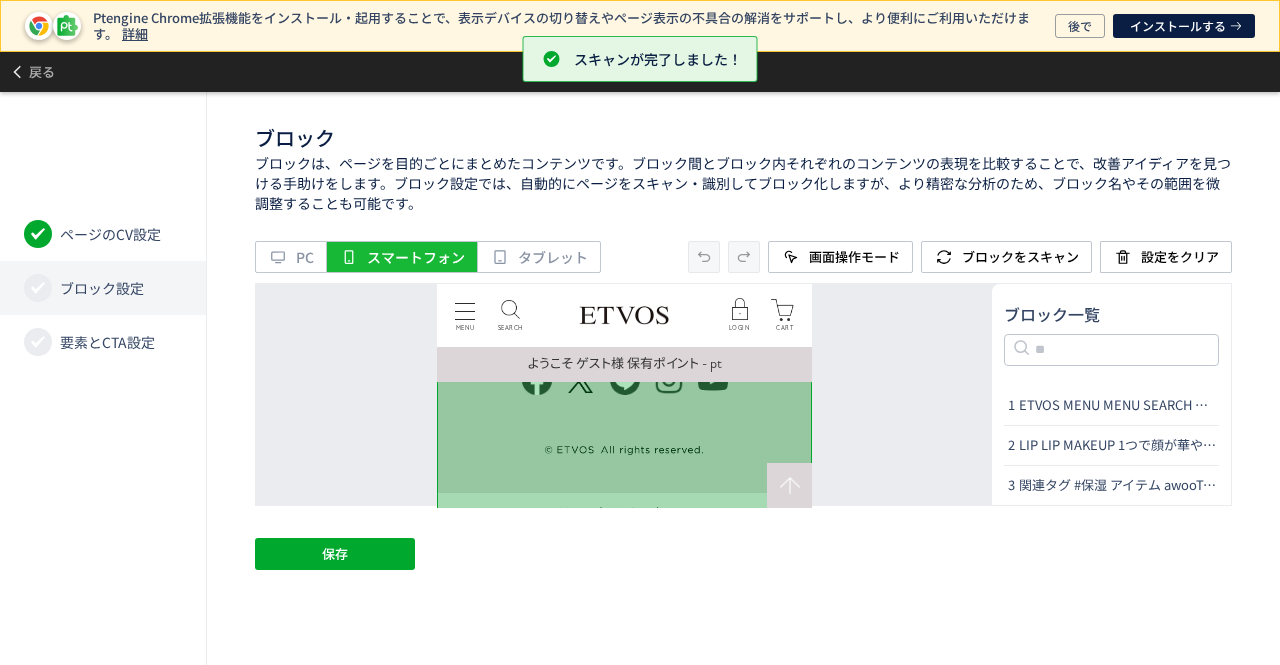 click on "ブロック ブロックは、ページを目的ごとにまとめたコンテンツです。ブロック間とブロック内それぞれのコンテンツの表現を比較することで、改善アイディアを見つける手助けをします。ブロック設定では、自動的にページをスキャン・識別してブロック化しますが、より精密な分析のため、ブロック名やその範囲を微調整することも可能です。 PC スマートフォン タブレット 画面操作モード ブロックをスキャン 設定をクリア 名前の変更 ブロック一覧 1 2 3 関連タグ  #保湿 アイテム  awooTags  #アイテム 透明感  awooTags  #ポイントメイク 保湿  awooTags  #リップ メイク直ししやすい  awooTags  #リップ 敏感肌  awooTags  #リップ 植物由来  awooTags  #ポイントメイク 透明感  awooTags  #リップ 透け感  awooTags  #ピンクメイク リップ  awooTa 4 5 6 保存" at bounding box center (743, 378) 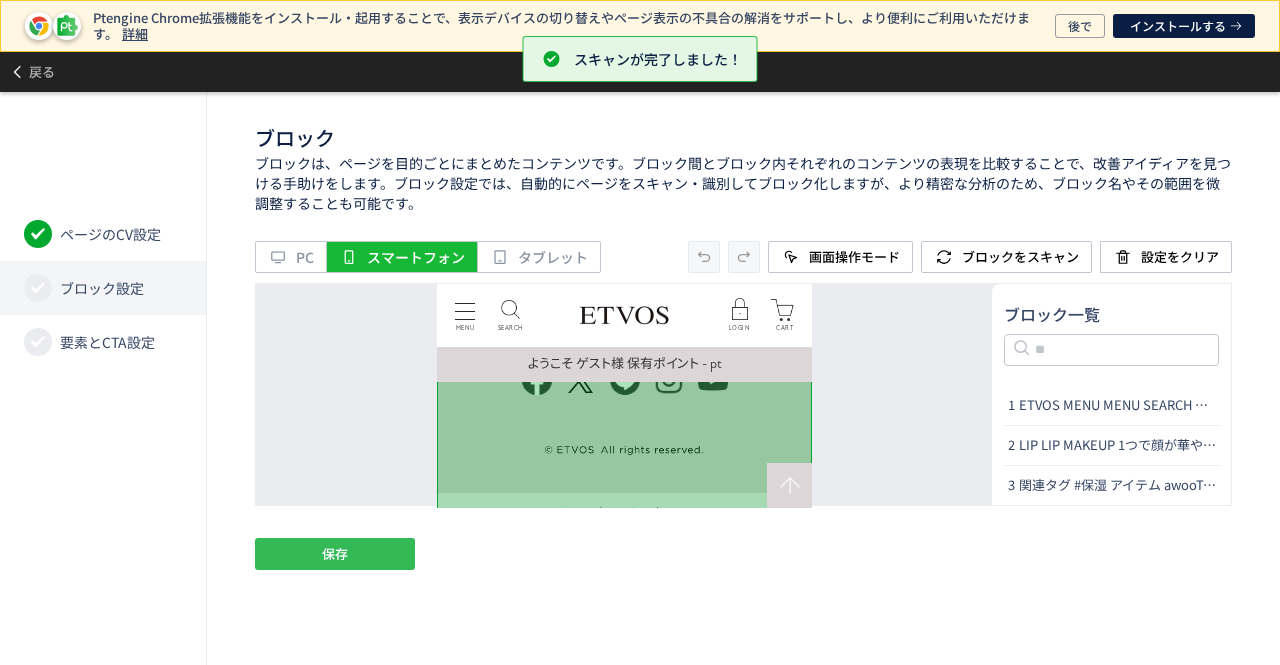 click on "保存" at bounding box center (335, 554) 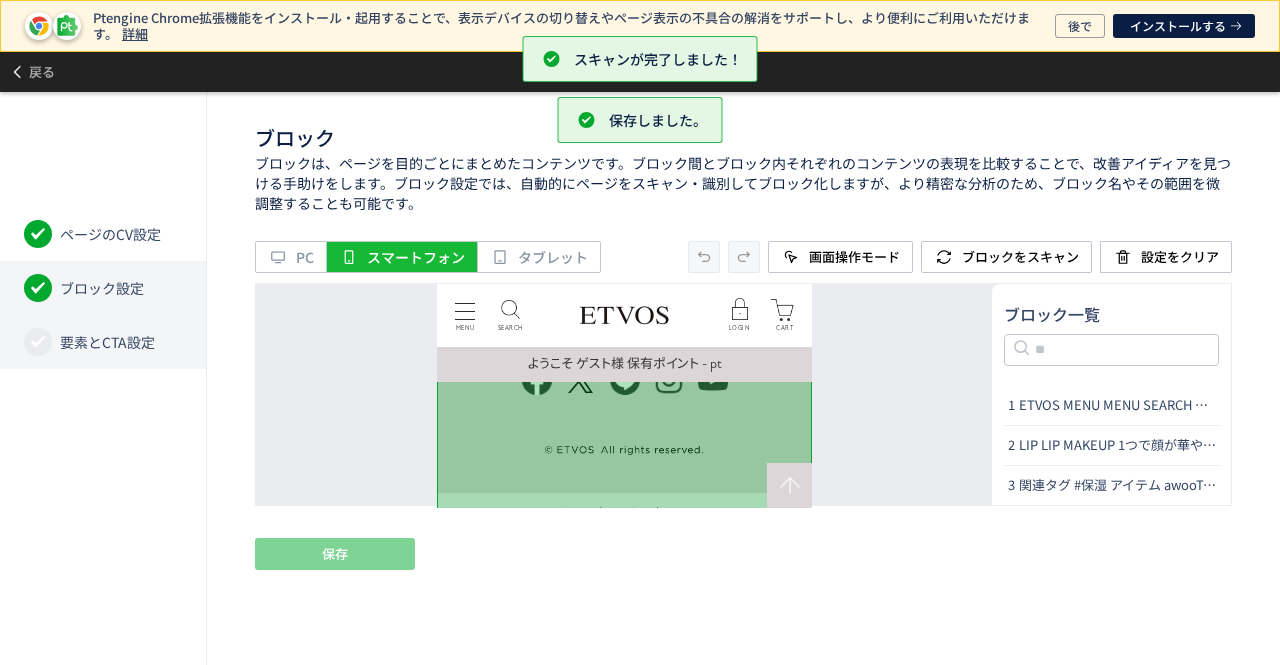 click on "要素とCTA設定" at bounding box center [107, 342] 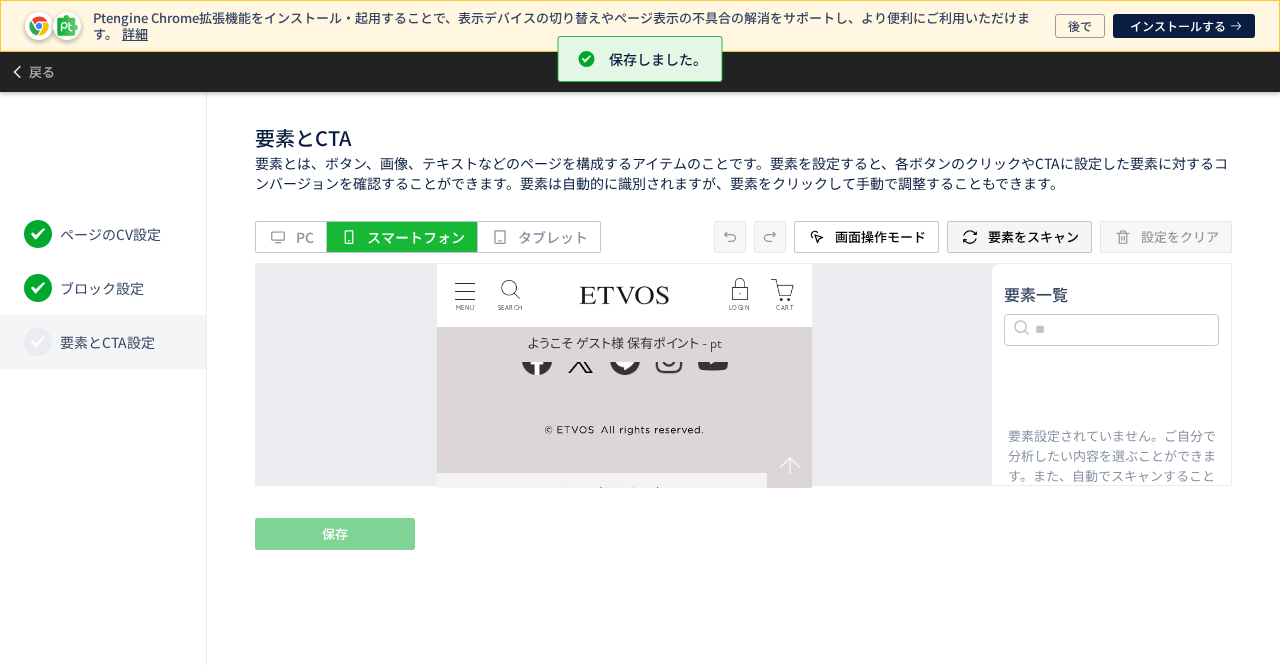 click on "要素をスキャン" 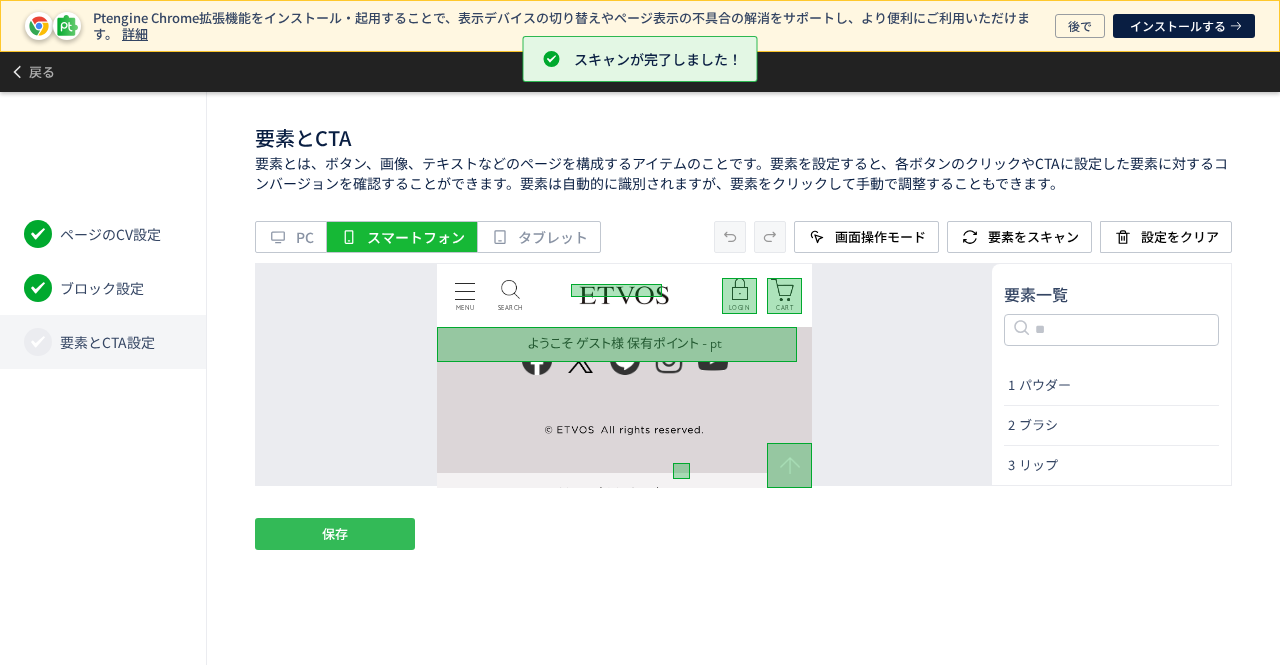 click on "保存" at bounding box center [335, 534] 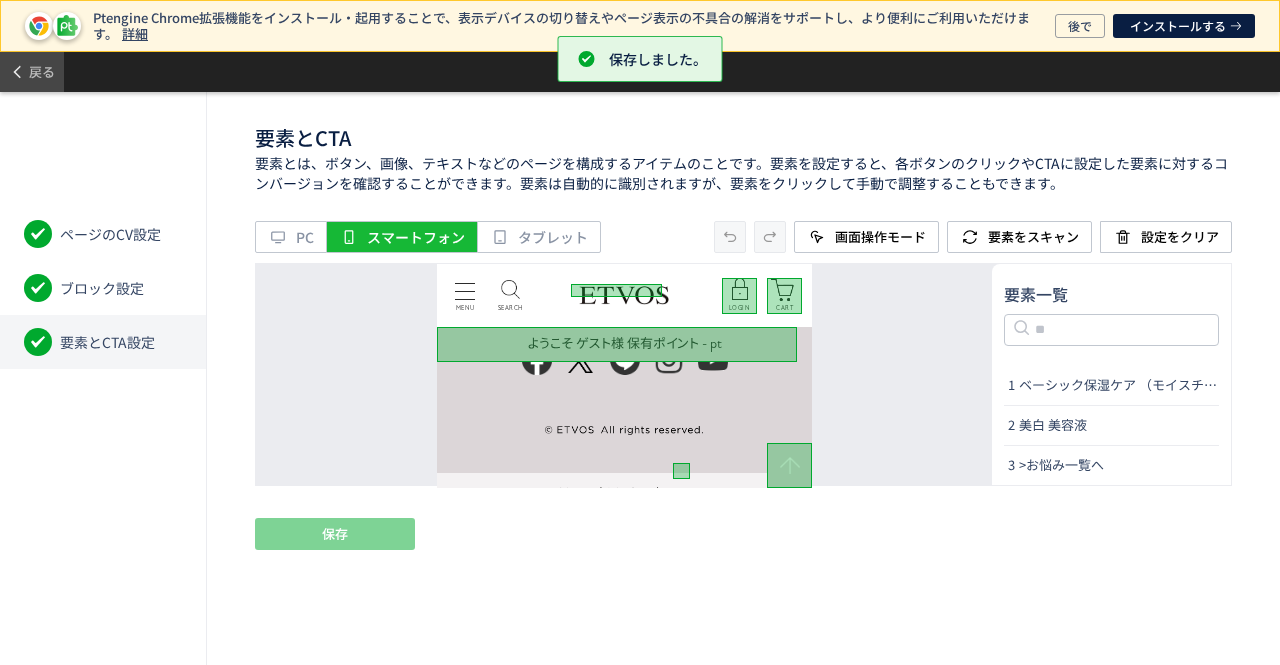 click 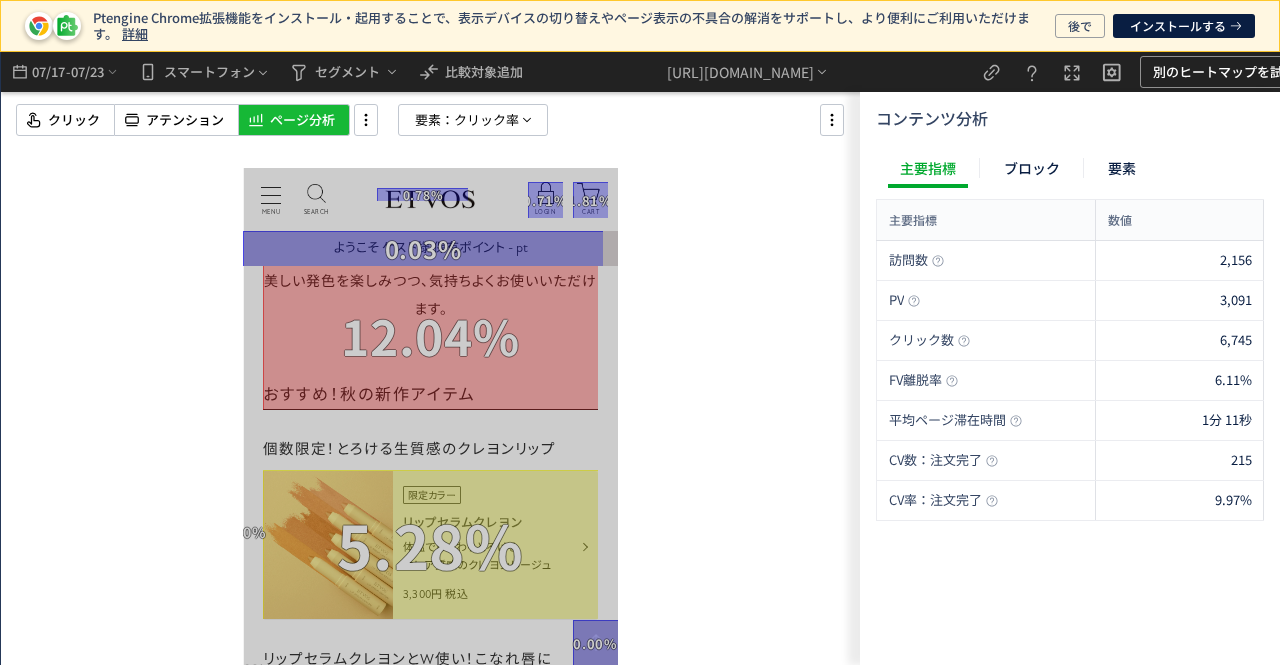 scroll, scrollTop: 500, scrollLeft: 0, axis: vertical 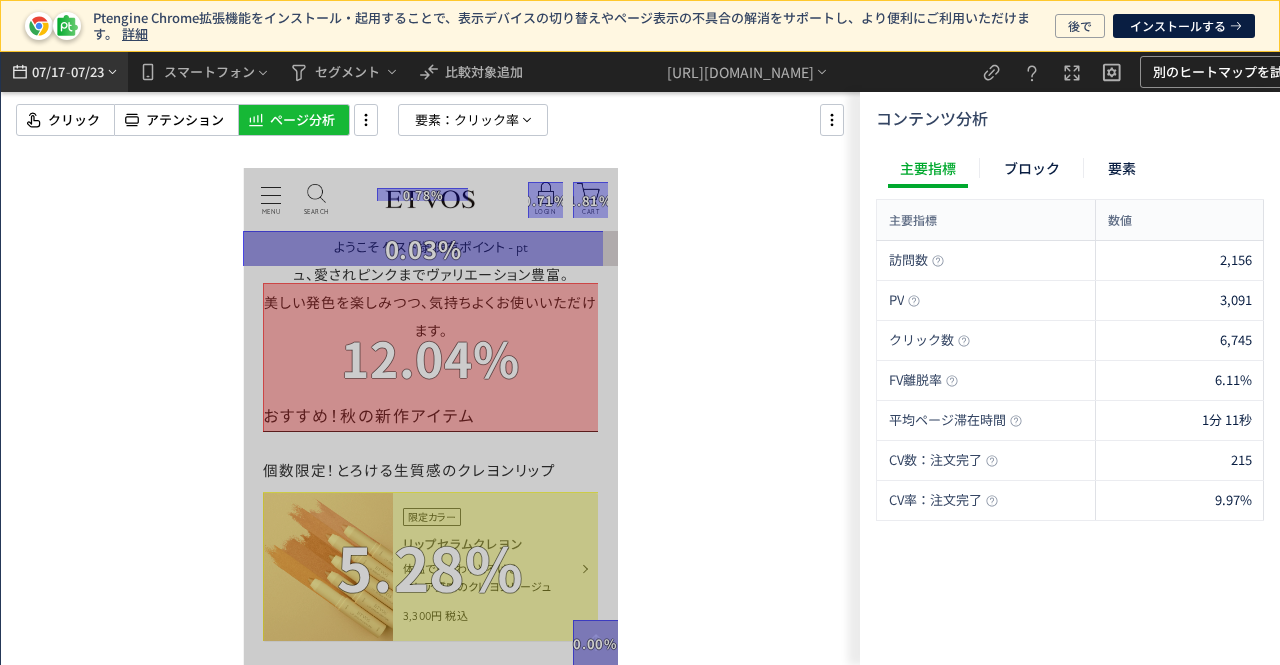 click on "07/17" at bounding box center [48, 72] 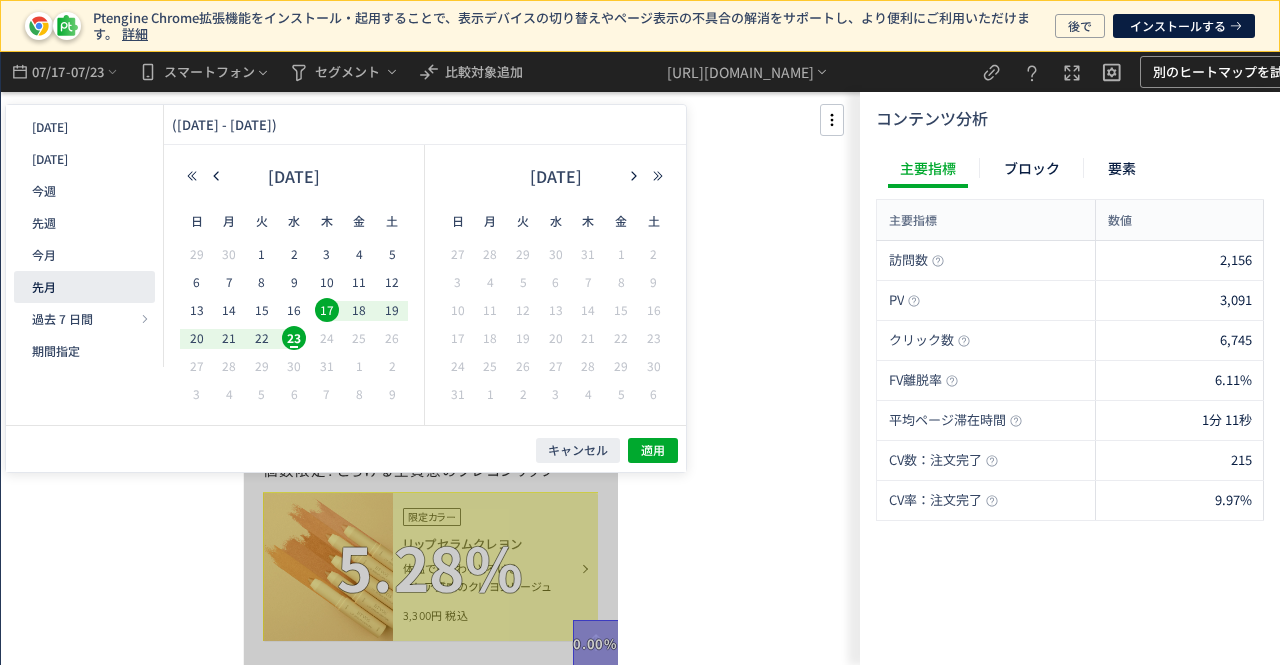 click on "先月" at bounding box center (84, 287) 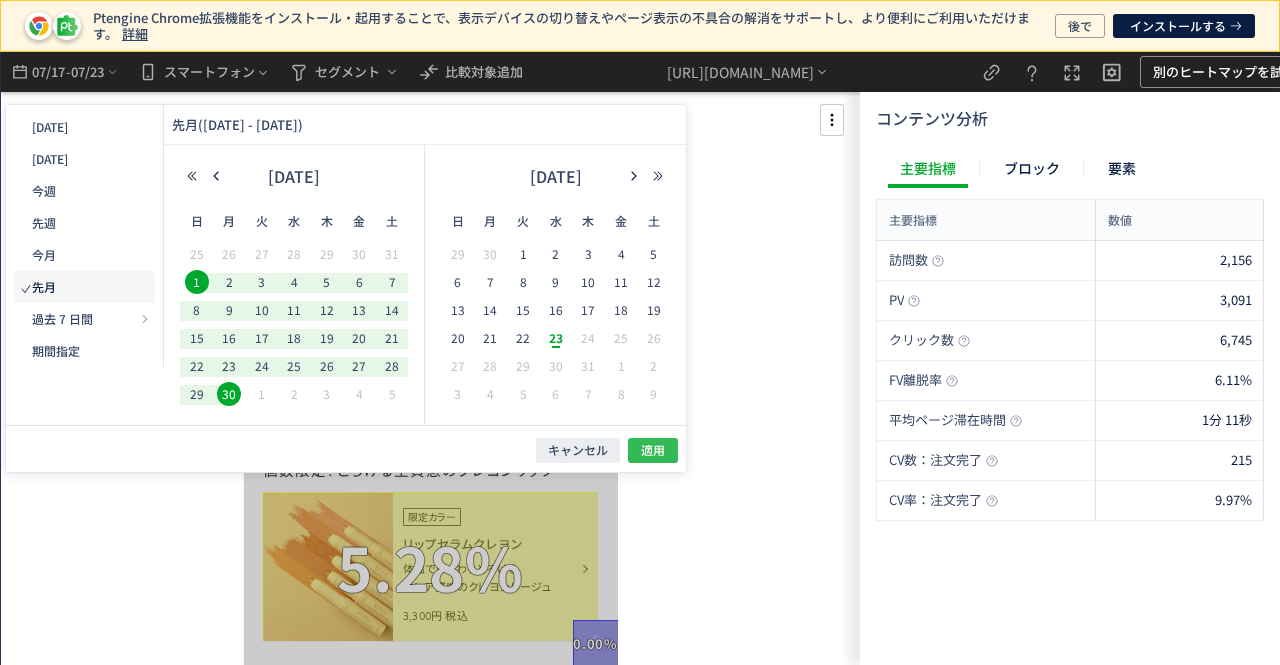 click on "適用" at bounding box center (653, 450) 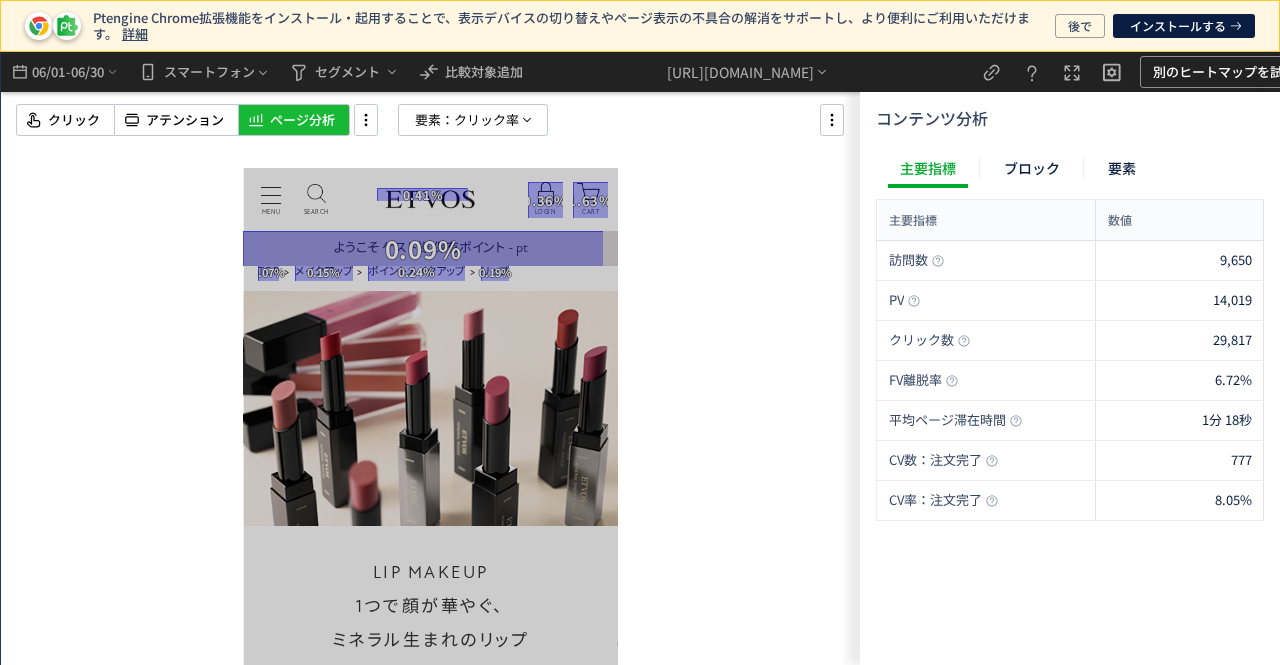 scroll, scrollTop: 0, scrollLeft: 0, axis: both 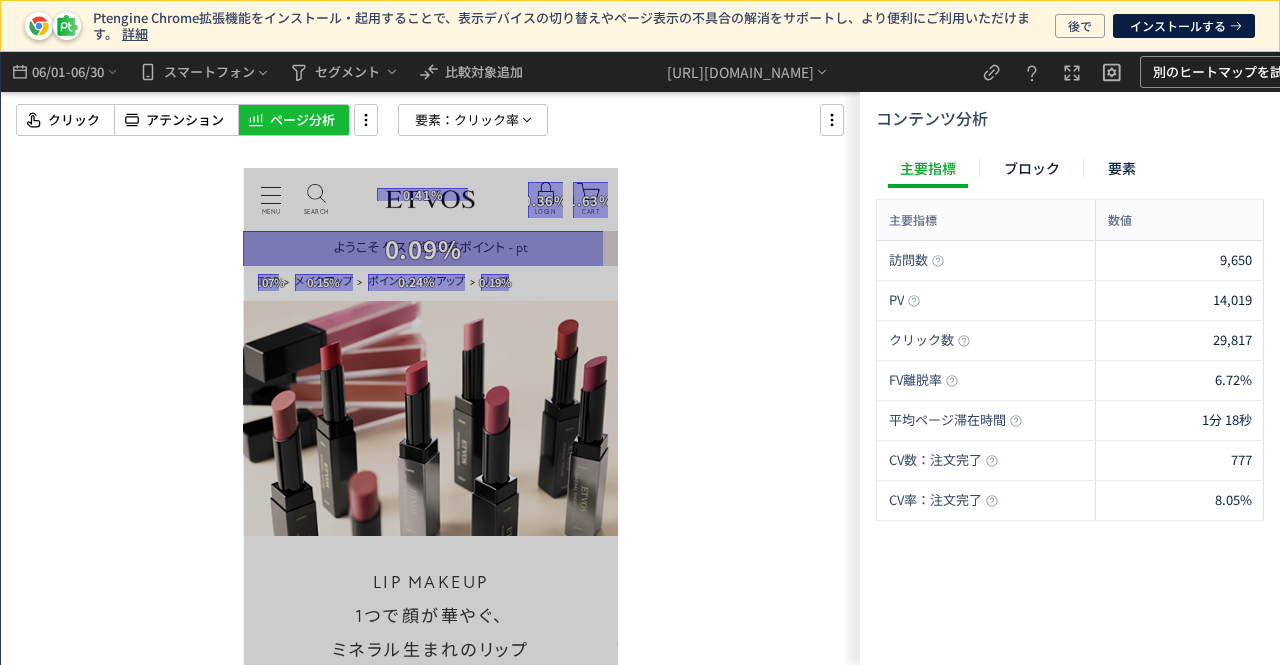 click on "クリック アテンション ページ分析 要素： クリック率" at bounding box center [282, 120] 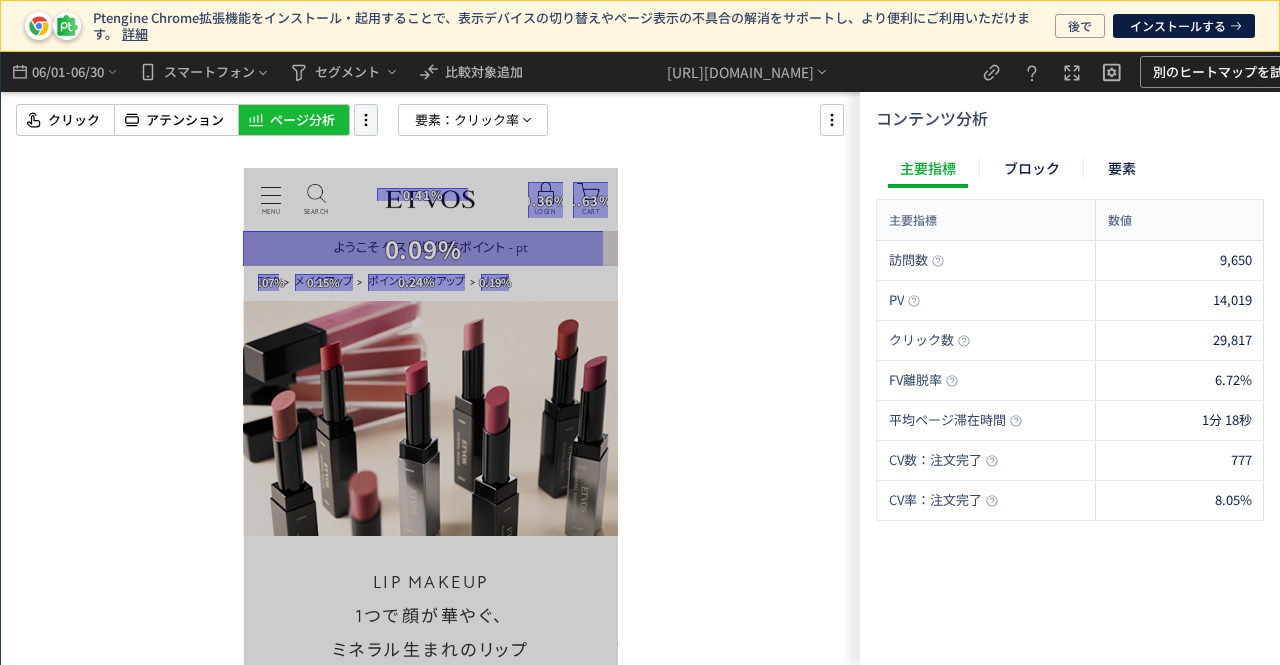 click 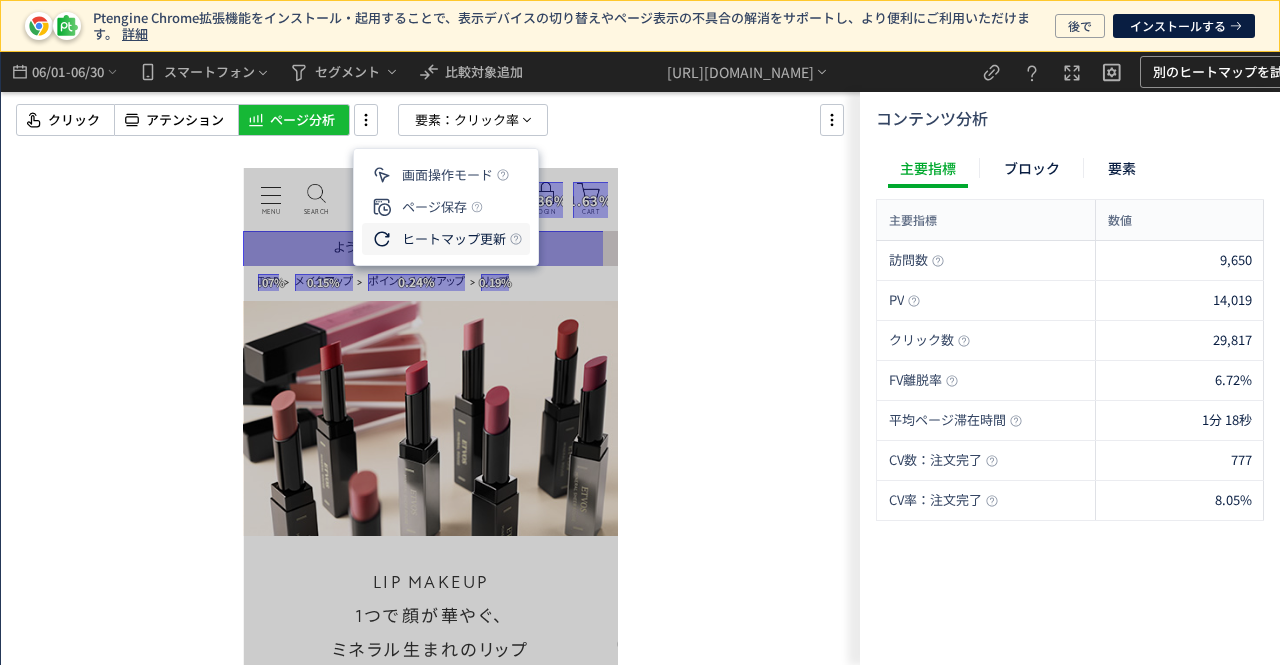 click on "ヒートマップ更新" 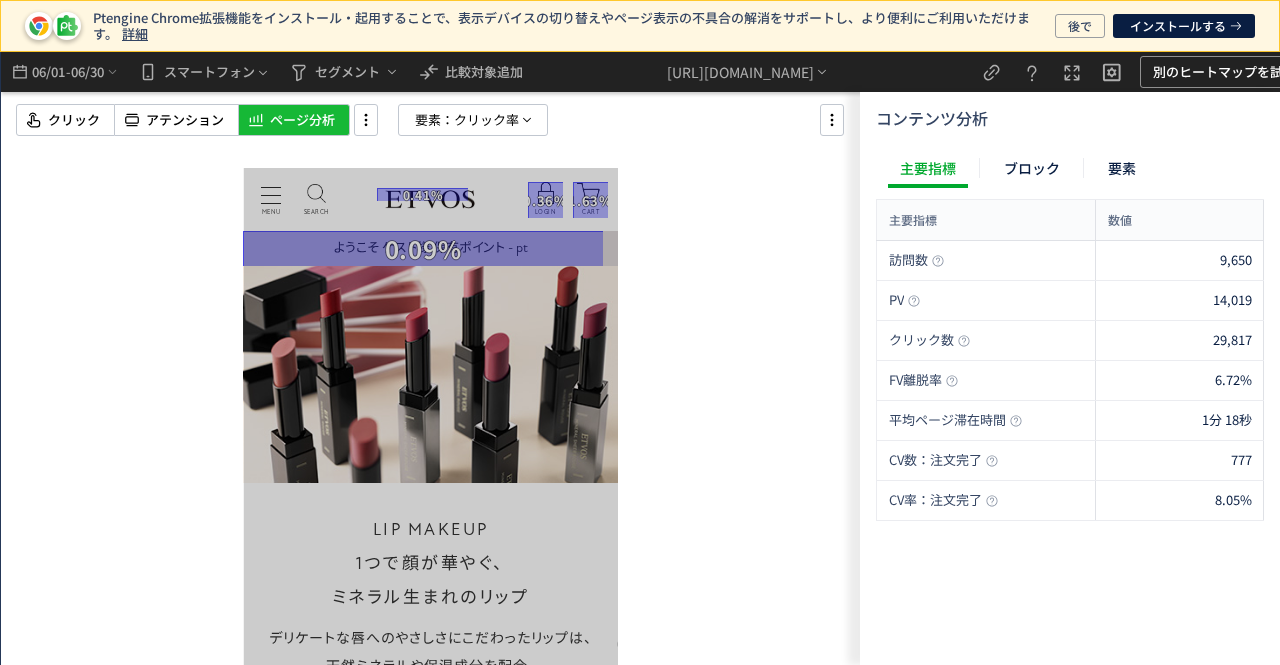 scroll, scrollTop: 0, scrollLeft: 0, axis: both 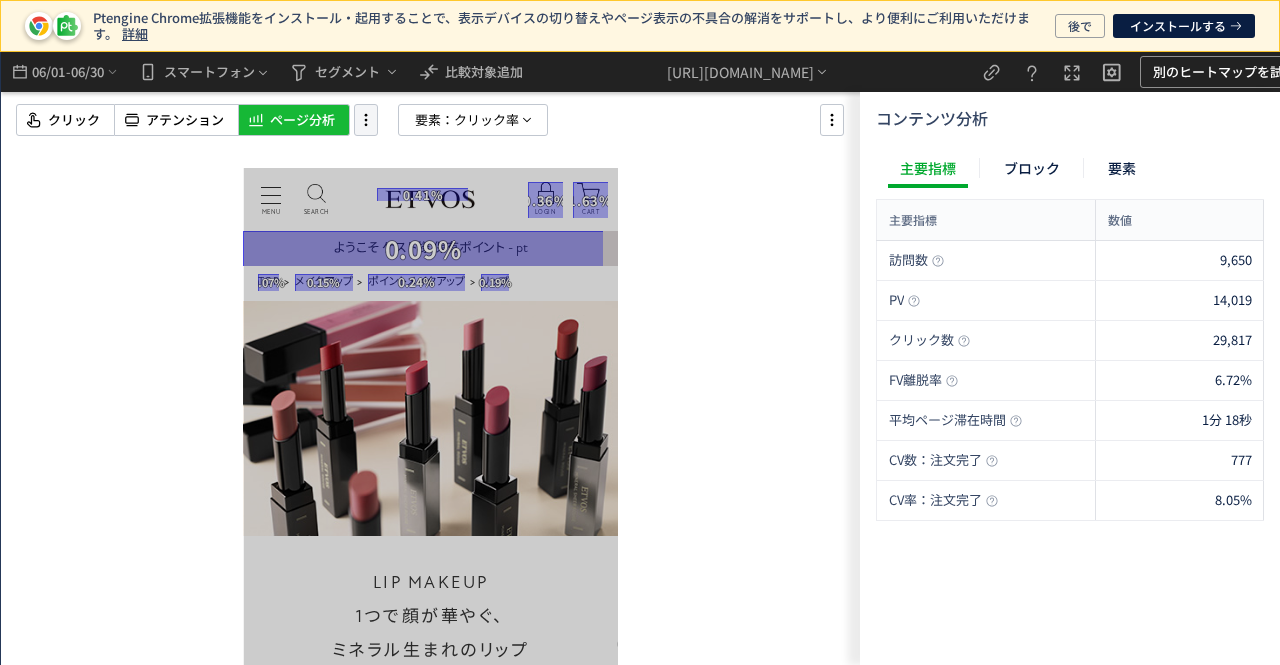 click 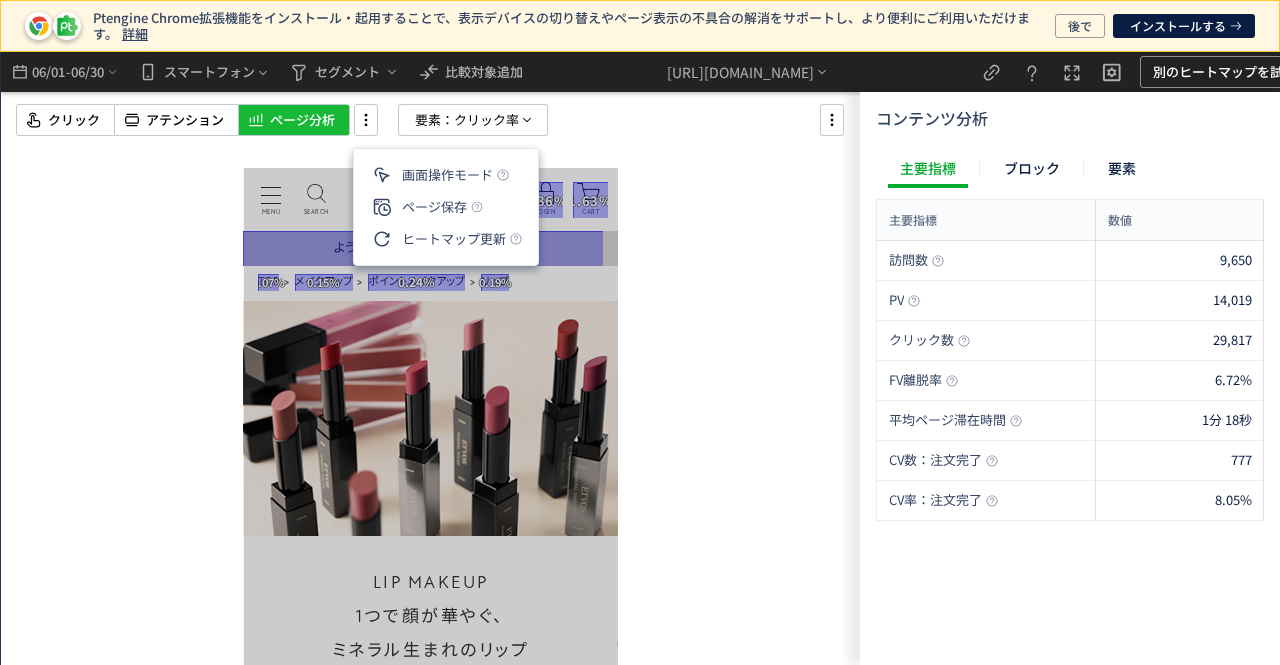 click 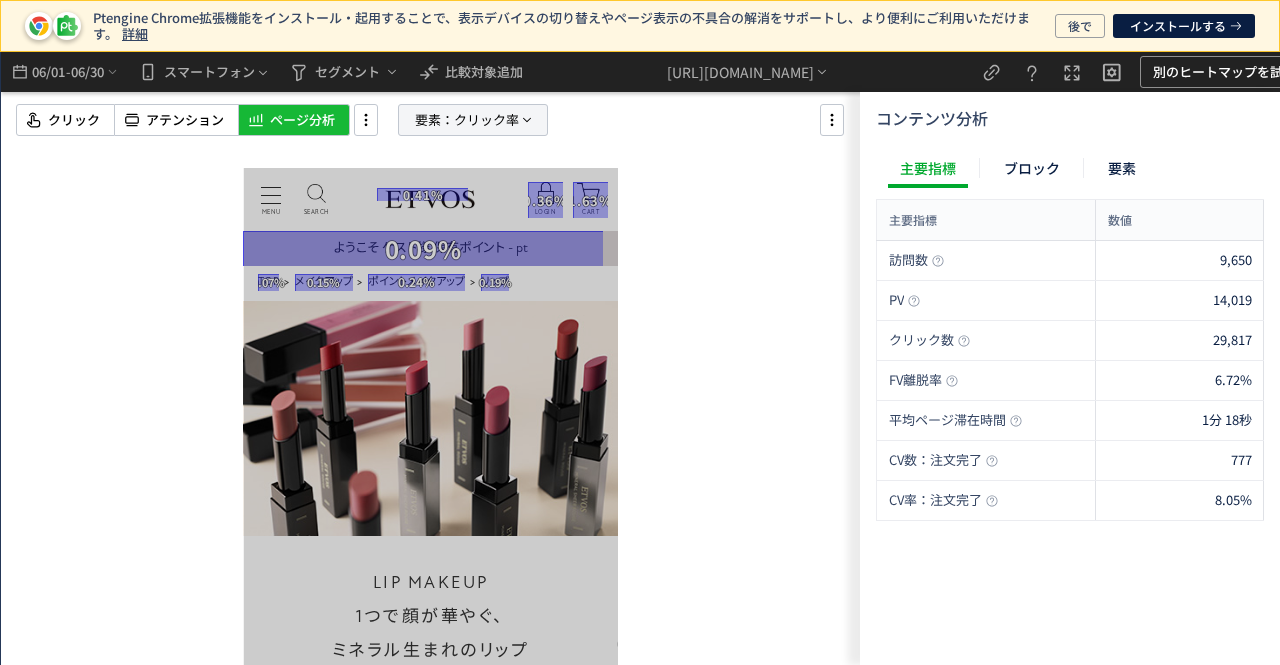 click on "要素： クリック率" 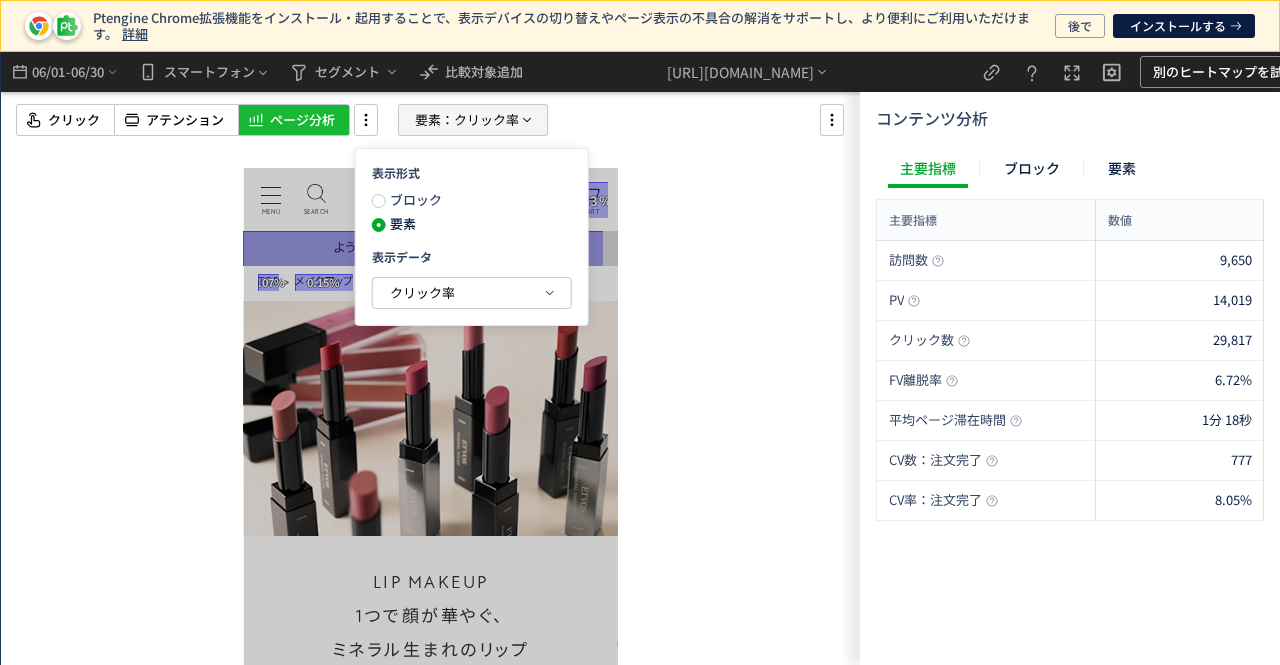 click on "要素： クリック率" 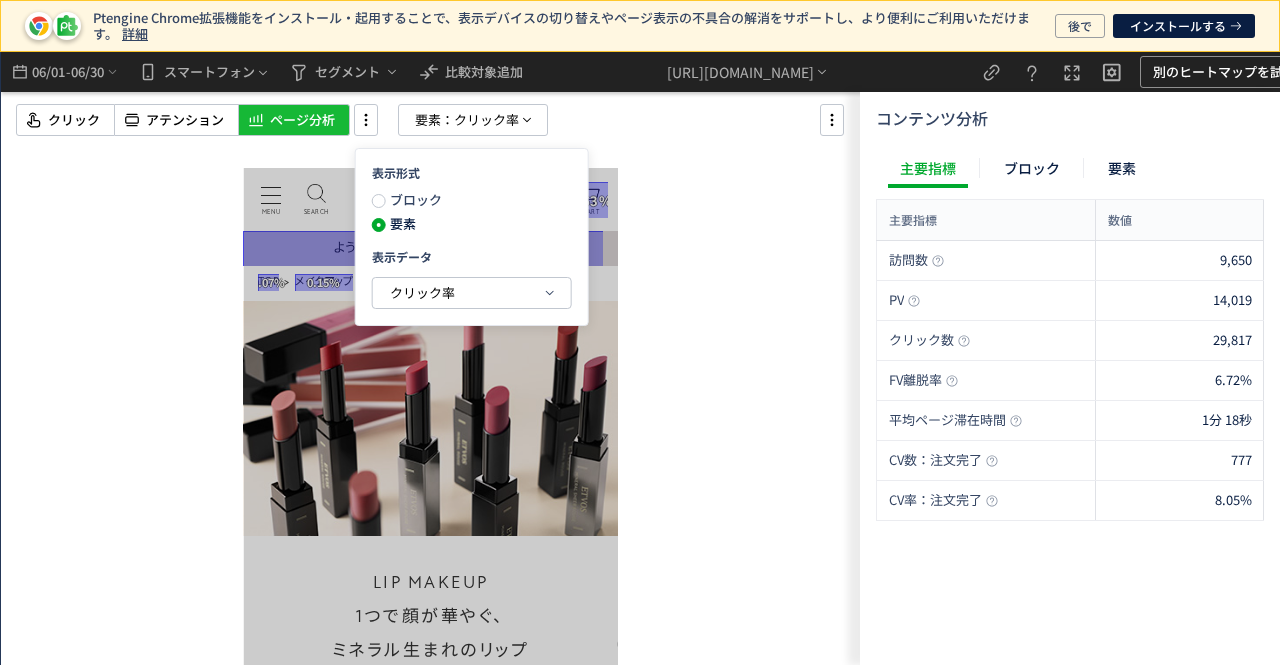 click on "クリック アテンション ページ分析 要素： クリック率" 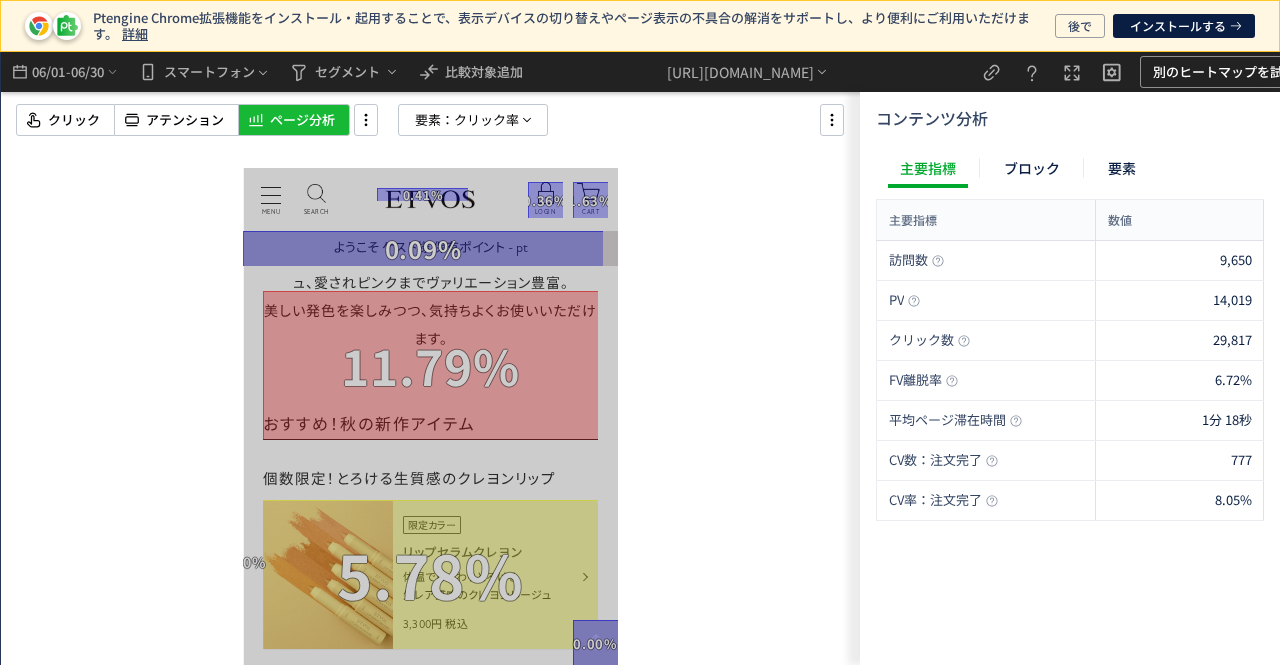 scroll, scrollTop: 500, scrollLeft: 0, axis: vertical 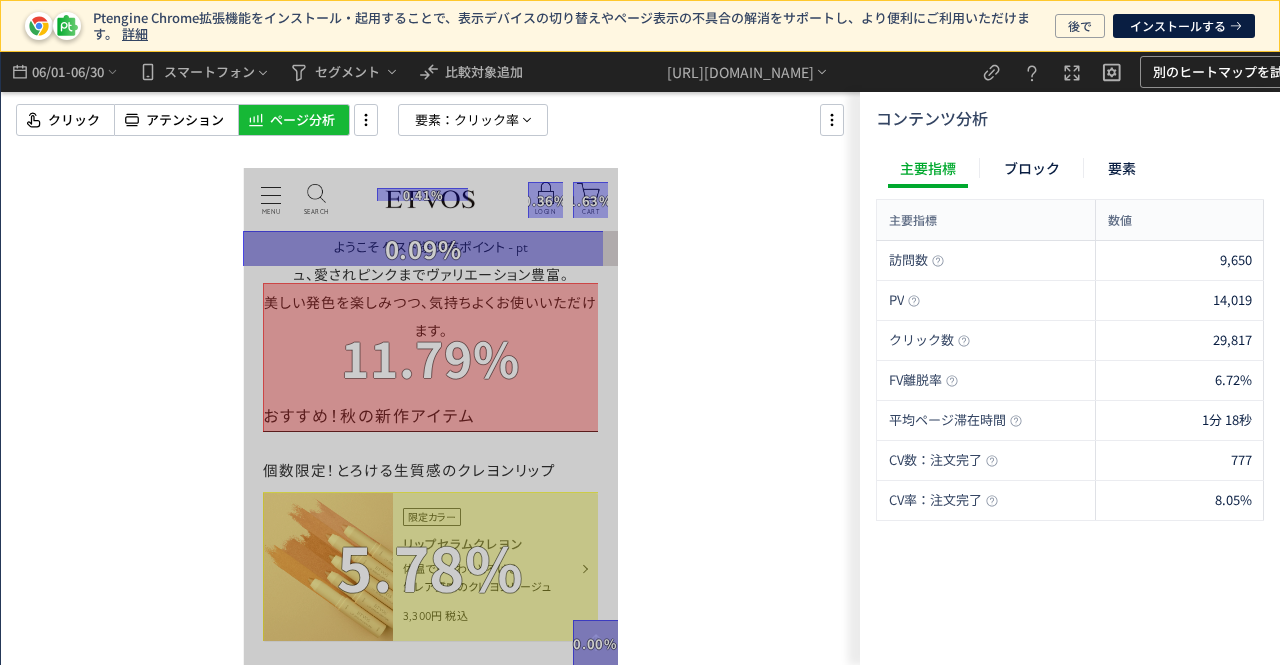 click 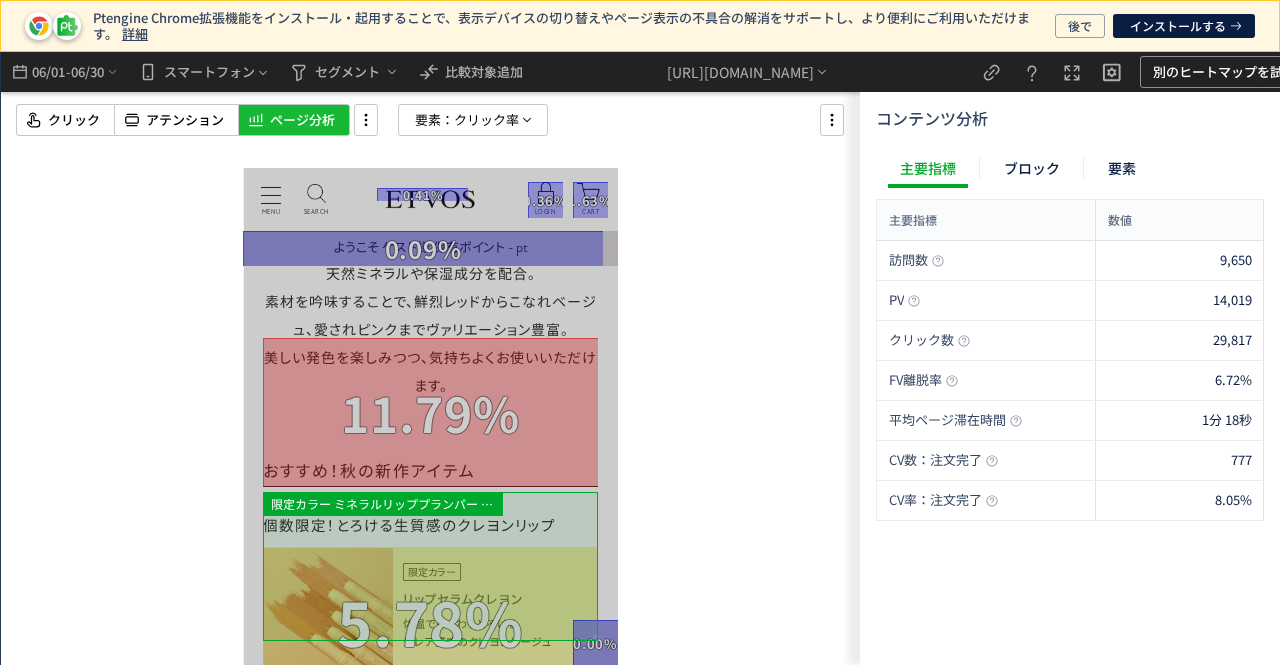 scroll, scrollTop: 400, scrollLeft: 0, axis: vertical 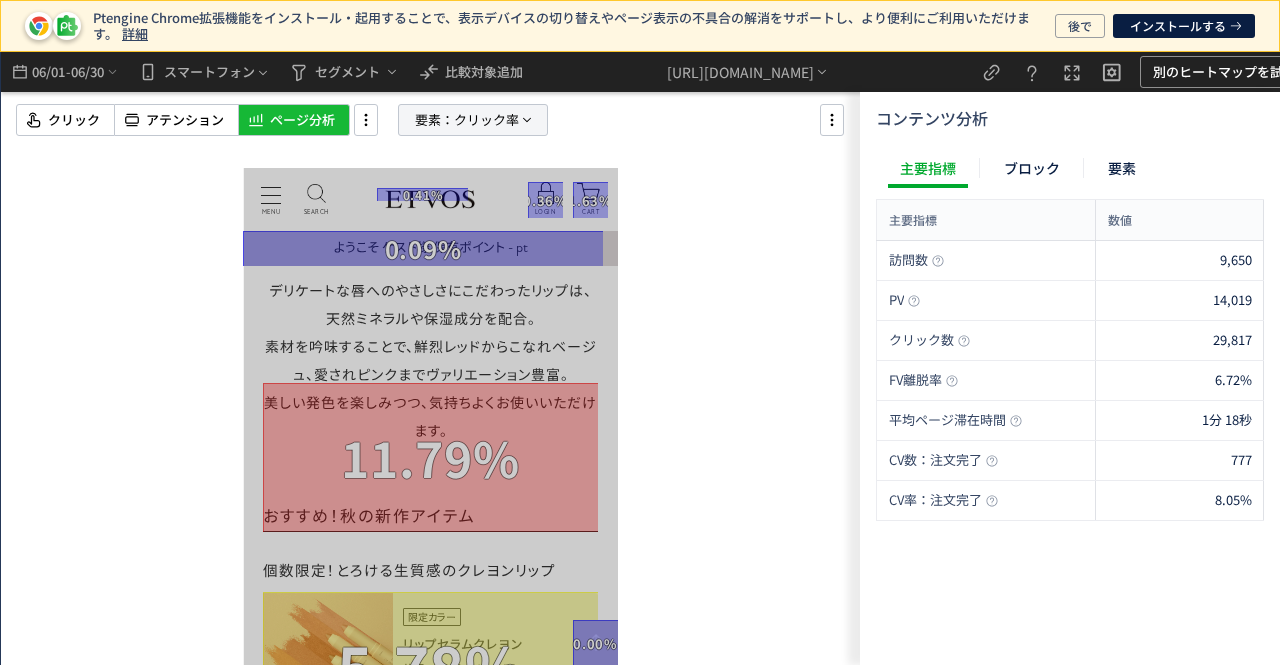click on "クリック率" at bounding box center (486, 120) 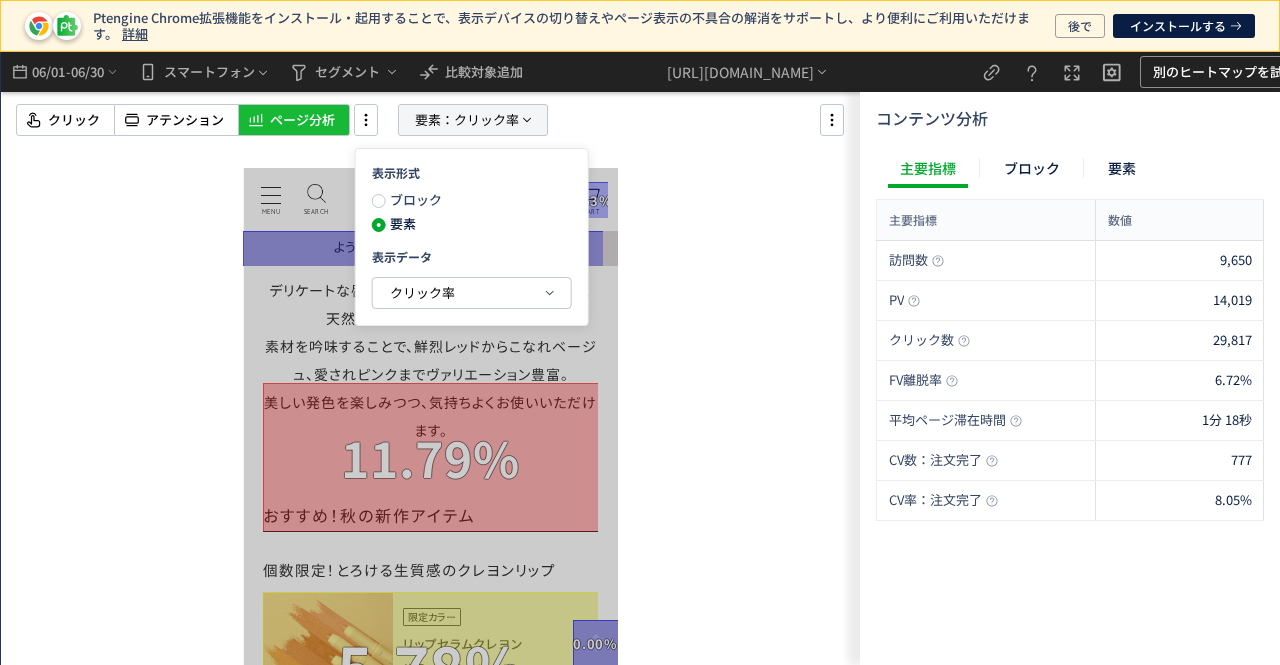 click on "クリック率" at bounding box center [486, 120] 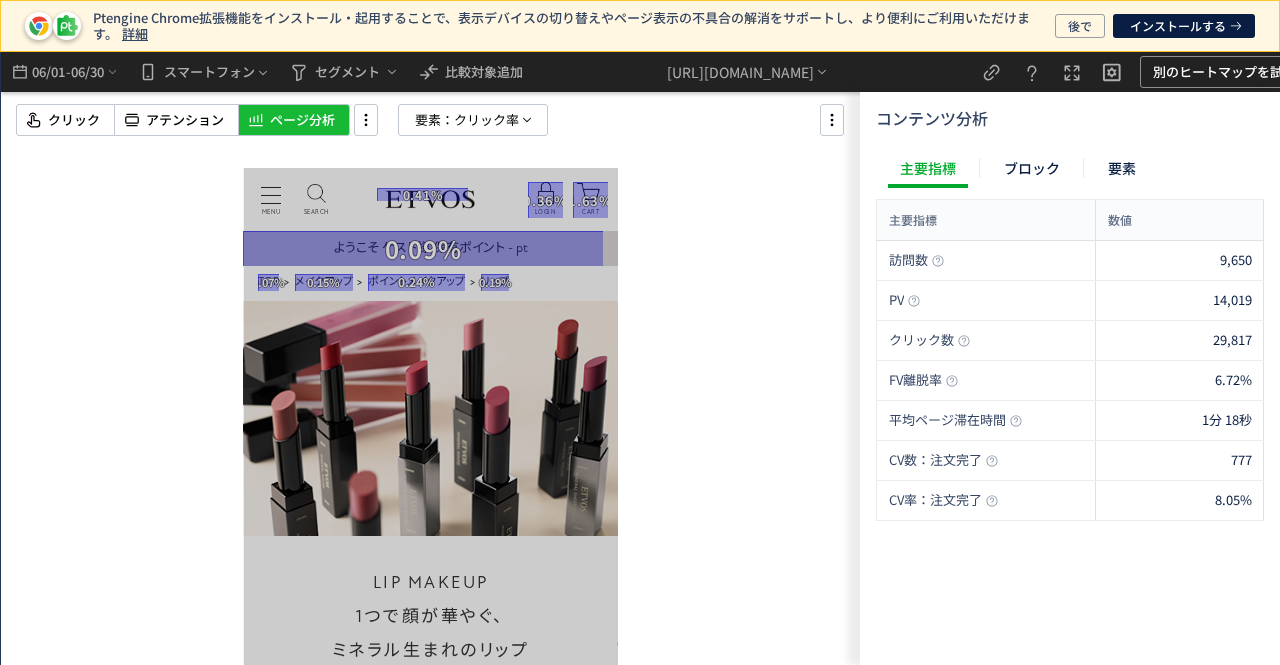 scroll, scrollTop: 500, scrollLeft: 0, axis: vertical 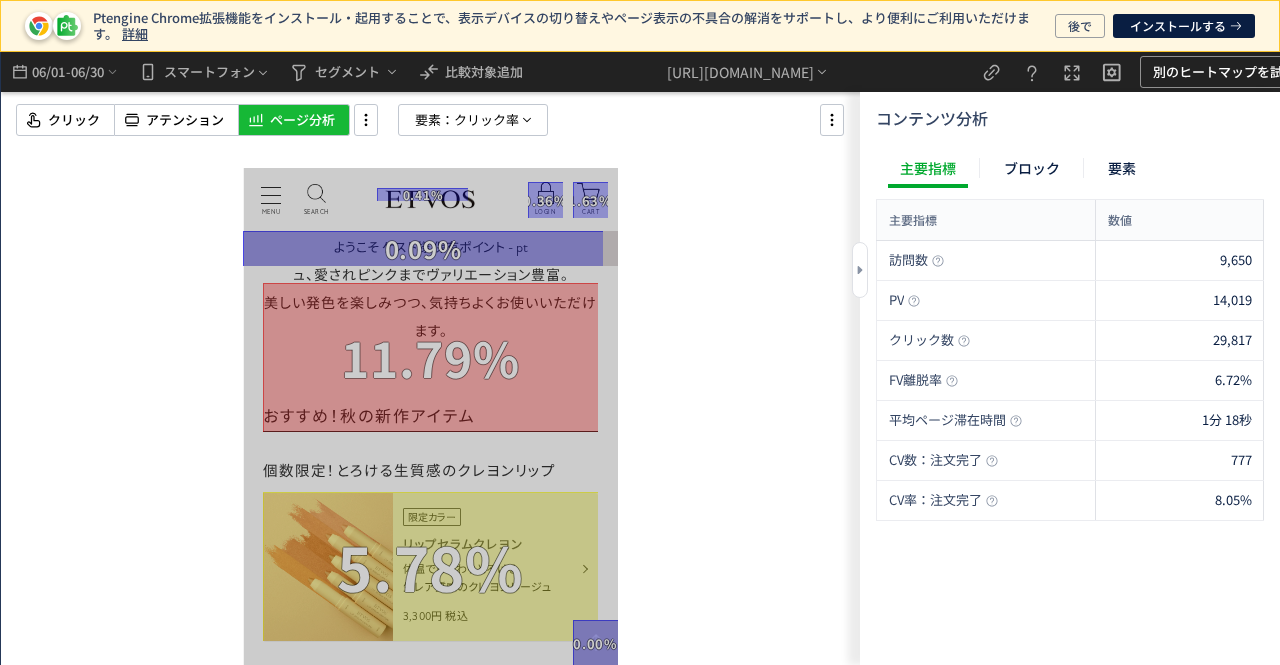 click on "ブロック" 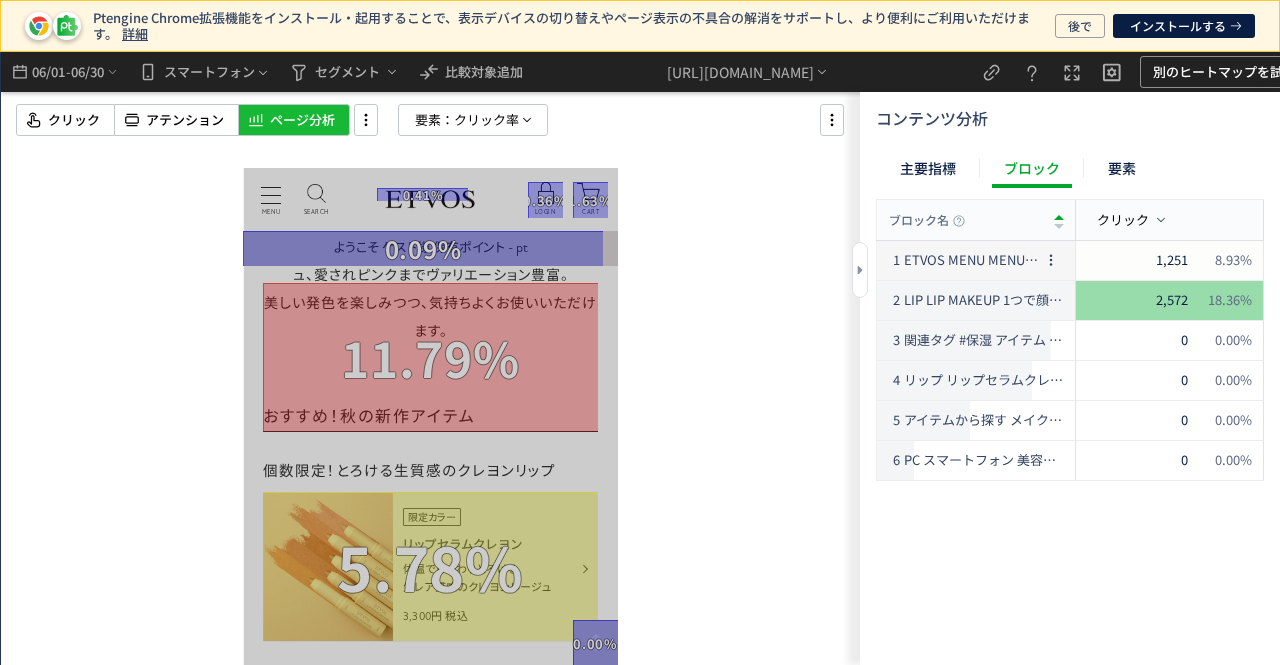 click on "ETVOS  MENU MENU    SEARCH  よくある検索  パウダー  ブラシ  リップ  お悩みから探す  日焼け  皮脂・テカリ  クマ  >お悩み一覧へ  ラインから探す  エイジング保湿ケア （アルティモイストライン）  美白ケア （ホワイトニングクリアライン）  ベーシック保湿ケア （モイスチャーライン）  >ライン一覧へ  ×閉じる    LOGIN  0 CART" at bounding box center (971, 260) 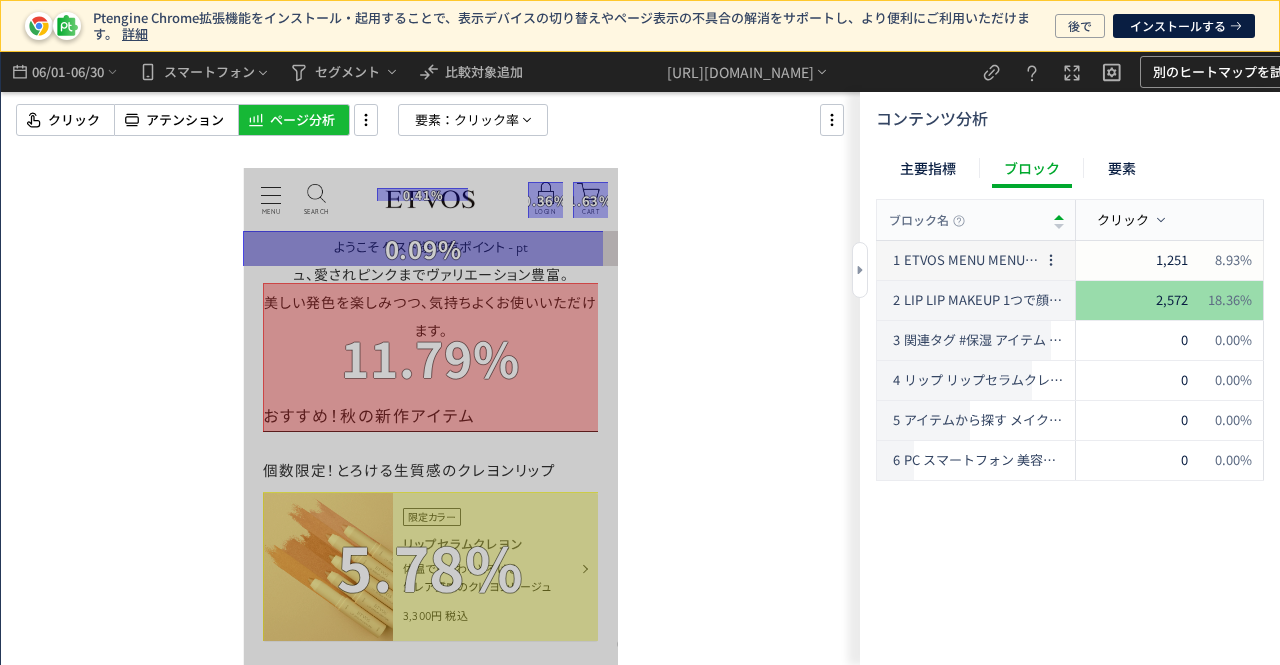 scroll, scrollTop: 0, scrollLeft: 0, axis: both 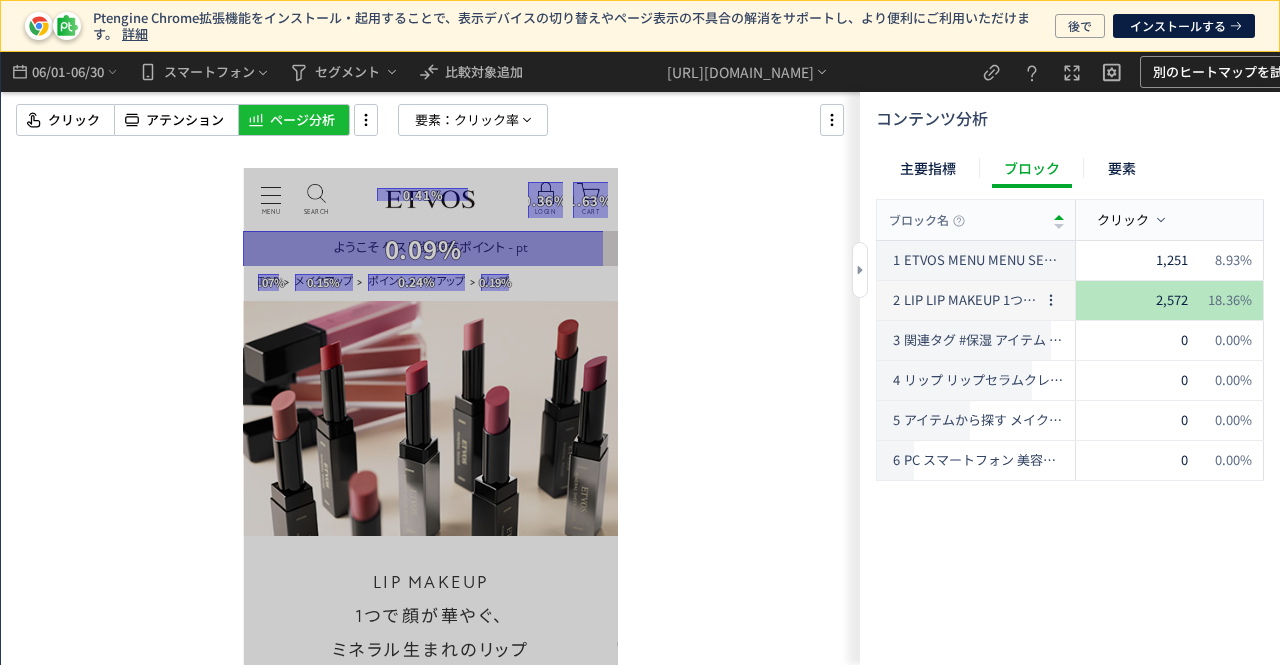 click on "LIP  LIP MAKEUP  1つで顔が華やぐ、  ミネラル生まれのリップ  デリケートな唇へのやさしさにこだわったリップは、天然ミネラルや保湿成分を配合。  素材を吟味することで、鮮烈レッドからこなれベージュ、愛されピンクまでヴァリエーション豊富。  美しい発色を楽しみつつ、気持ちよくお使いいただけます。    おすすめ！秋の新作アイテム  個数限定！とろける生質感のクレヨンリップ  限定カ" at bounding box center (971, 300) 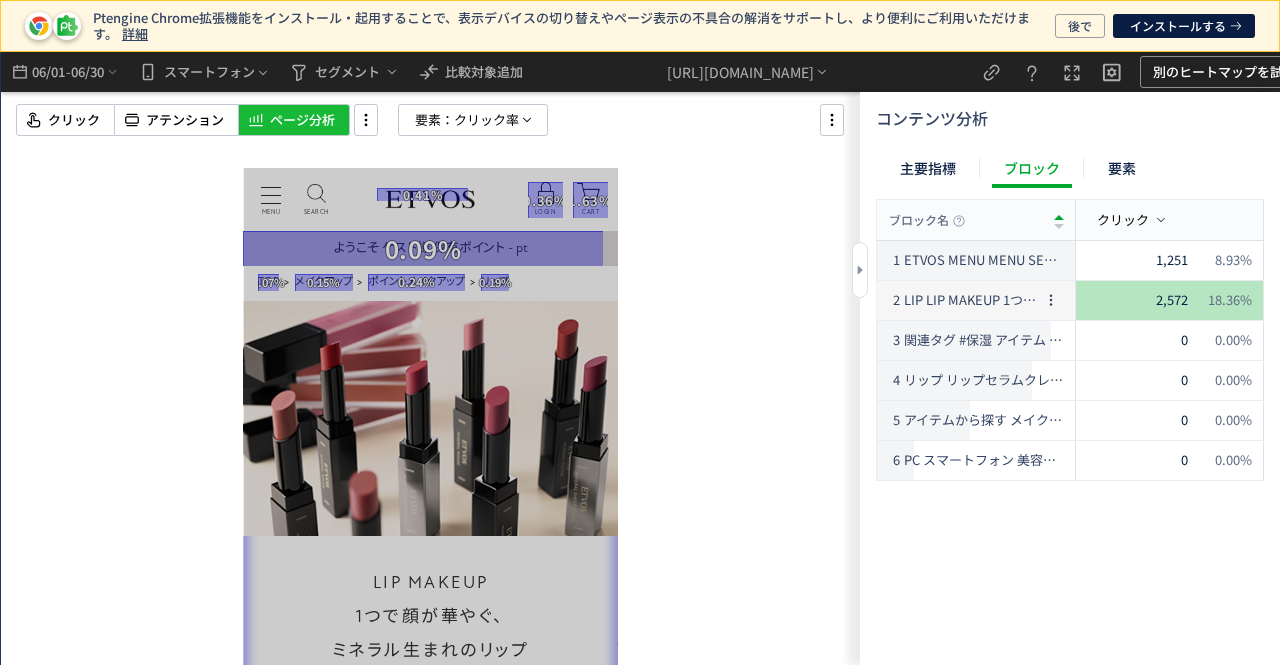 scroll, scrollTop: 32, scrollLeft: 0, axis: vertical 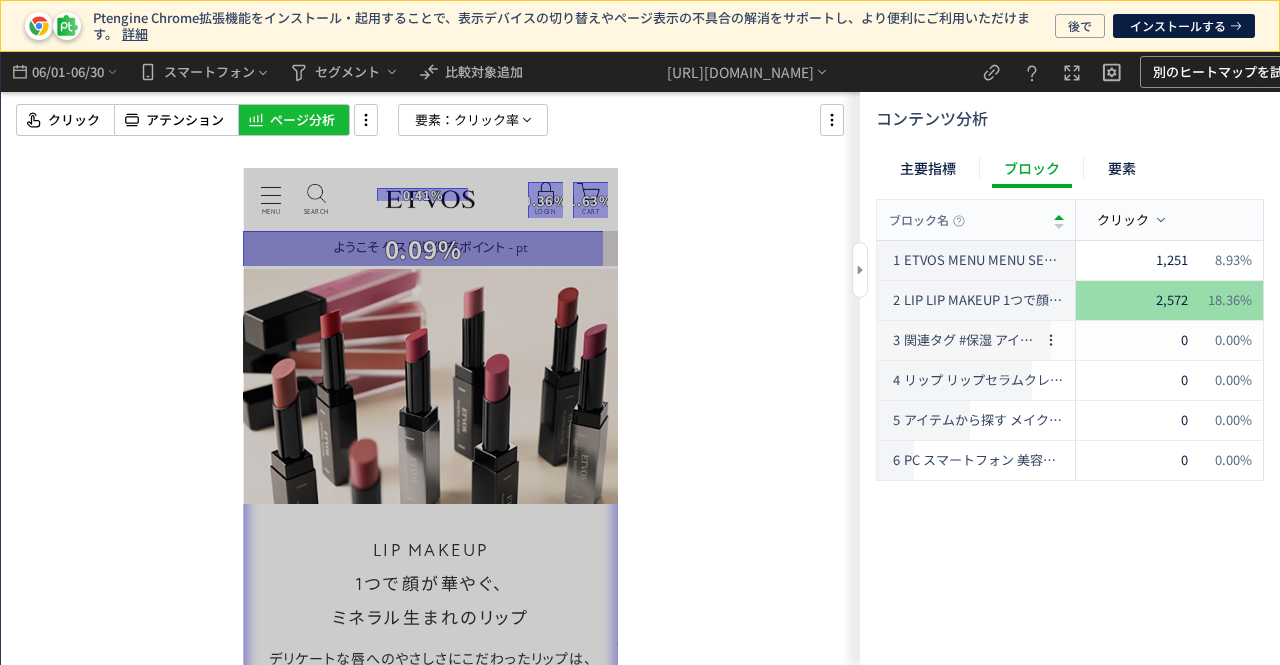 click on "3 関連タグ  #保湿 アイテム  awooTags  #アイテム 透明感  awooTags  #ポイントメイク 保湿  awooTags  #リップ メイク直ししやすい  awooTags  #リップ 敏感肌  awooTags  #リップ 植物由来  awooTags  #ポイントメイク 透明感  awooTags  #リップ 透け感  awooTags  #ピンクメイク リップ  awooTa" at bounding box center [963, 340] 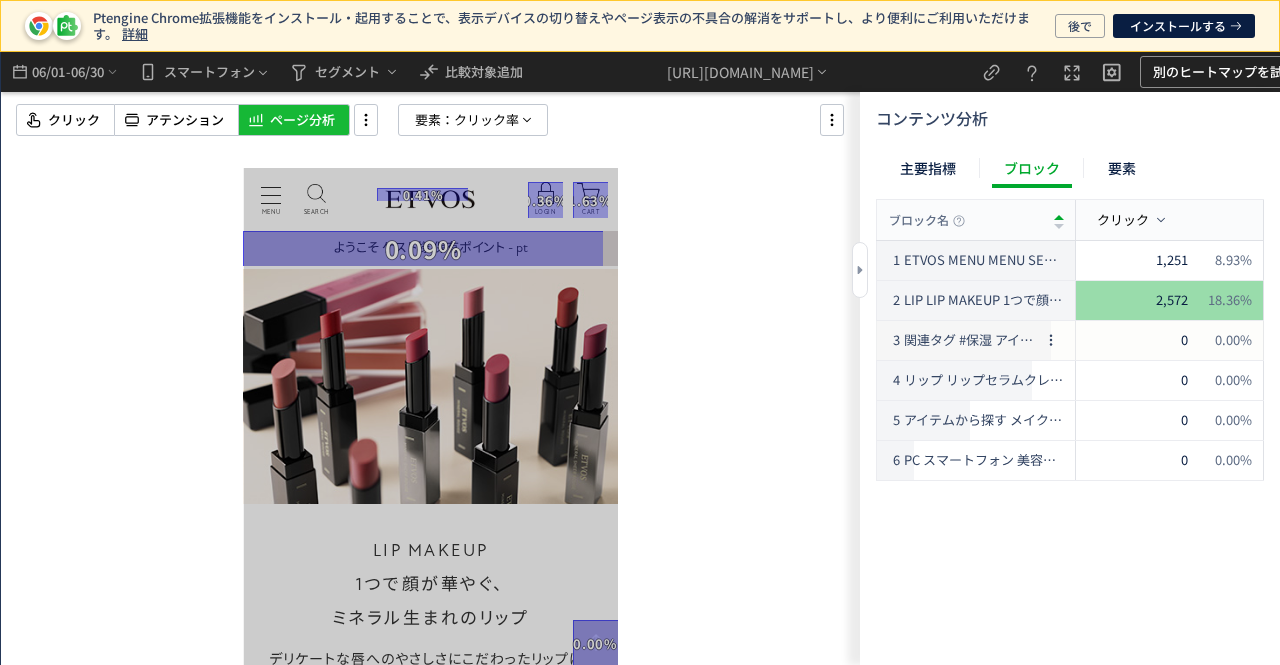scroll, scrollTop: 952, scrollLeft: 0, axis: vertical 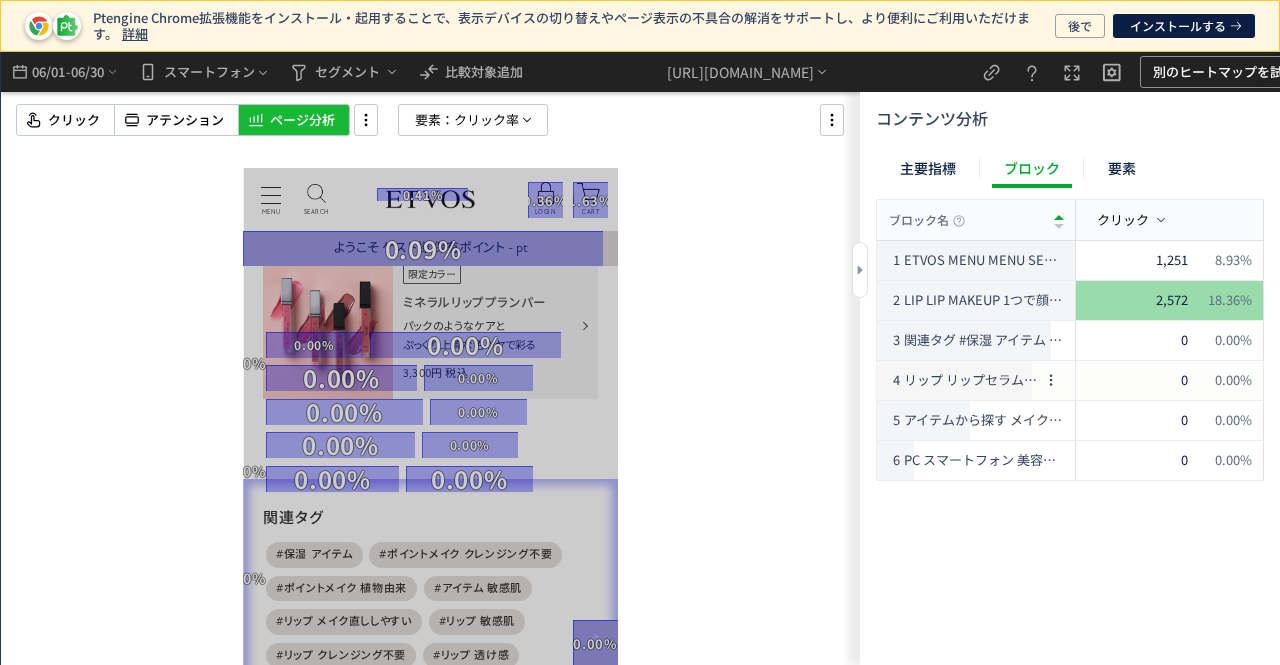 click on "リップ  リップセラムクレヨン  リップセラムクレヨン  1.3g  【個数限定】  3,300円 税込  通常価格  3,300円 税込  通常価格  3,300円 税込  通常価格  3,300円 税込  通常価格  3,300円 税込  通常価格  3,300円 税込  通常価格  カラーを選択  goodscodeAH10678  カラーを選択して下さい。  #ロマンチックリズム【予約】" at bounding box center [971, 380] 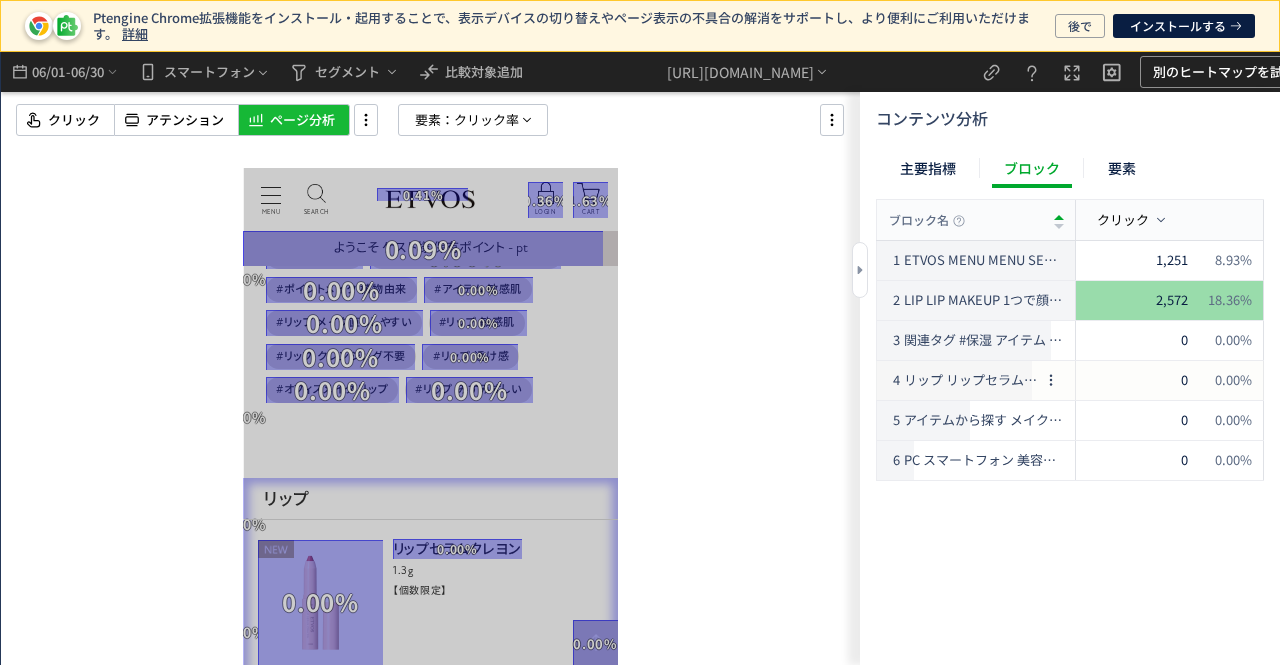 scroll, scrollTop: 1251, scrollLeft: 0, axis: vertical 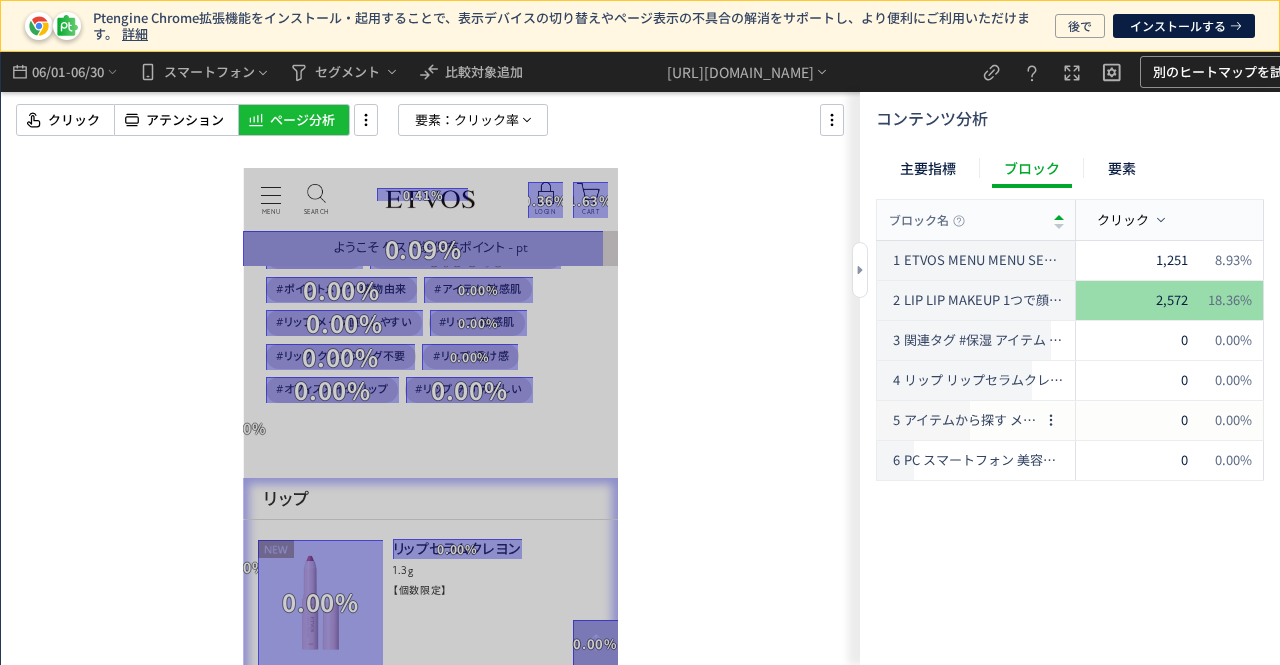 click on "アイテムから探す  メイクアップTOP  下地・コンシーラー  ファンデーション  仕上げ  アイメイク  チーク    ツール  スキンケアTOP  化粧水  洗顔・角質ケア  美容液  クリーム  パーツケア  スペシャルケア  セット" at bounding box center (971, 420) 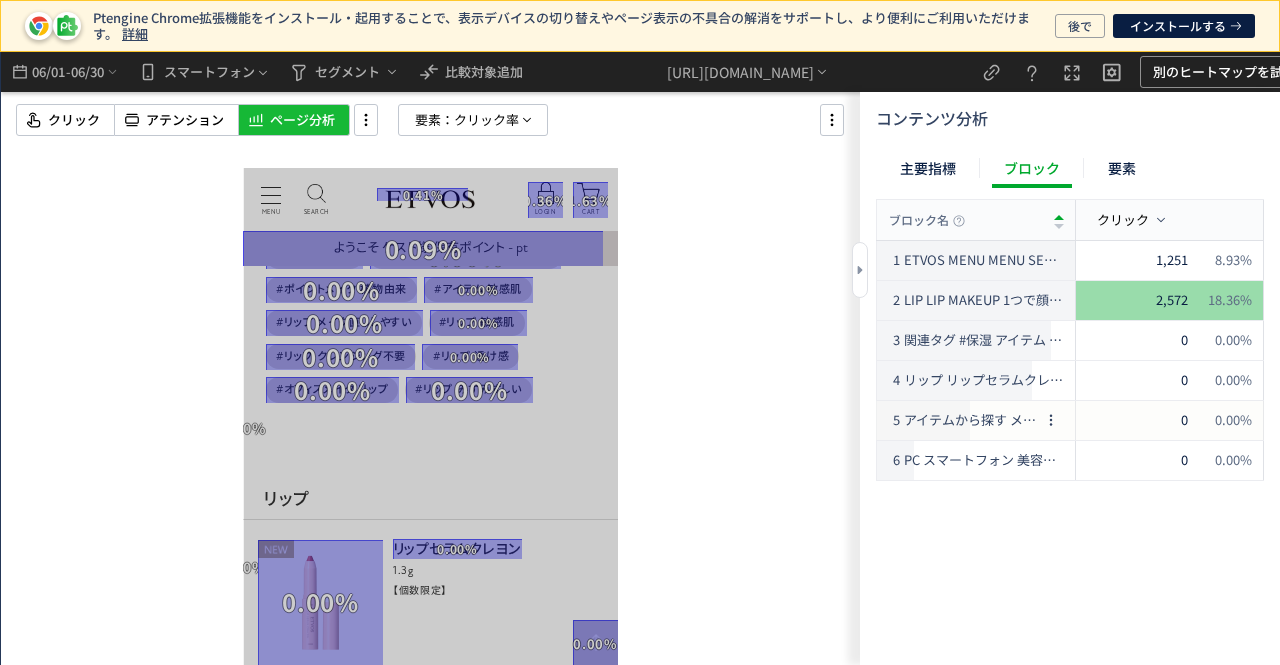 scroll, scrollTop: 2387, scrollLeft: 0, axis: vertical 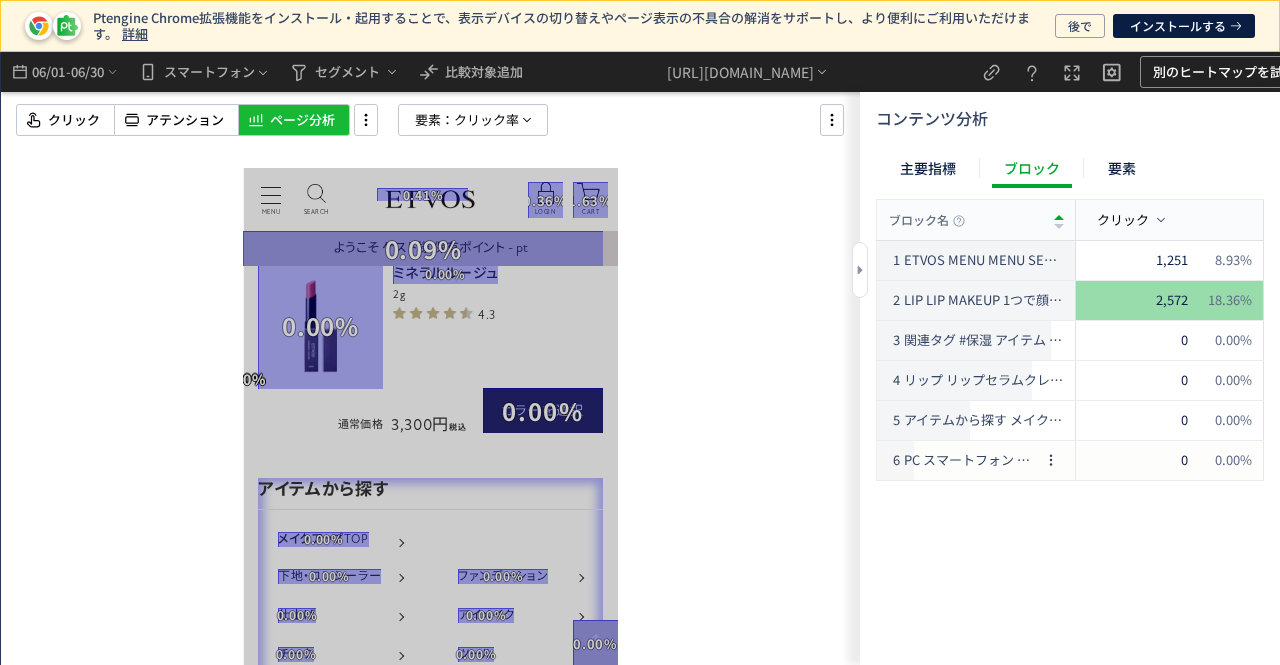 click on "PC スマートフォン  美容に役立つ情報を発信中  SKINCARE 新生ホワイトニングクリアライン  くすみを脱いで※1  SKINCARE ETVOSがこだわるモノづくり File2.いつでもフレッシュな...  SKINCARE 今までのスキンケアで肌がピリピリする…それ、もしかして敏感肌かも...  MAKEUP メイクブラシ・ツールの  洗い方と注意点  ETVOS Life TOP" at bounding box center (971, 460) 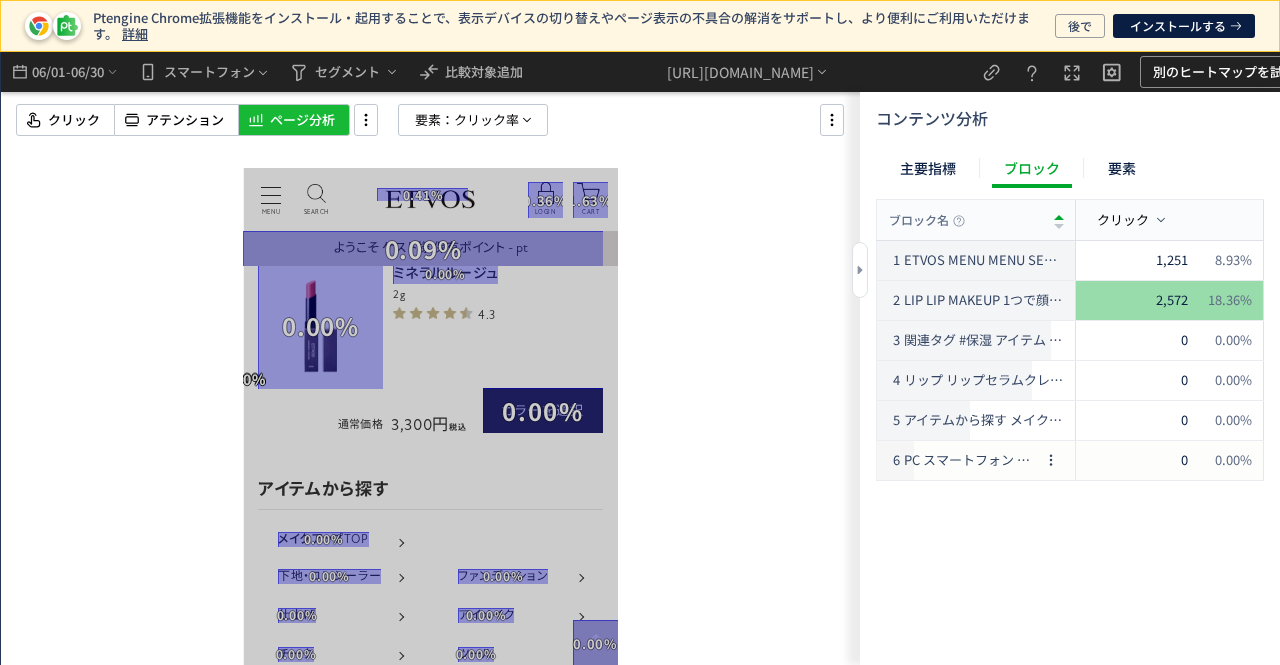 scroll, scrollTop: 2840, scrollLeft: 0, axis: vertical 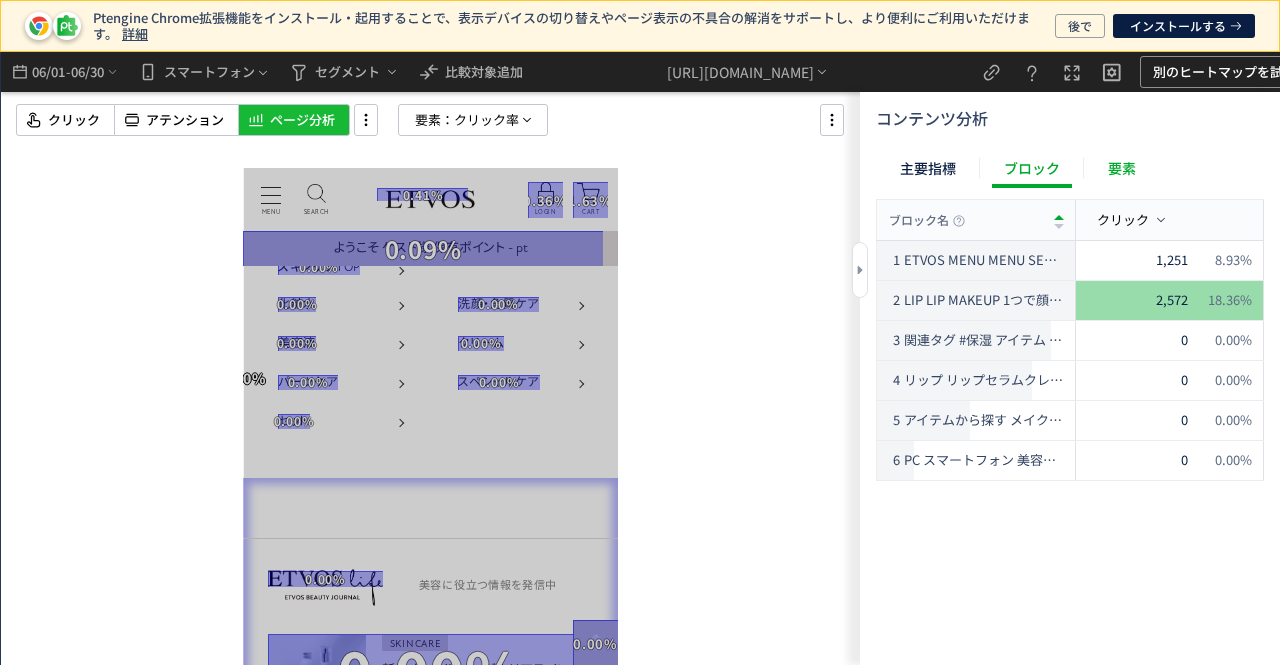 drag, startPoint x: 1116, startPoint y: 165, endPoint x: 1112, endPoint y: 185, distance: 20.396078 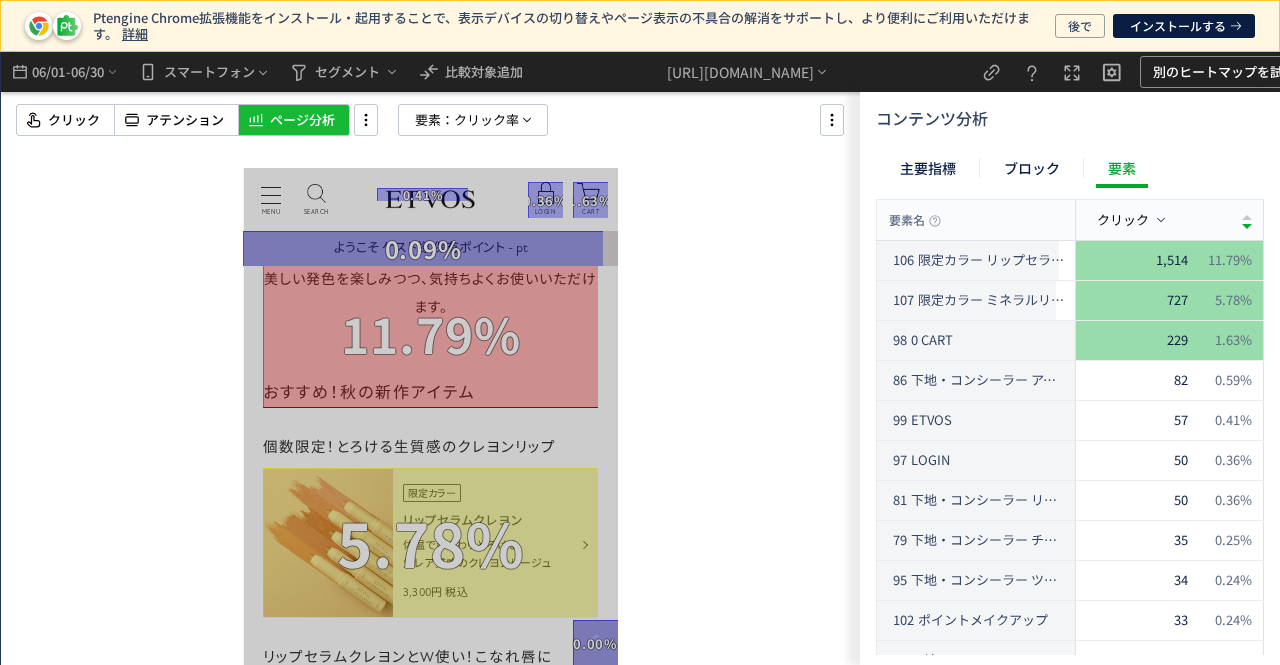 scroll, scrollTop: 400, scrollLeft: 0, axis: vertical 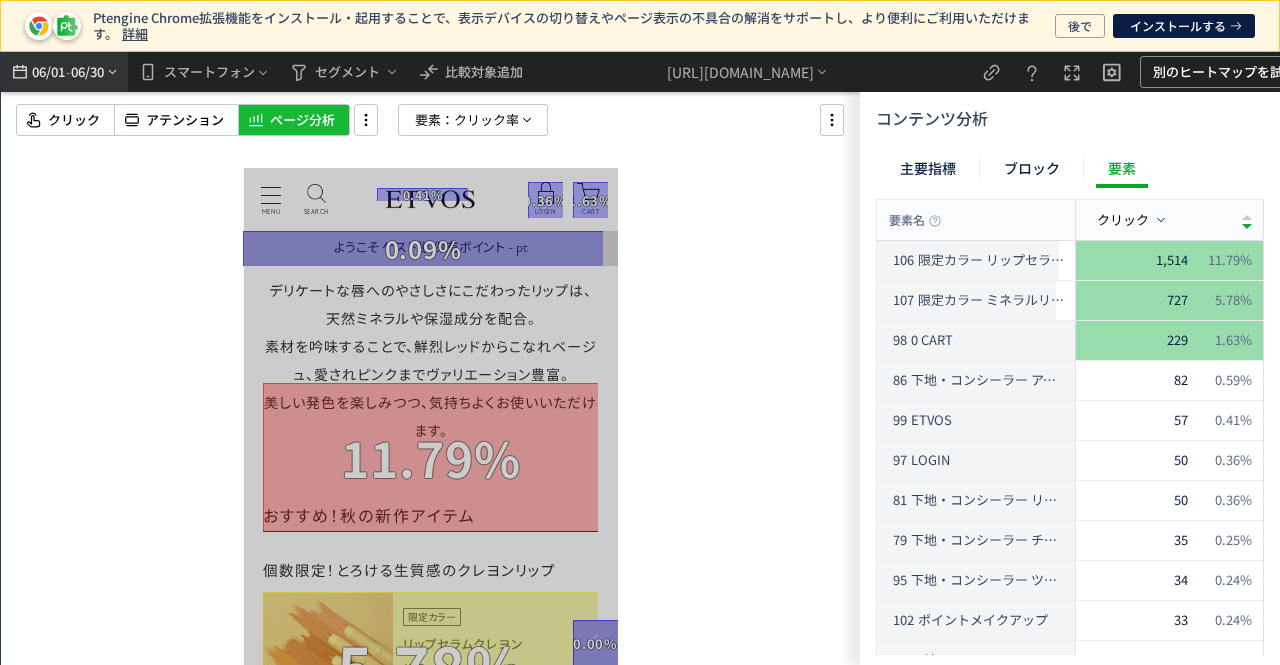 click on "06/01" at bounding box center (48, 72) 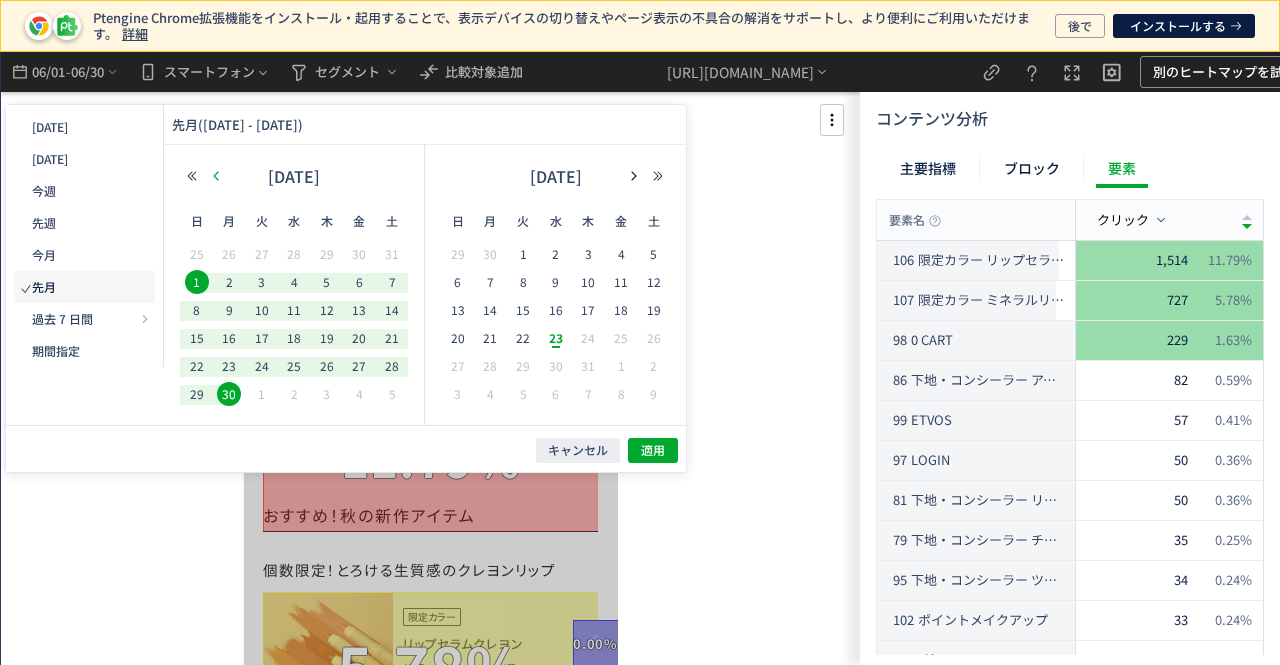 click at bounding box center (216, 176) 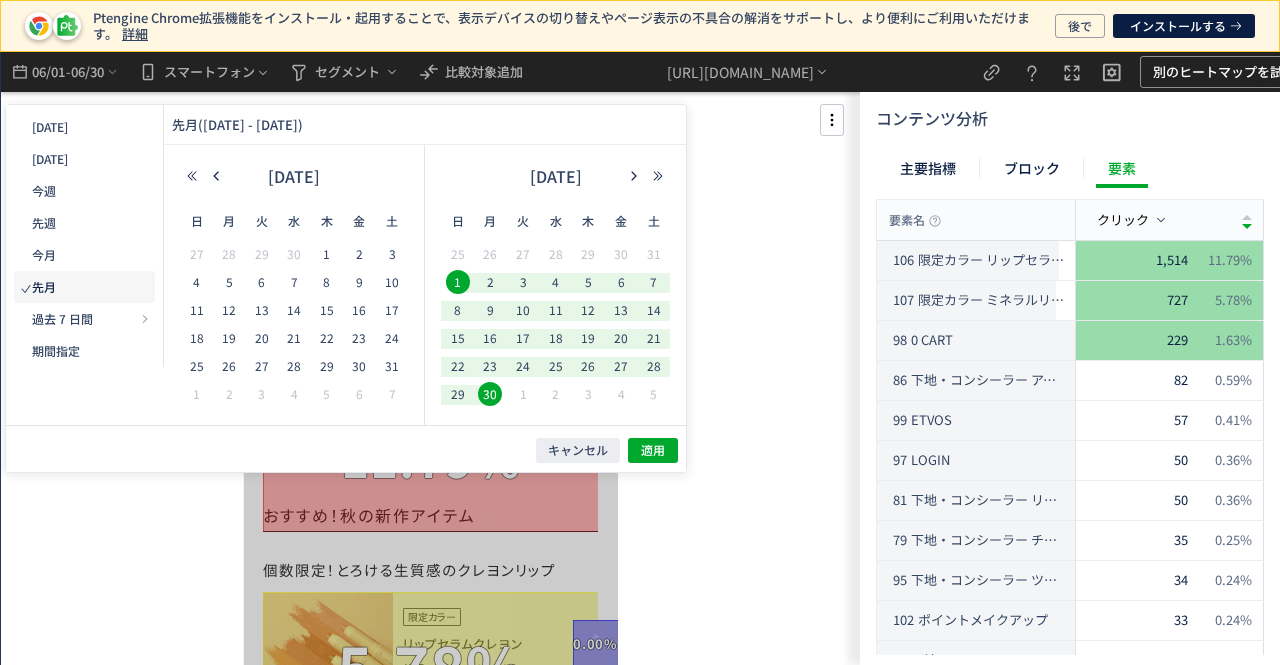 click 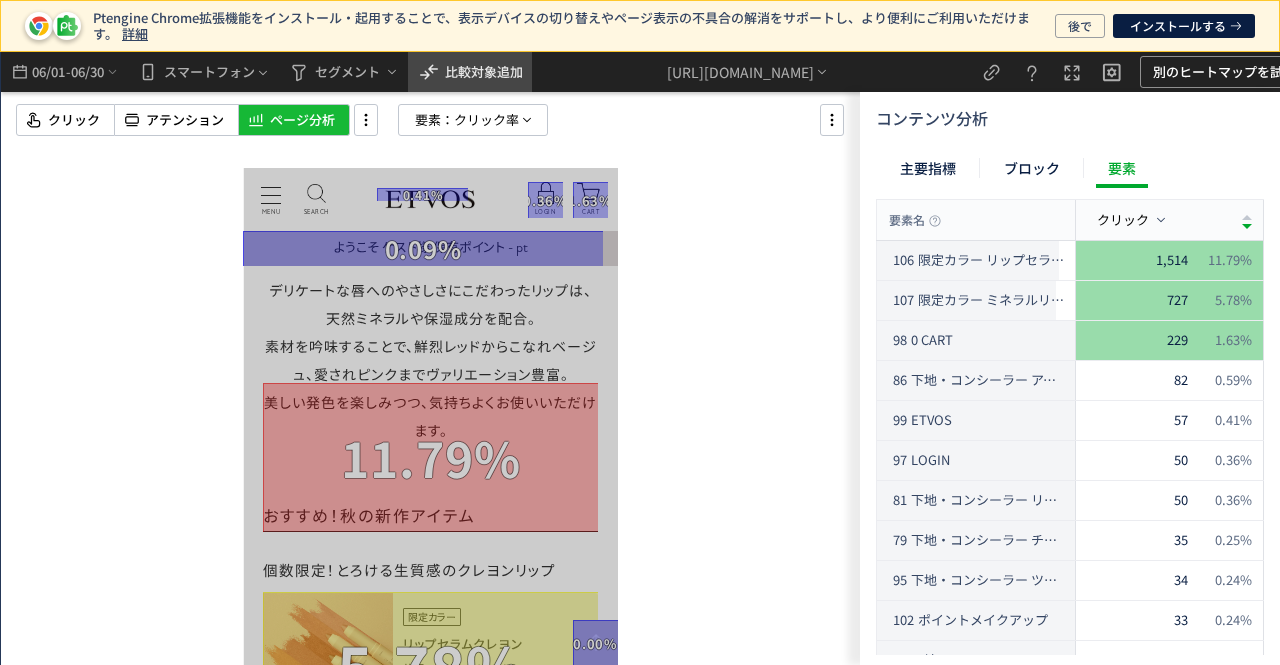 click on "比較対象追加" 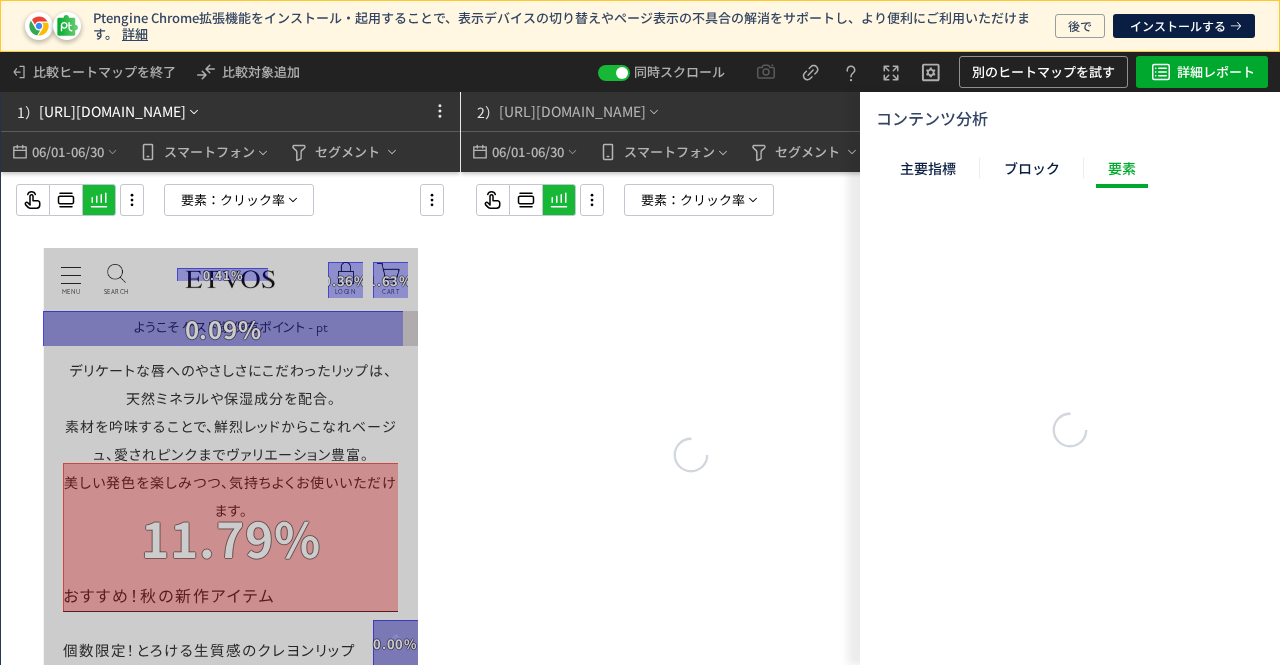 scroll, scrollTop: 609, scrollLeft: 0, axis: vertical 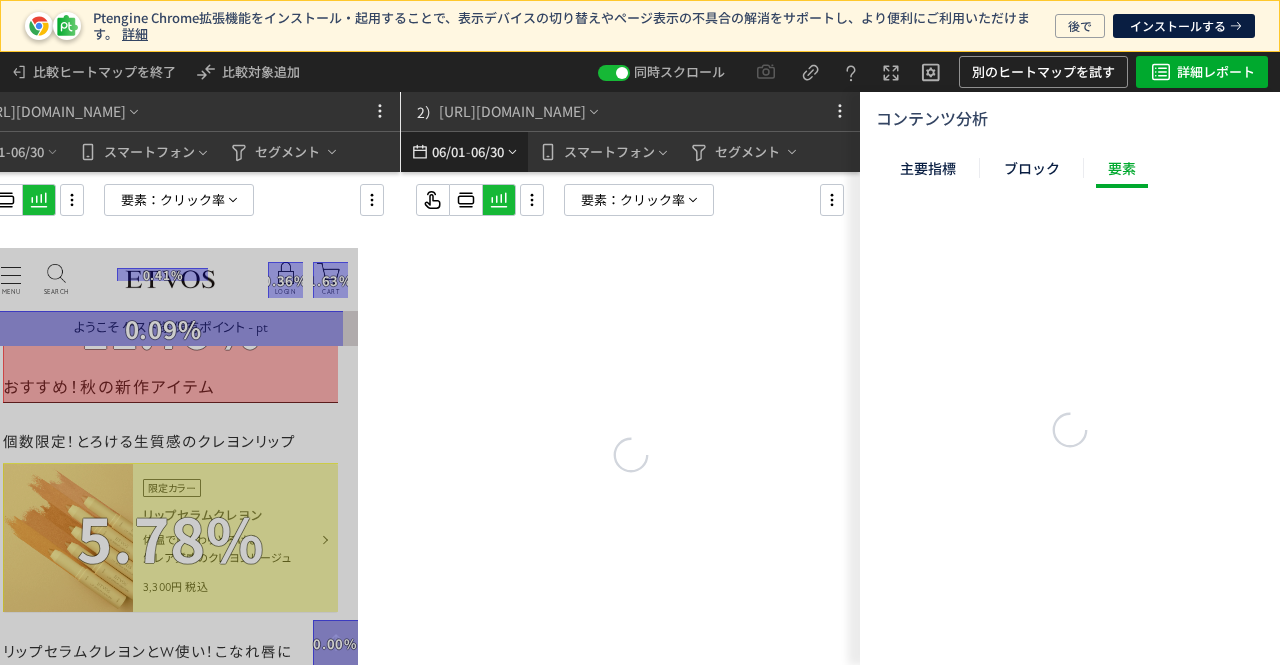 click on "06/01" at bounding box center (448, 152) 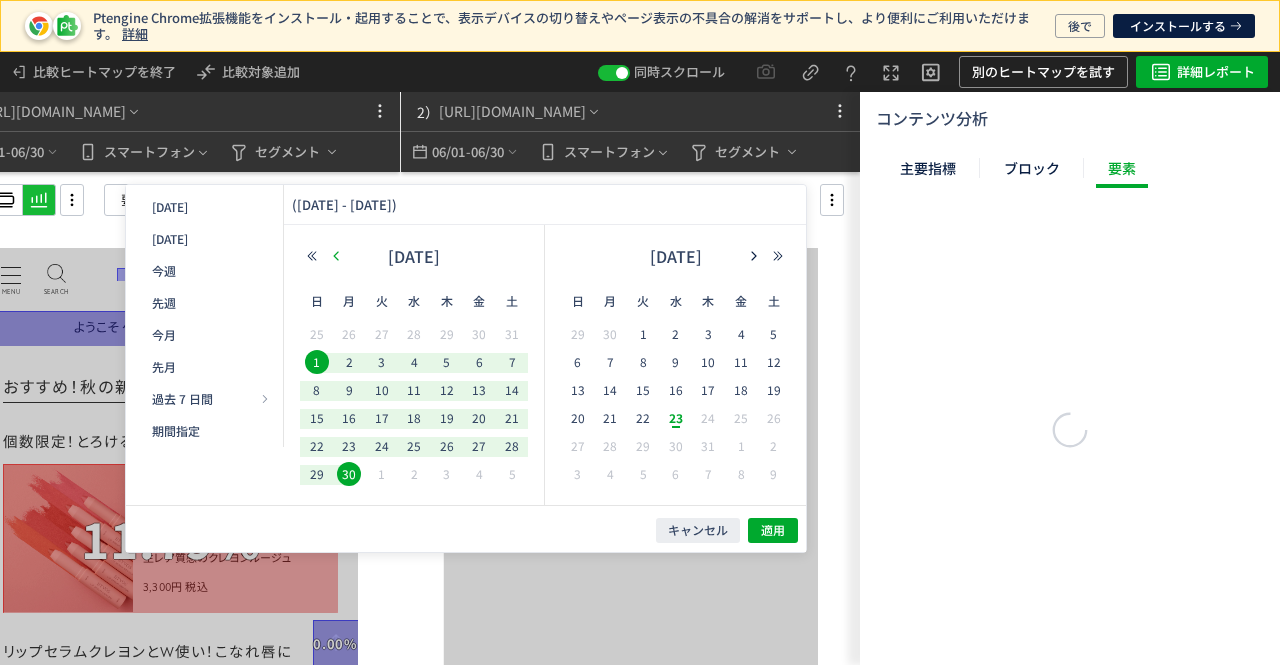 click at bounding box center [336, 256] 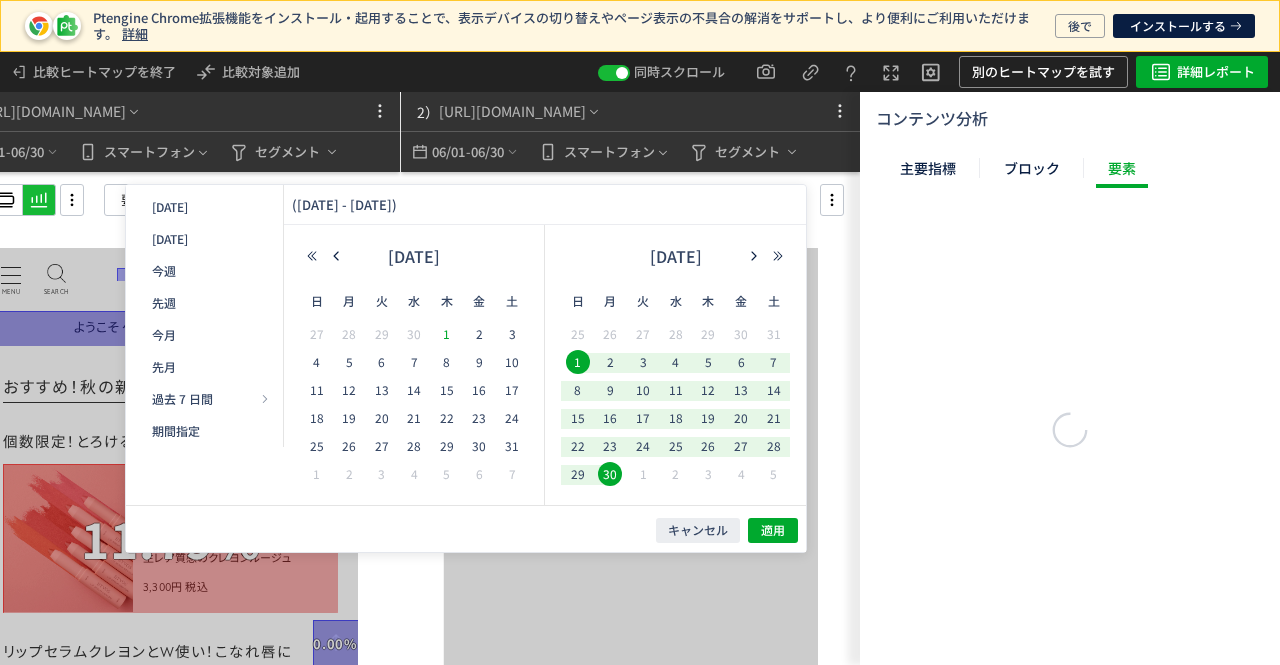 click on "1" at bounding box center (447, 334) 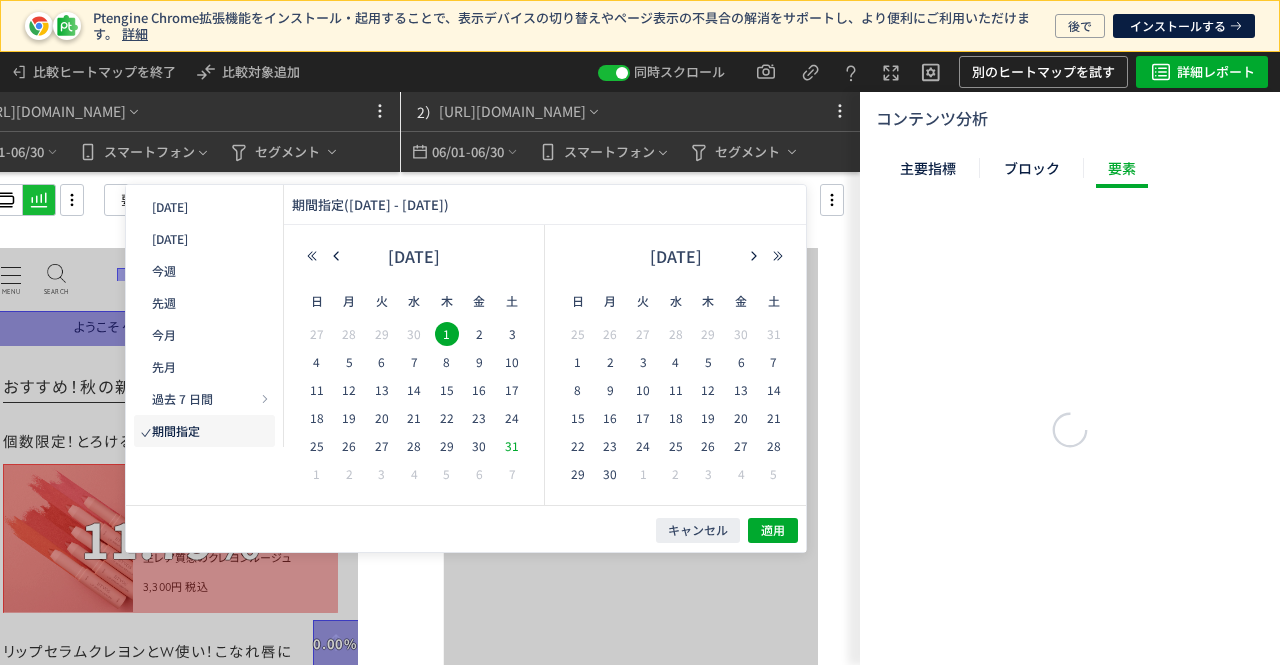 click on "31" at bounding box center (512, 446) 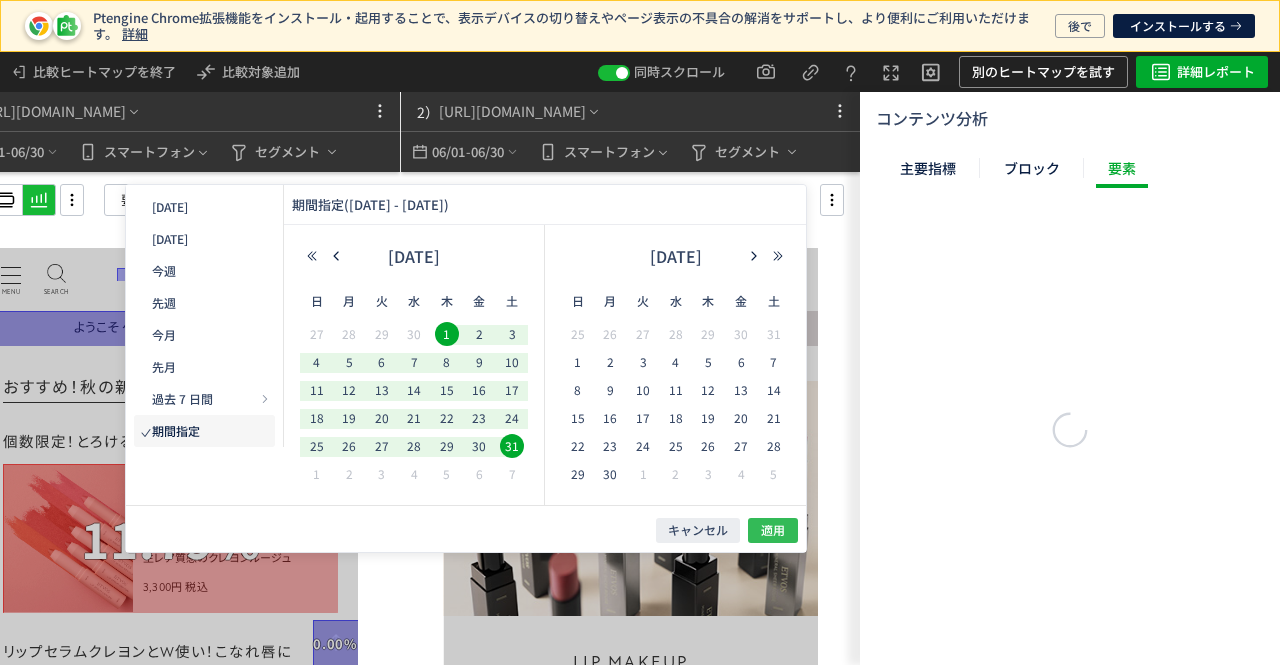 click on "適用" at bounding box center [773, 530] 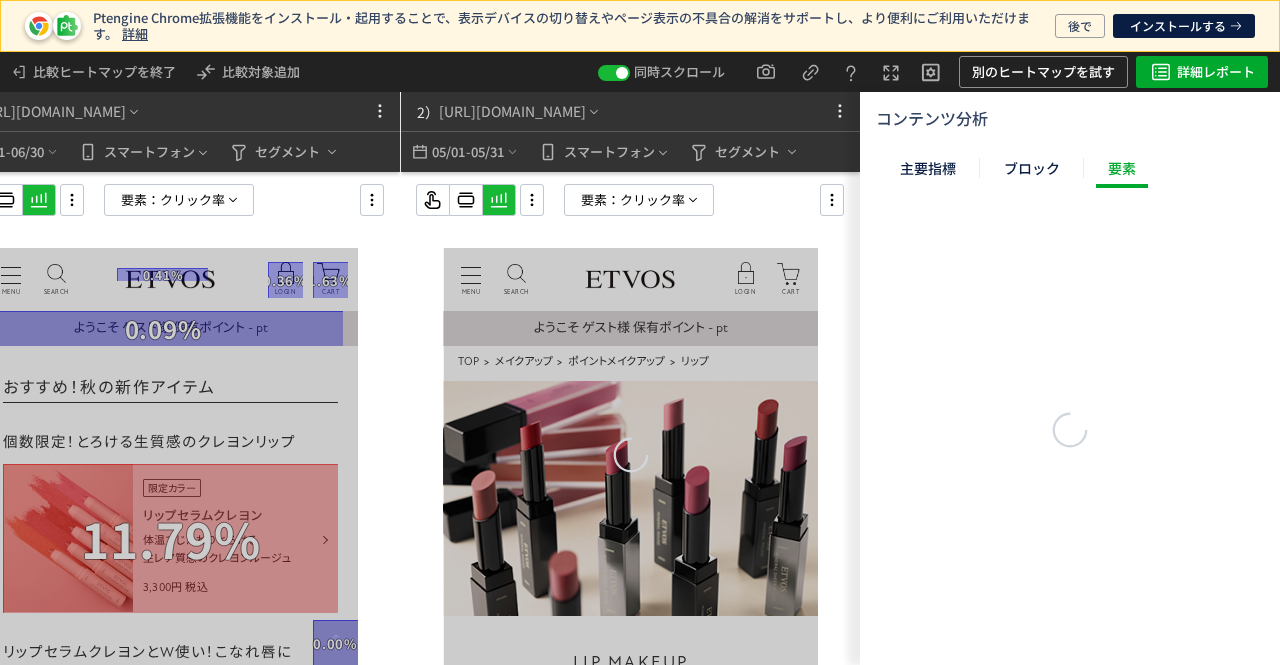 scroll, scrollTop: 0, scrollLeft: 0, axis: both 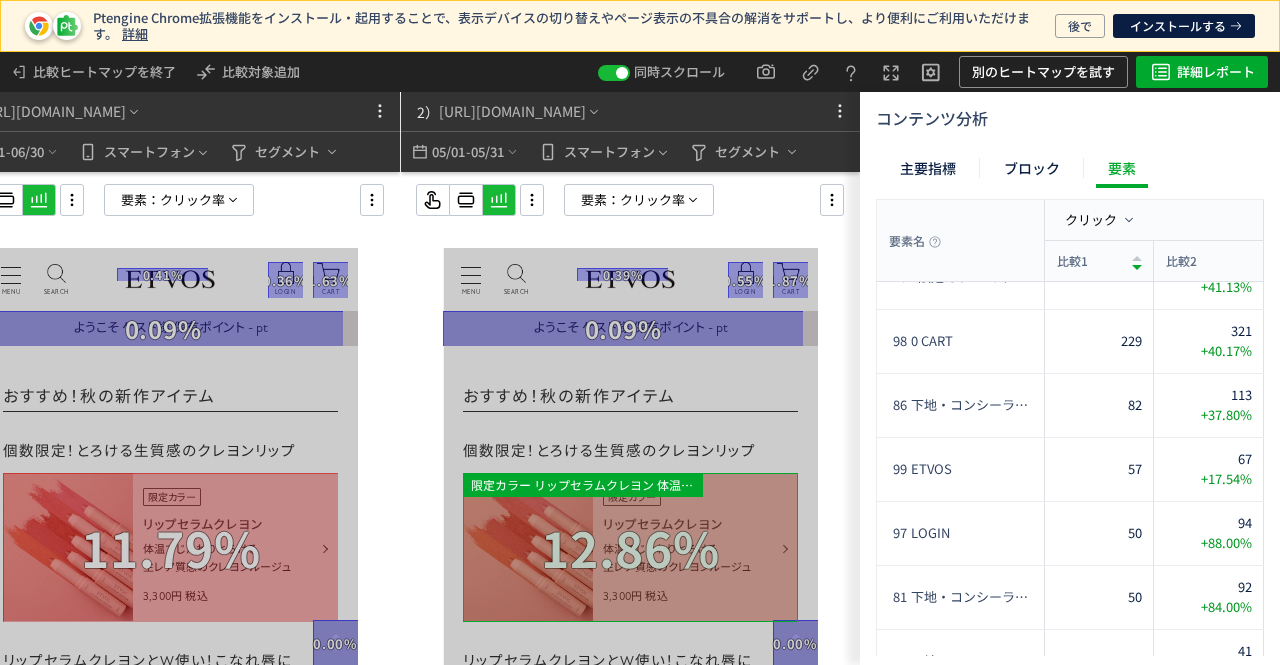 click at bounding box center [630, 547] 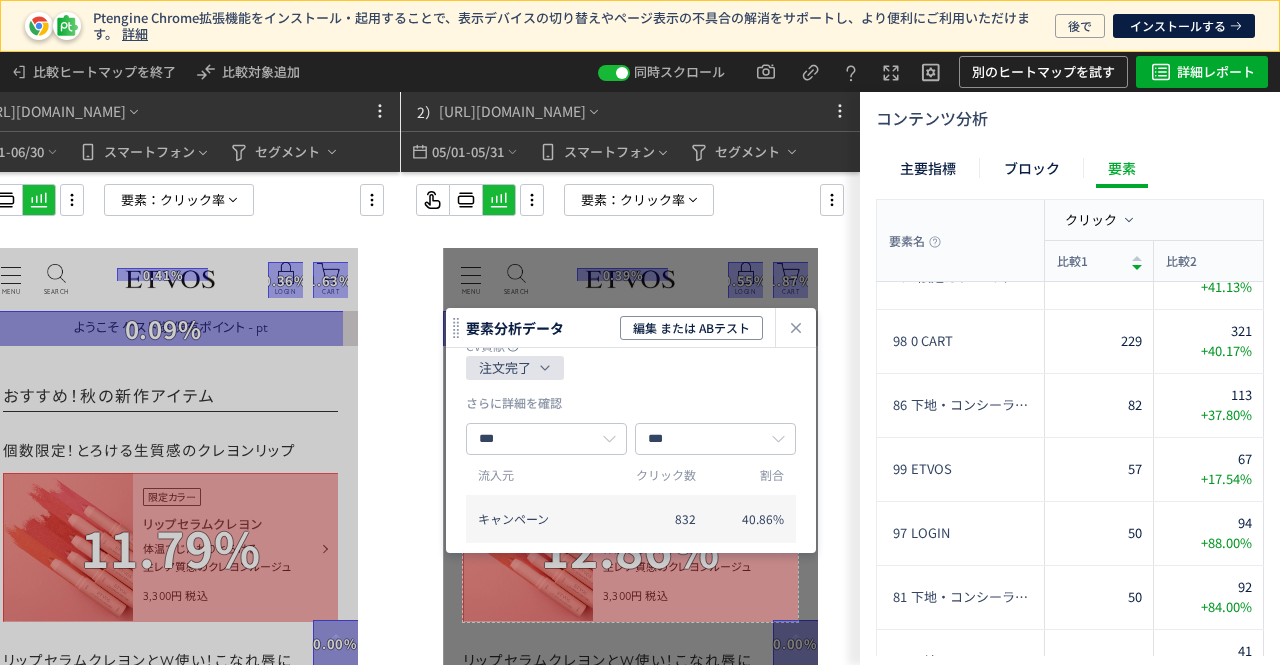 drag, startPoint x: 714, startPoint y: 444, endPoint x: 697, endPoint y: 434, distance: 19.723083 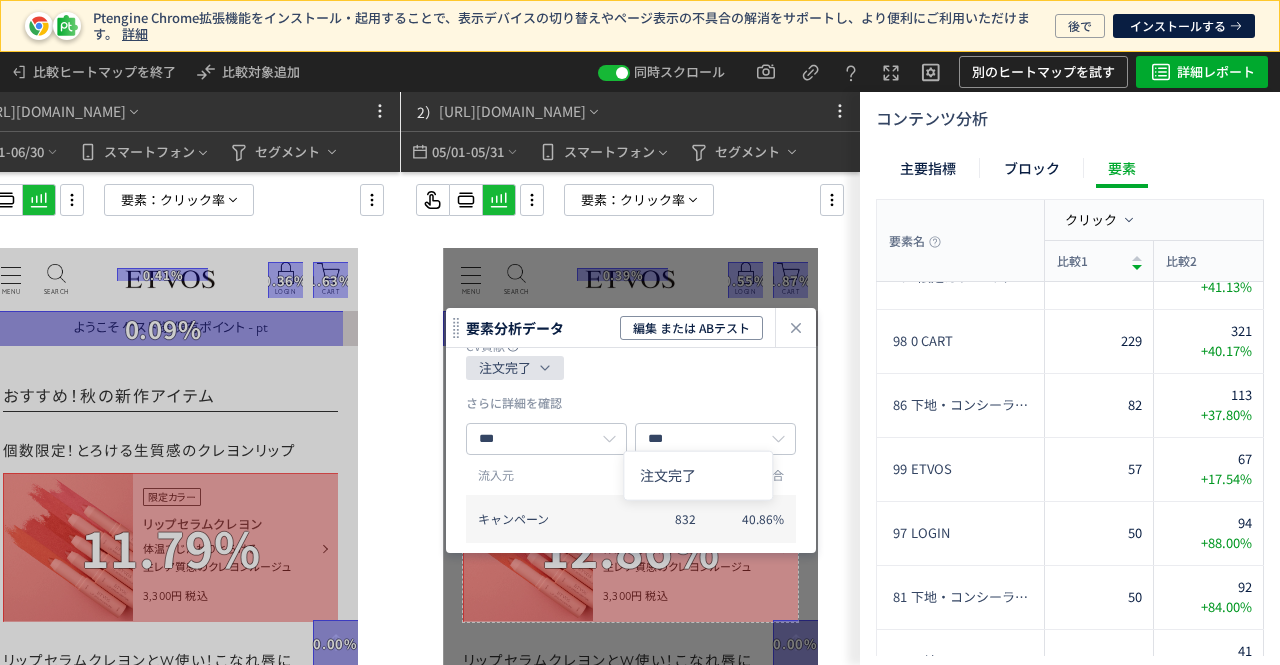 click on "注文完了" 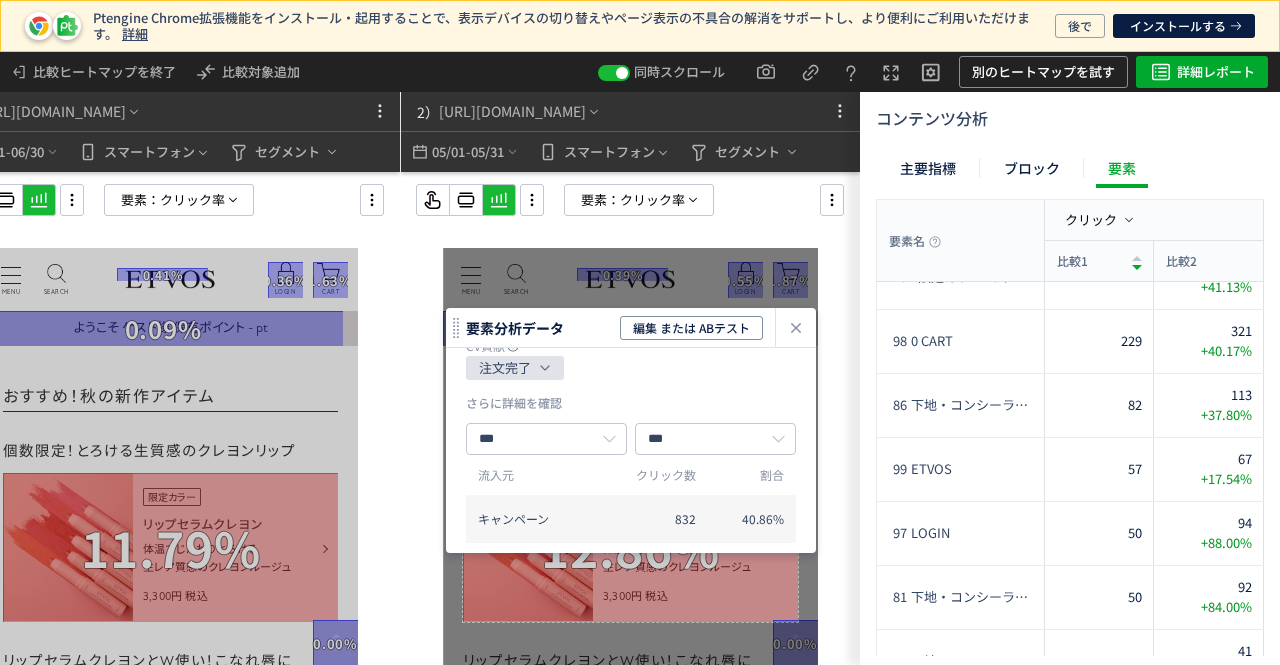 click on "注文完了" 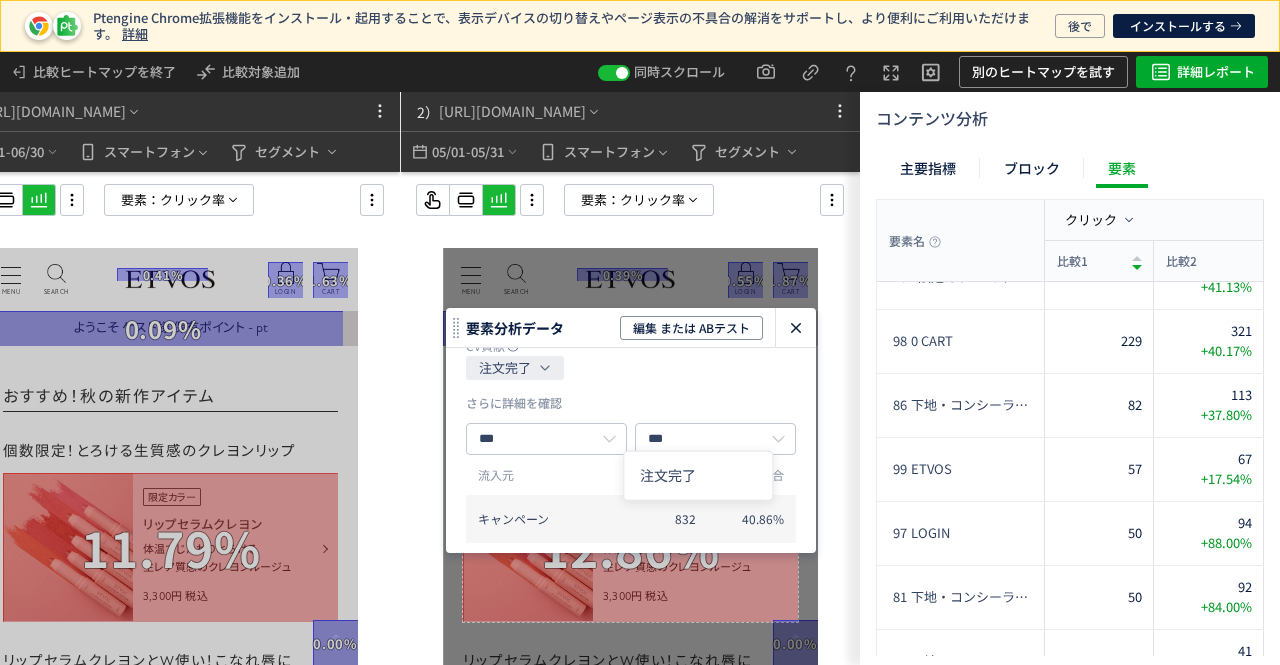 click 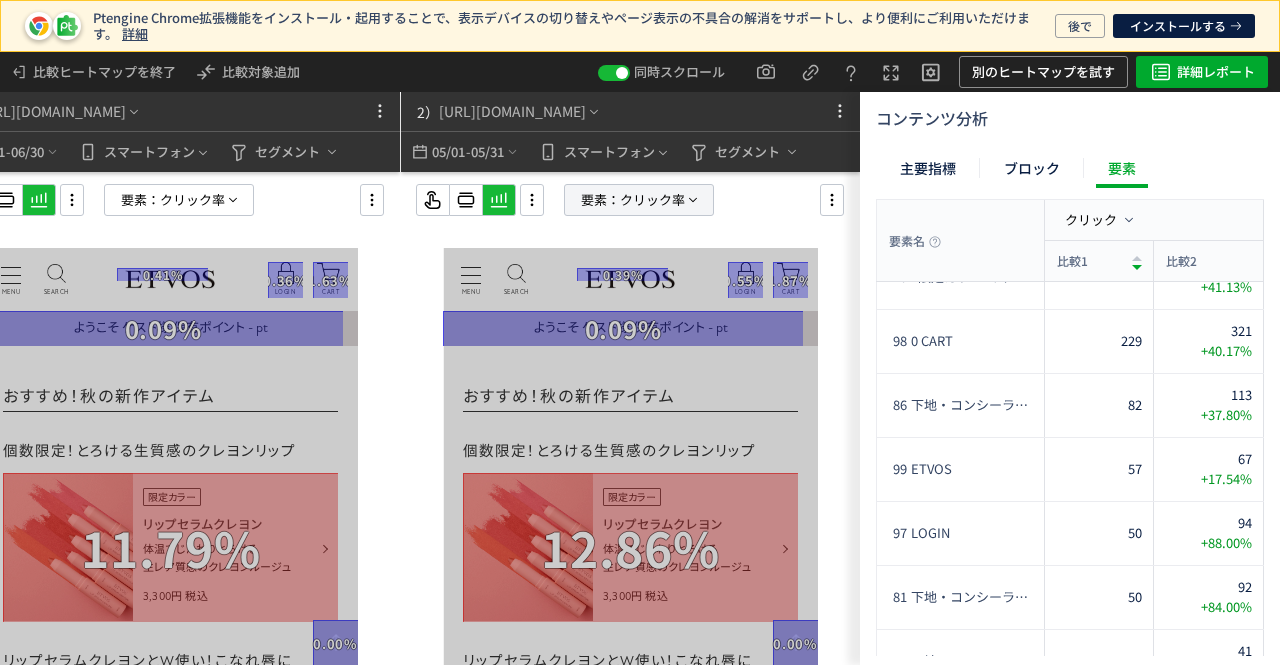 click 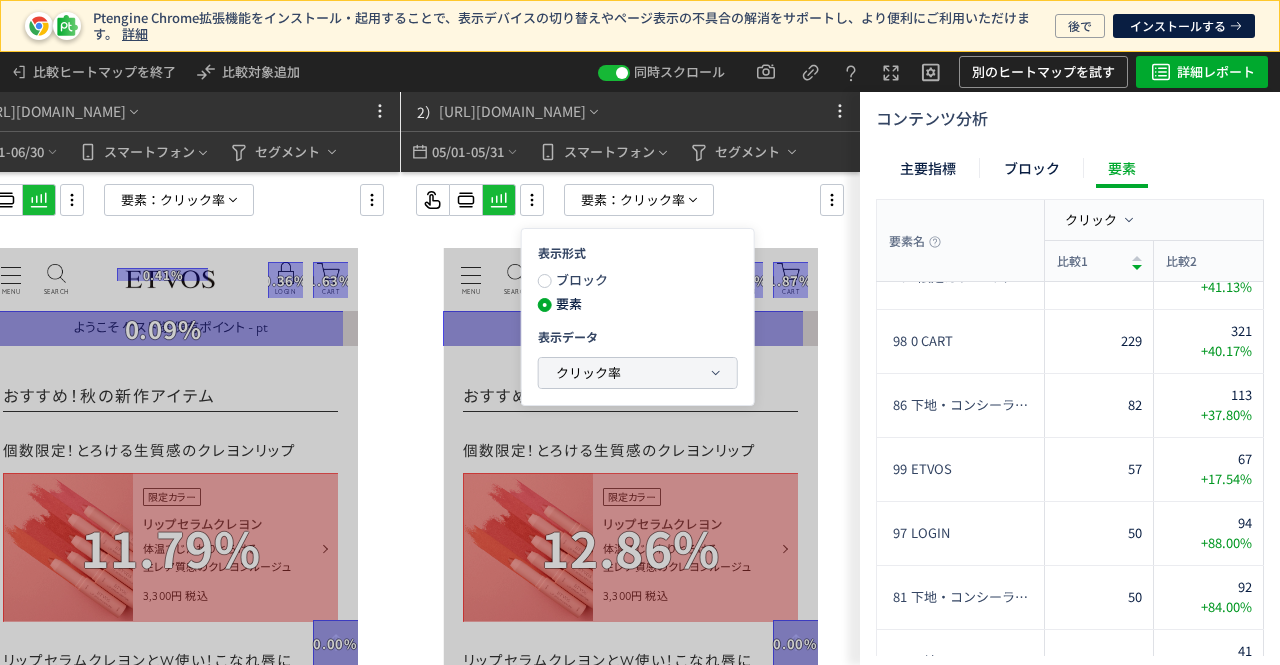 click on "クリック率" 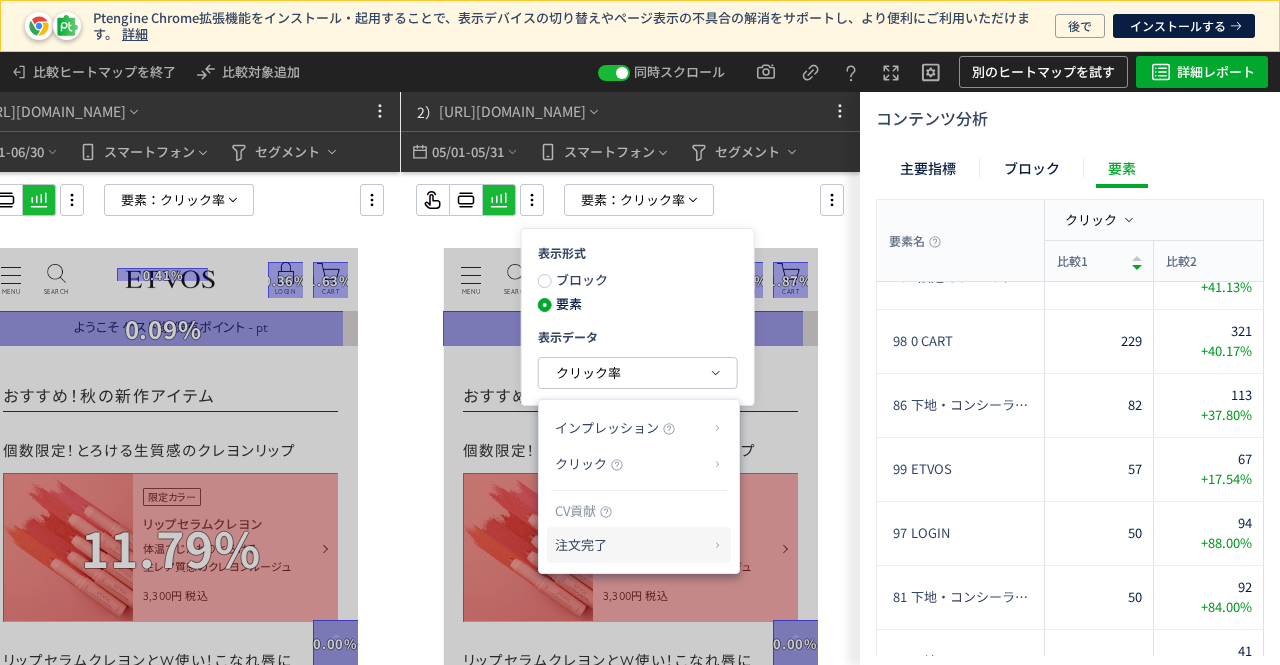 drag, startPoint x: 607, startPoint y: 542, endPoint x: 664, endPoint y: 545, distance: 57.07889 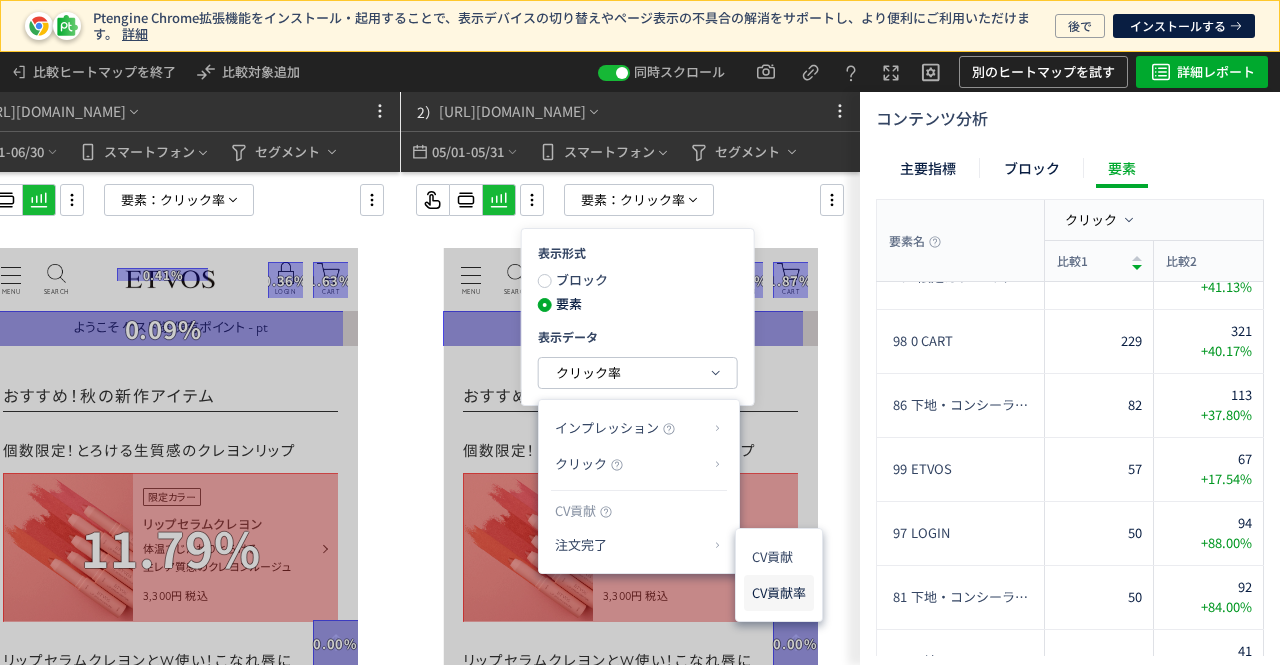 click on "CV貢献率" 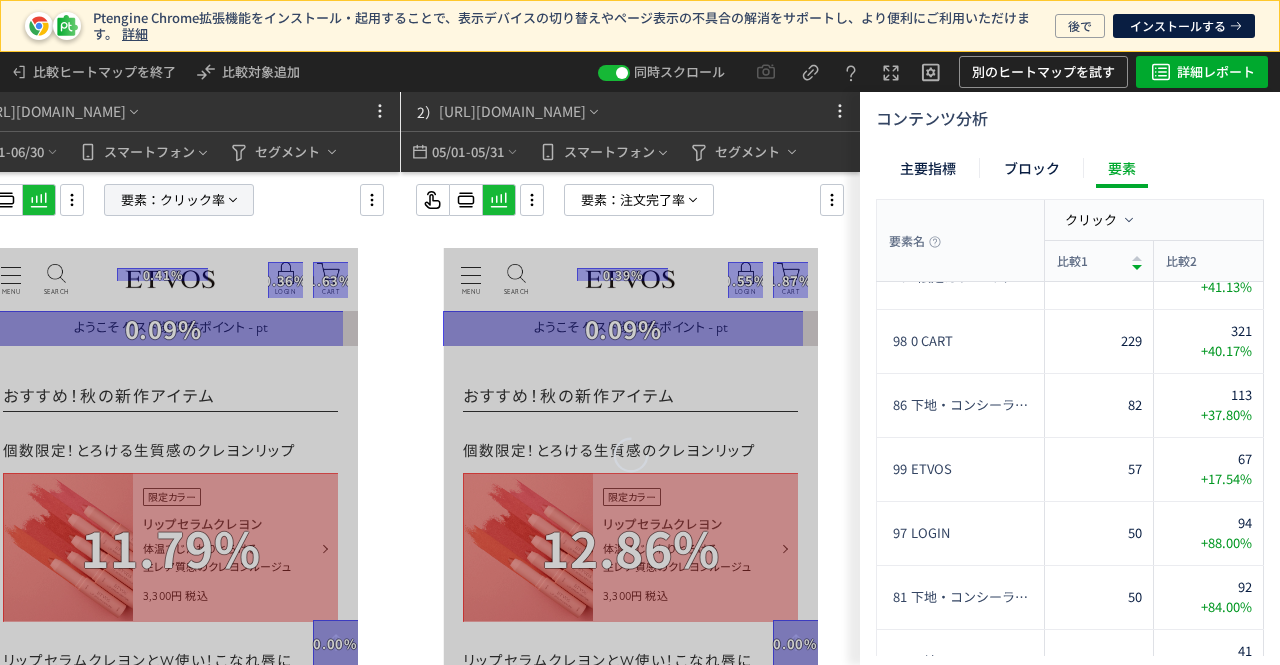click on "クリック率" at bounding box center (192, 200) 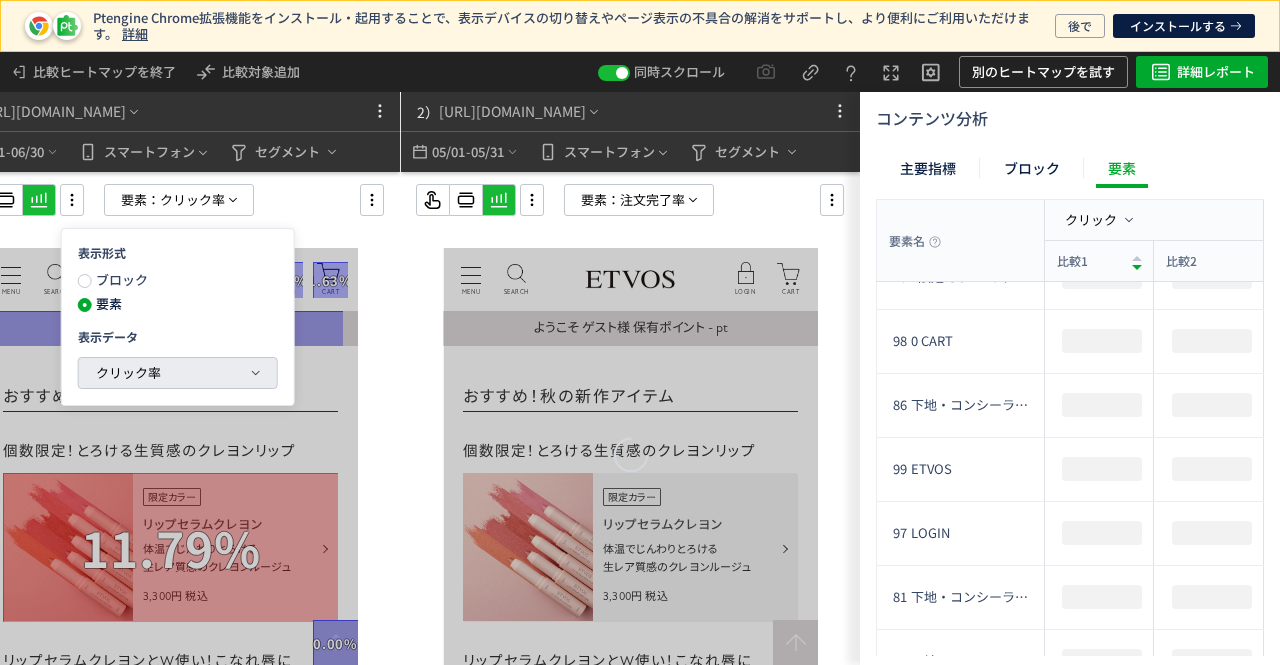 drag, startPoint x: 138, startPoint y: 376, endPoint x: 150, endPoint y: 401, distance: 27.730848 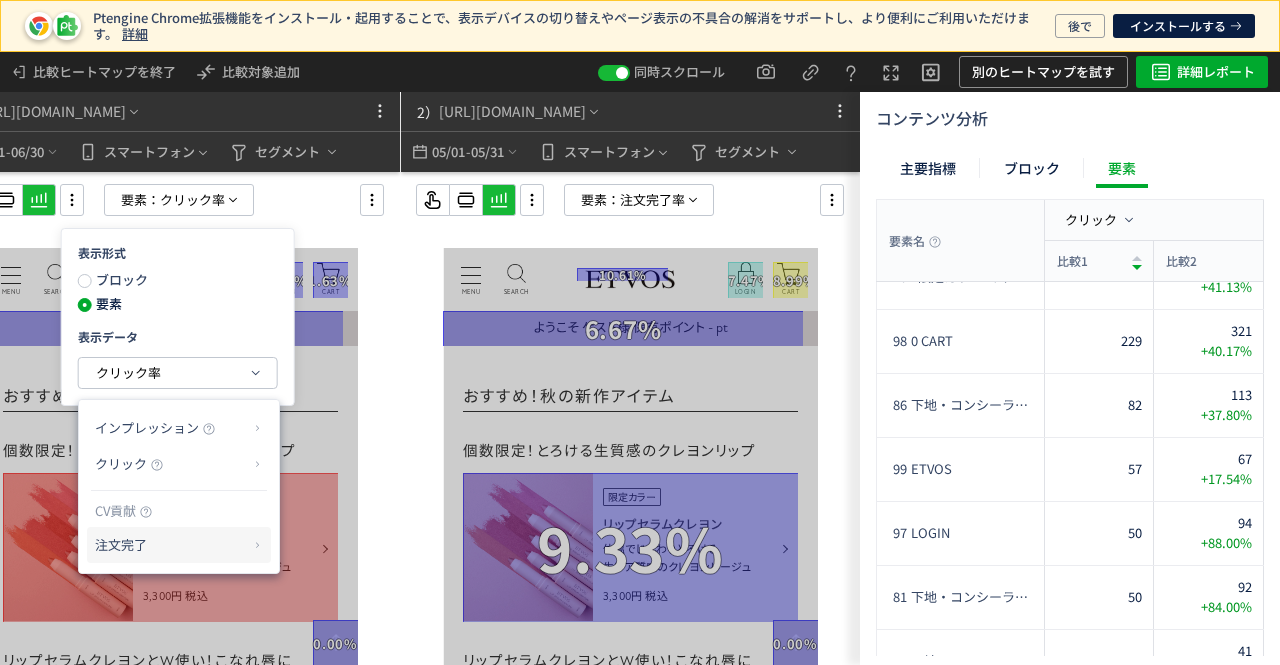 click on "注文完了" at bounding box center [171, 545] 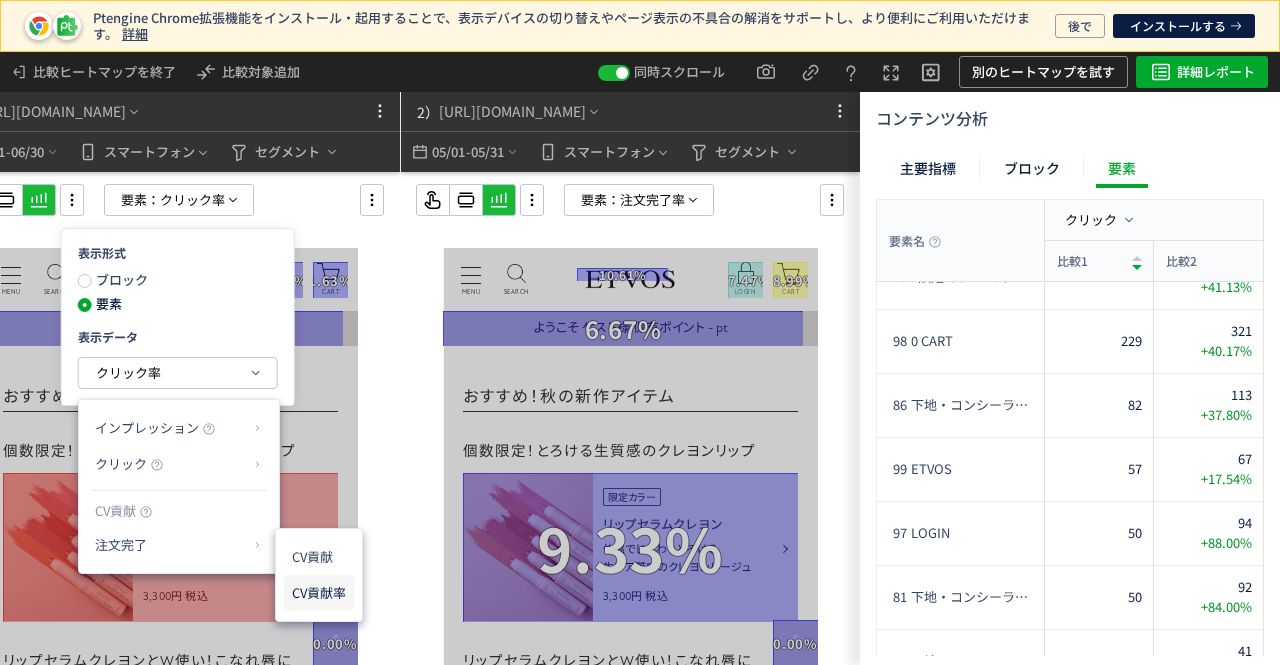 click on "CV貢献率" 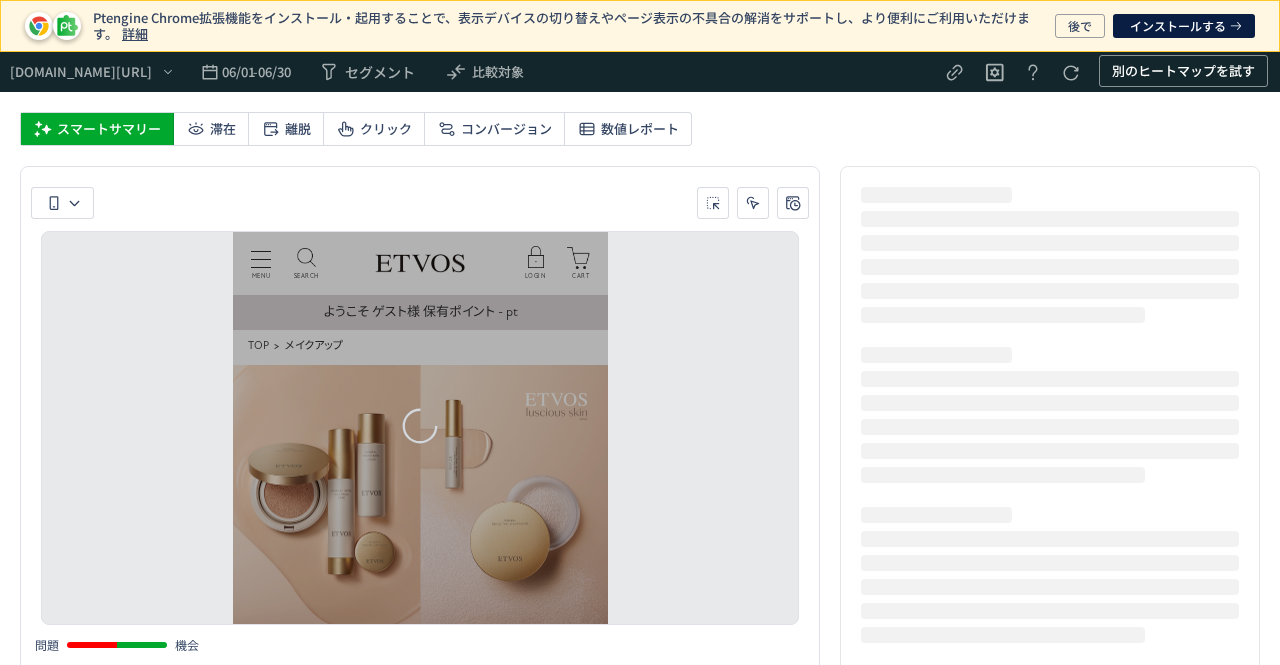 scroll, scrollTop: 0, scrollLeft: 0, axis: both 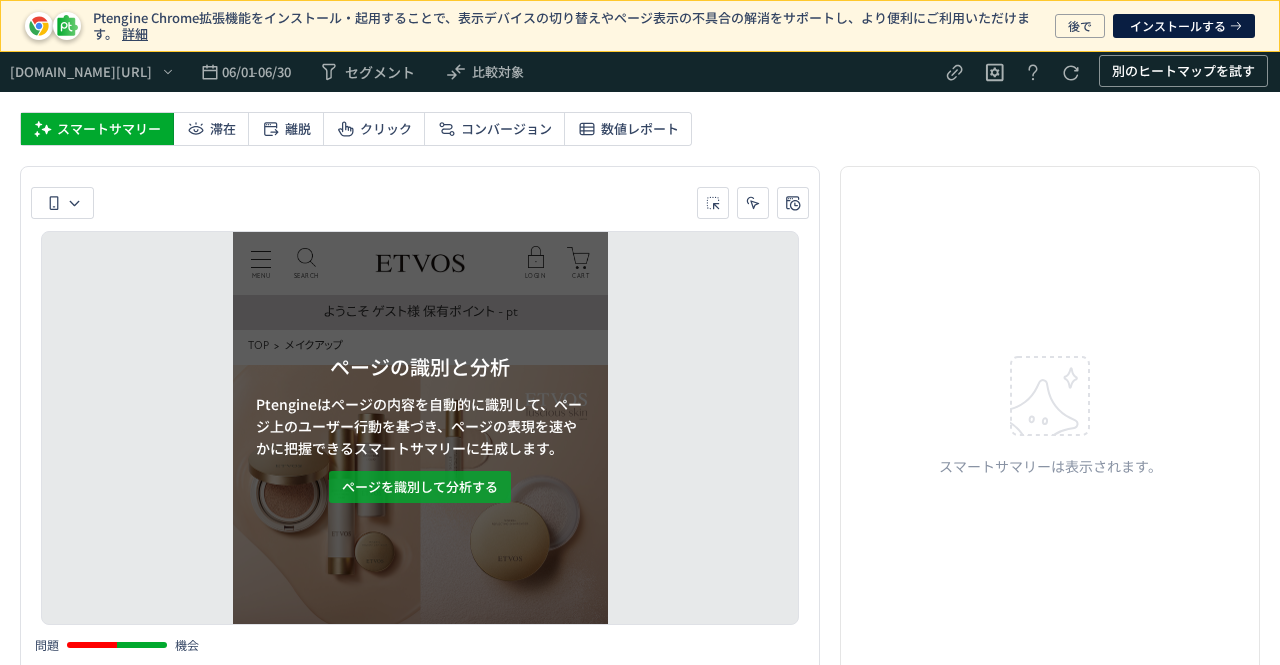 click on "ページを識別して分析する" at bounding box center (420, 487) 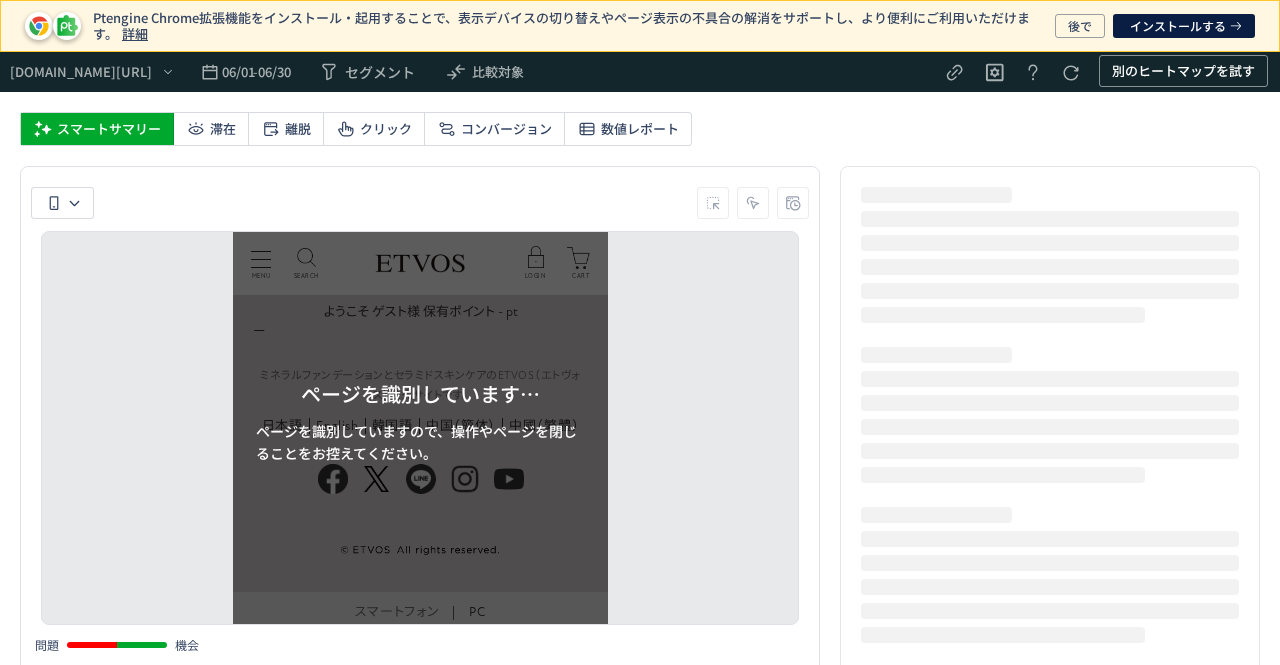 scroll, scrollTop: 0, scrollLeft: 0, axis: both 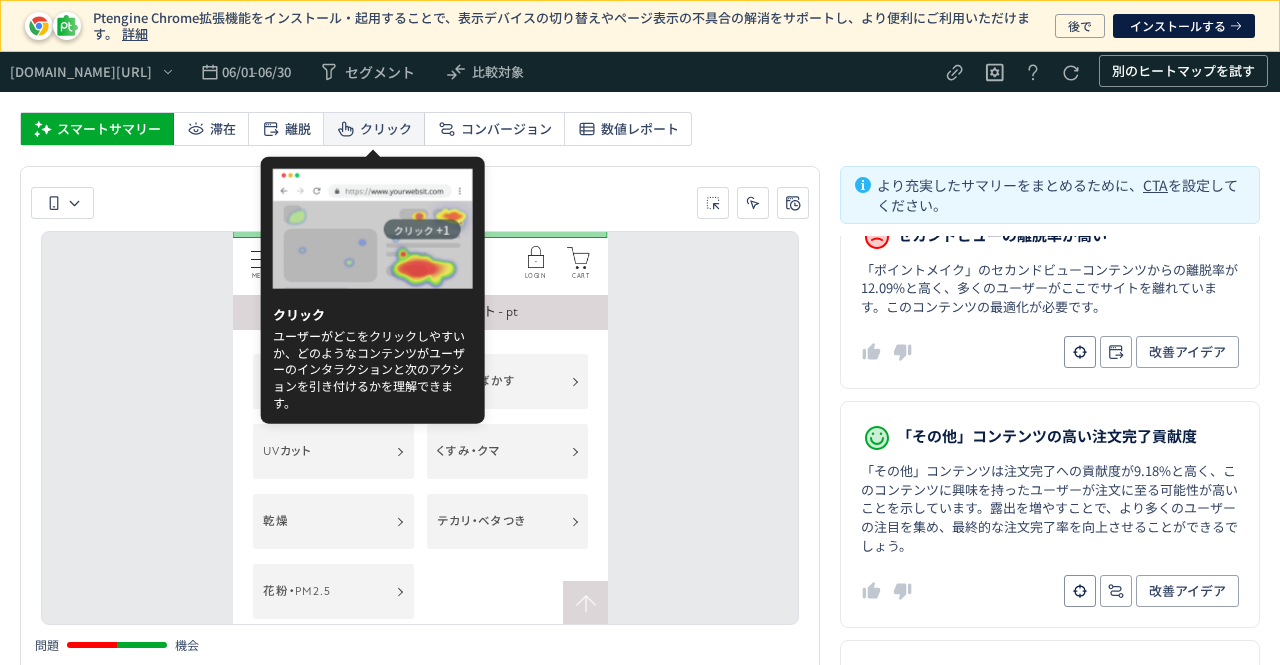 click on "クリック" at bounding box center (386, 129) 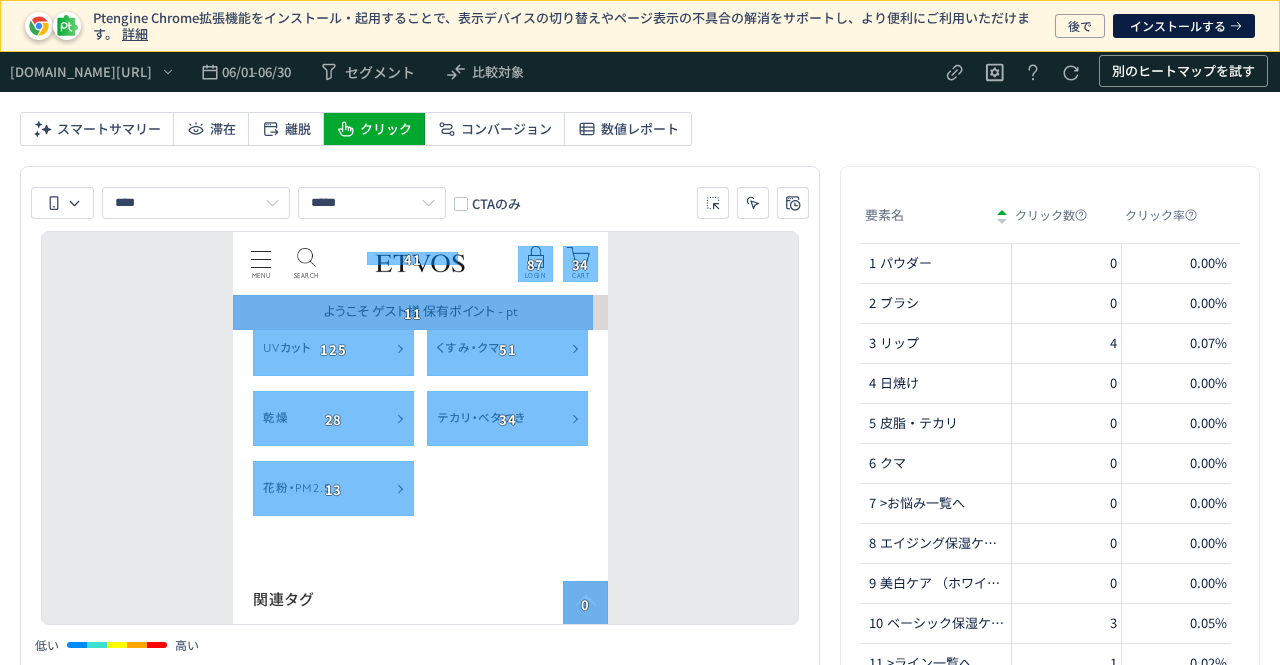 scroll, scrollTop: 1900, scrollLeft: 0, axis: vertical 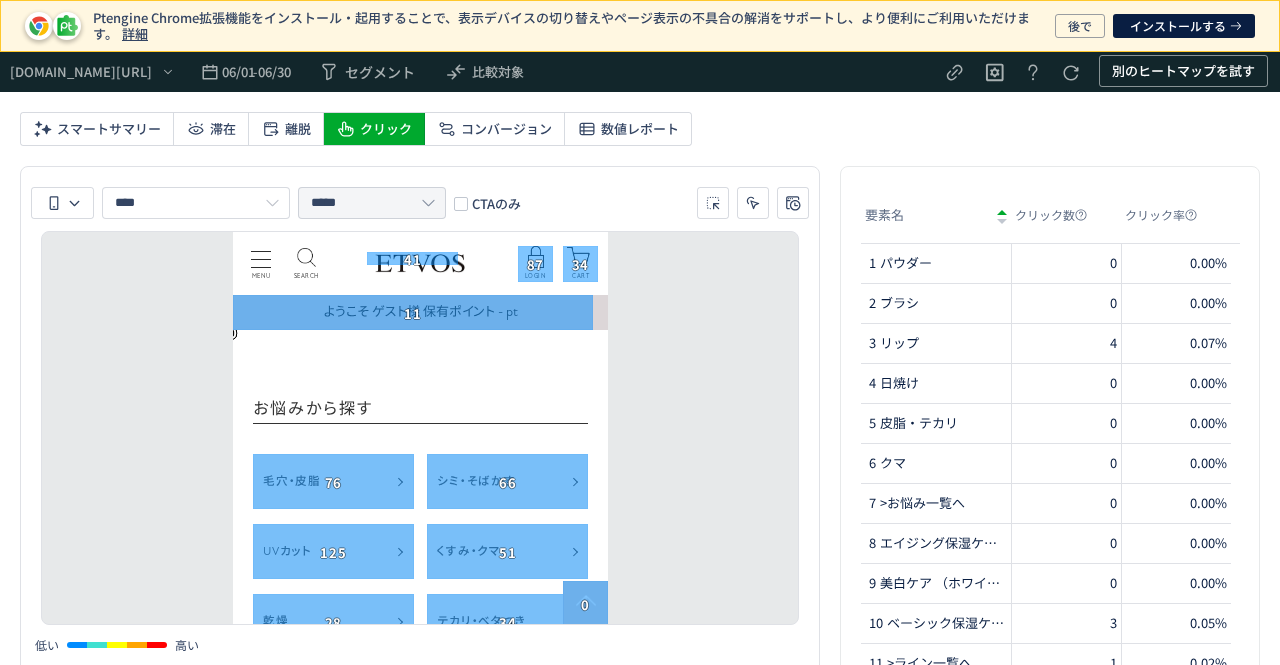 click on "*****" 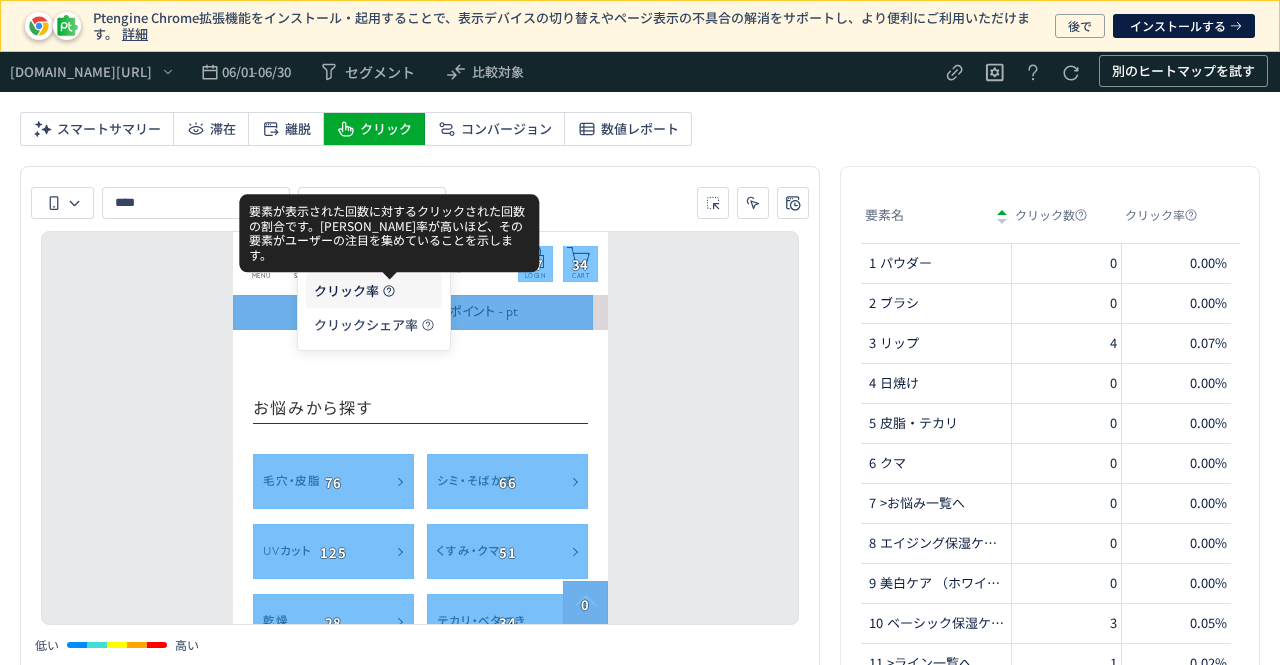 click 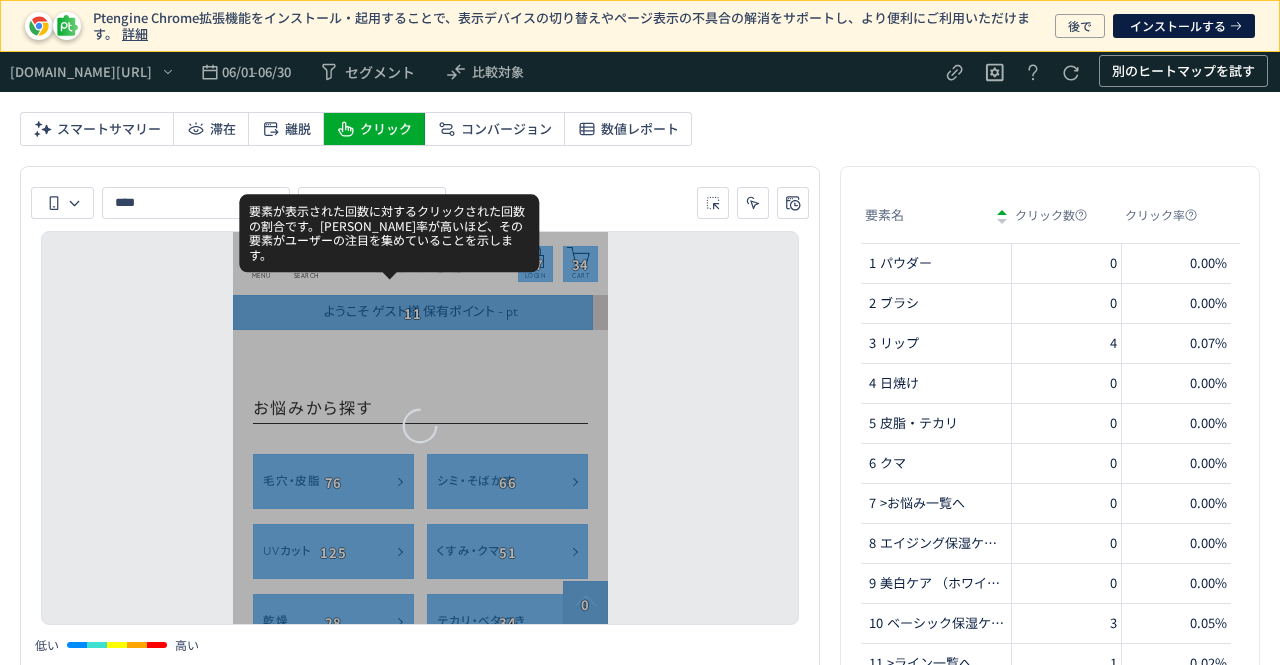click 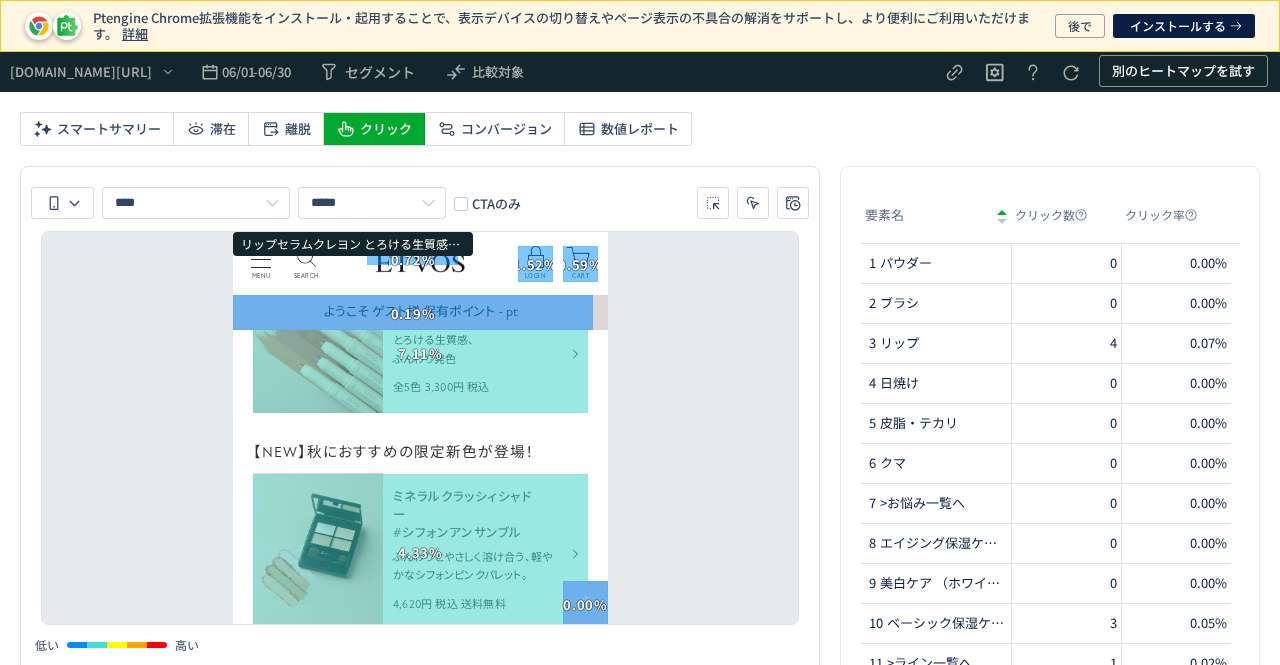 scroll, scrollTop: 1600, scrollLeft: 0, axis: vertical 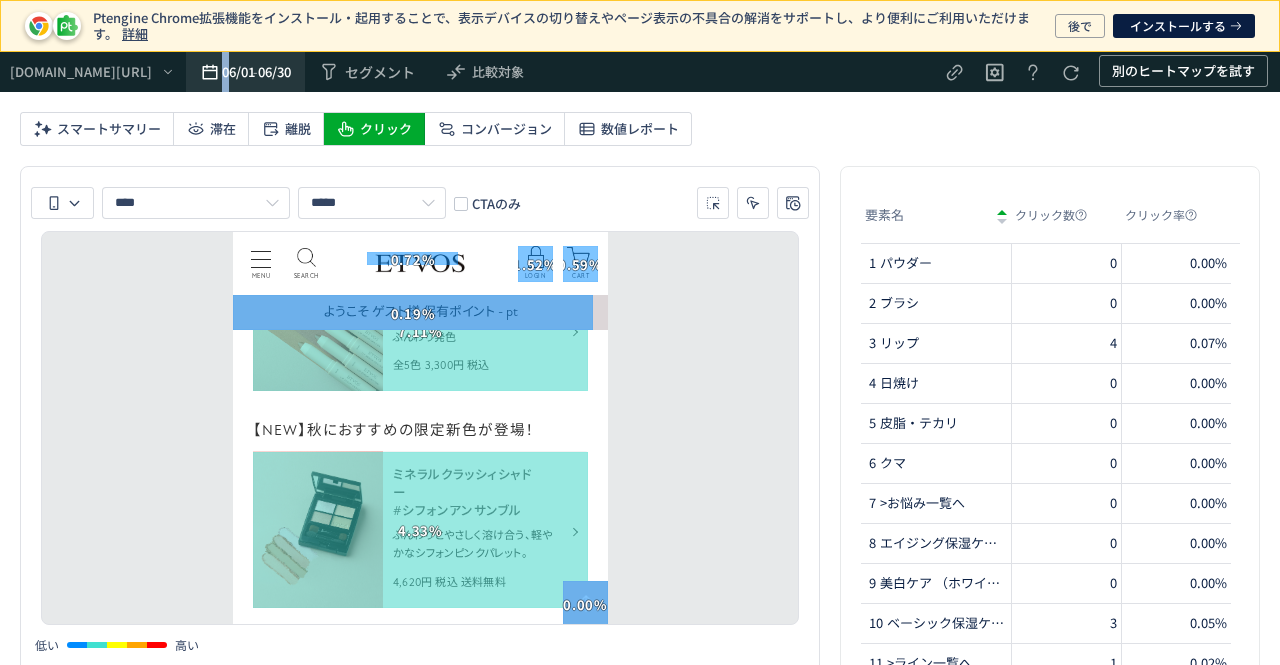 click on "06/01" at bounding box center [237, 72] 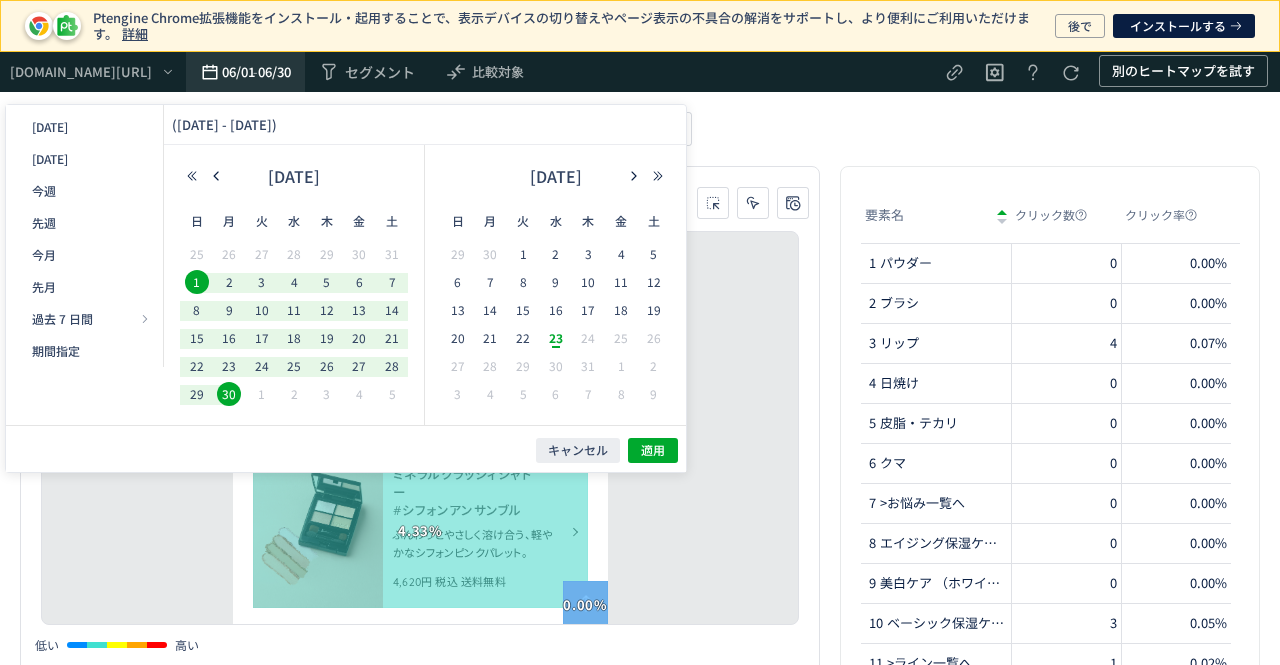 click on "06/01" at bounding box center [237, 72] 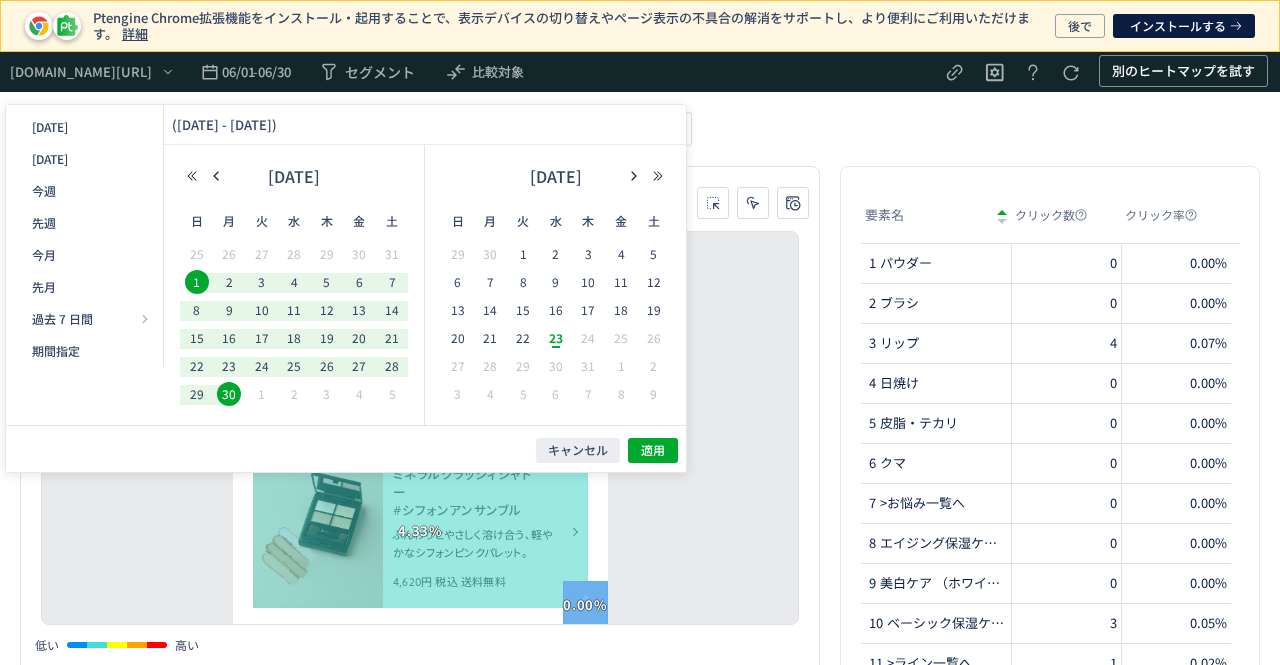 click on "https://etvos.com/shop/c/c20/* 06/01 - 06/30 セグメント 比較対象 別のヒートマップを試す" 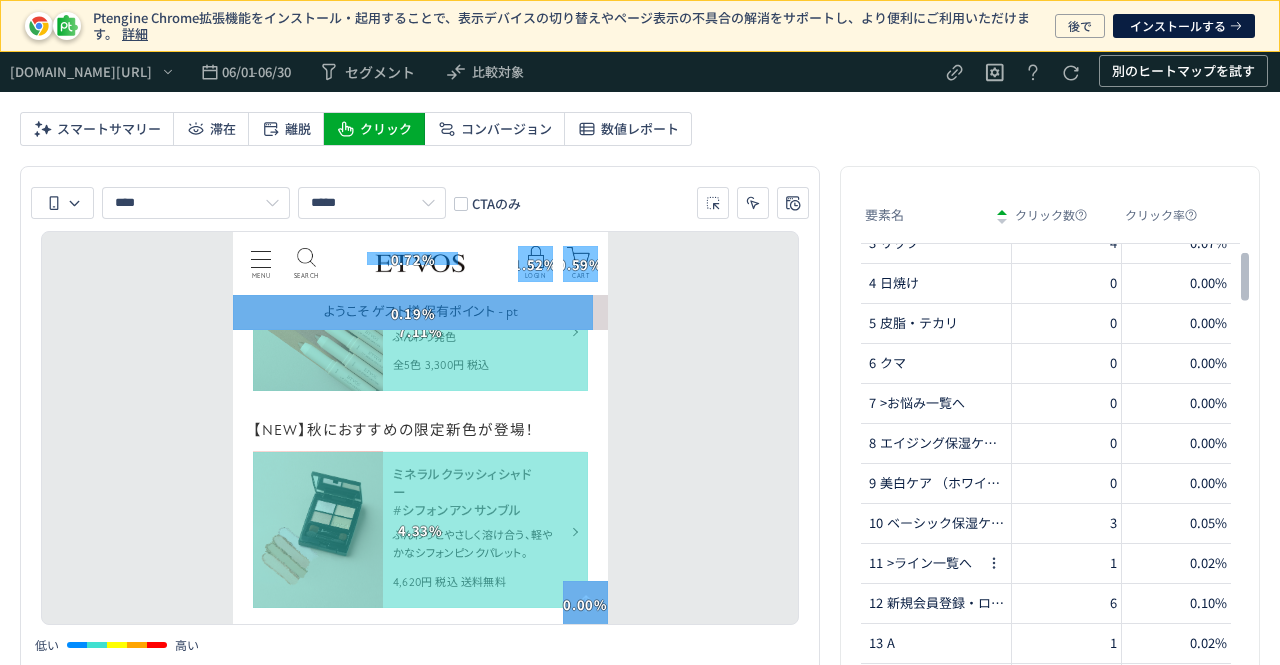 scroll, scrollTop: 200, scrollLeft: 0, axis: vertical 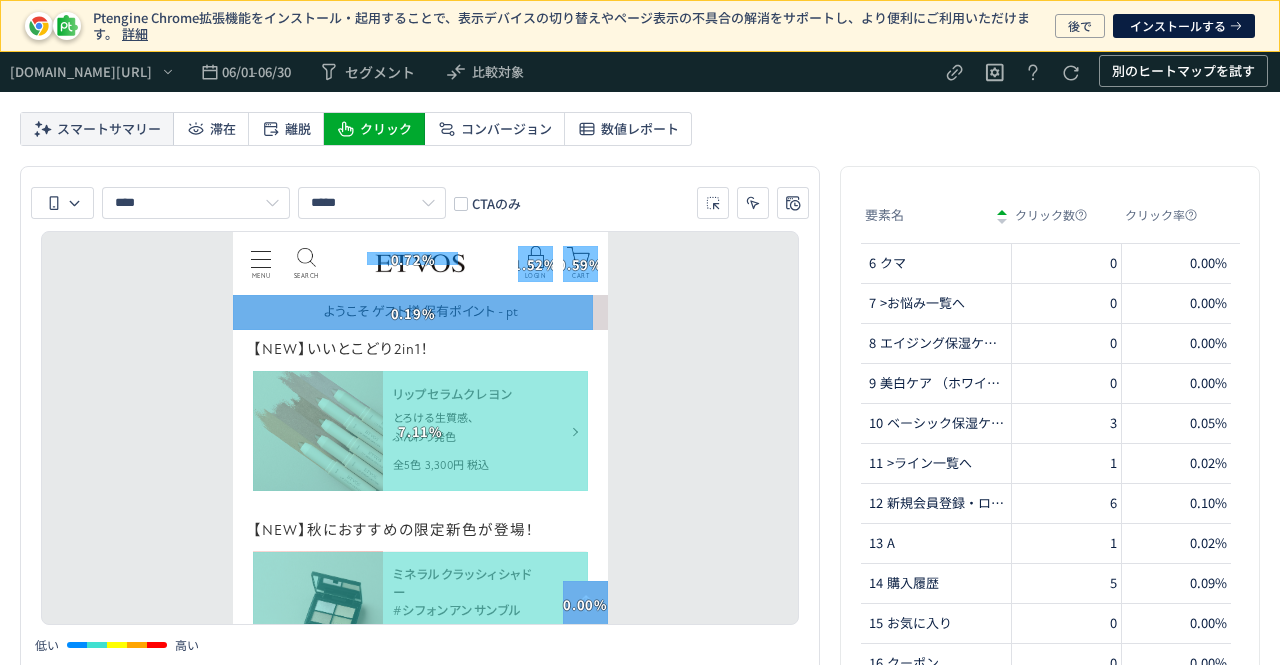 click on "スマートサマリー" at bounding box center (109, 129) 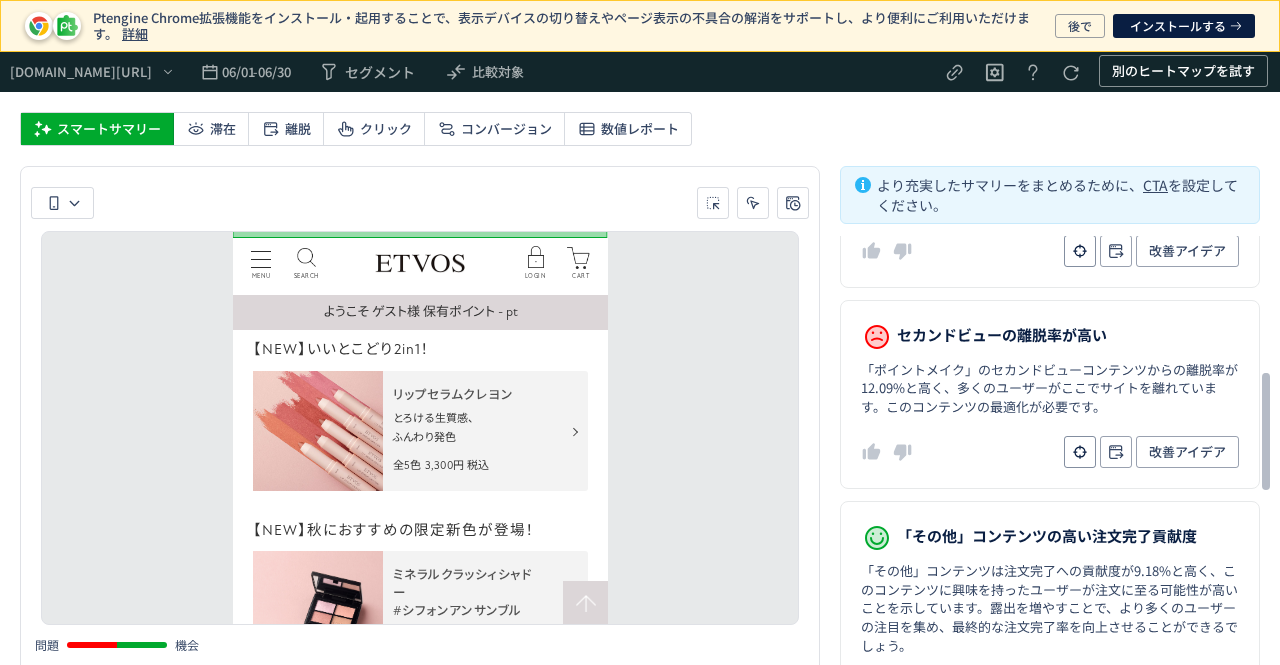 scroll, scrollTop: 600, scrollLeft: 0, axis: vertical 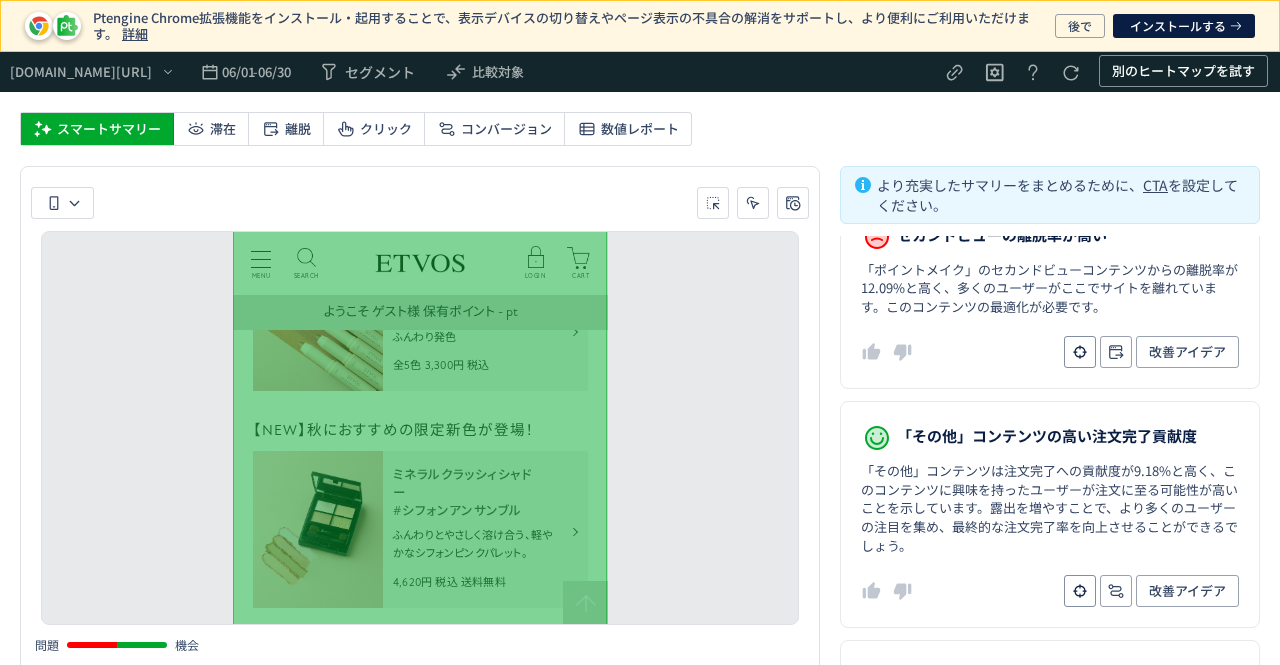 click on "「その他」コンテンツの高い注文完了貢献度（9.18%）" 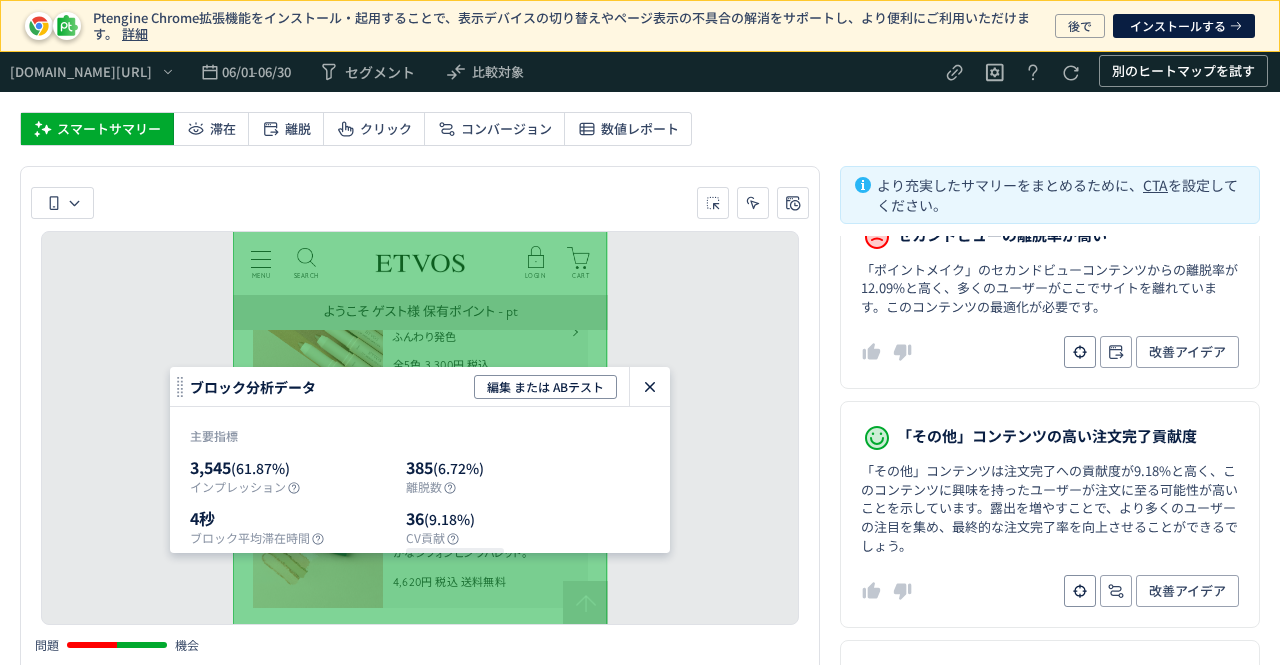 click 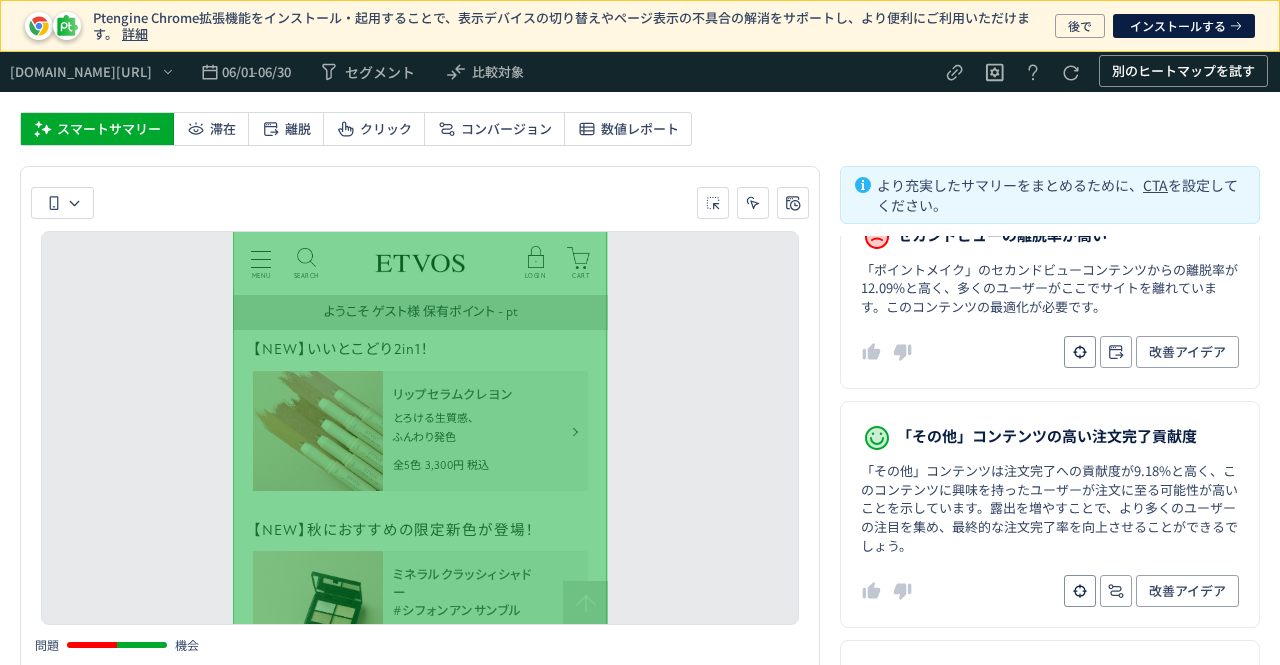 click on "「その他」コンテンツの高い注文完了貢献度（9.18%）" 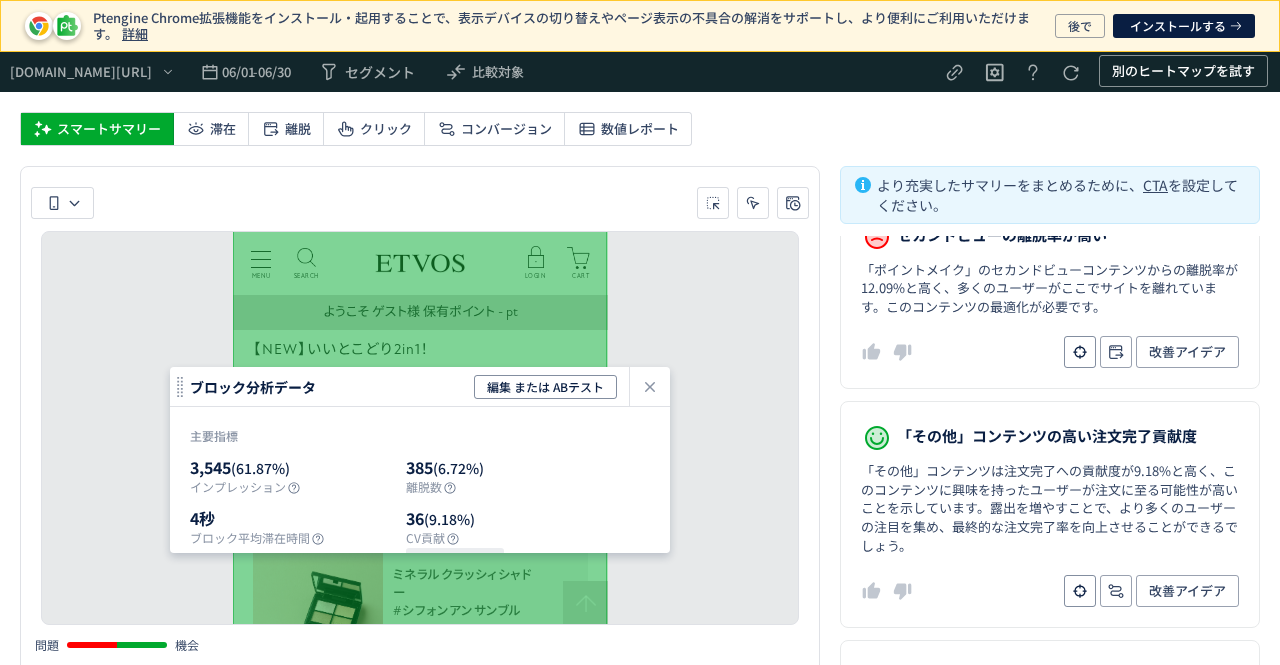 click 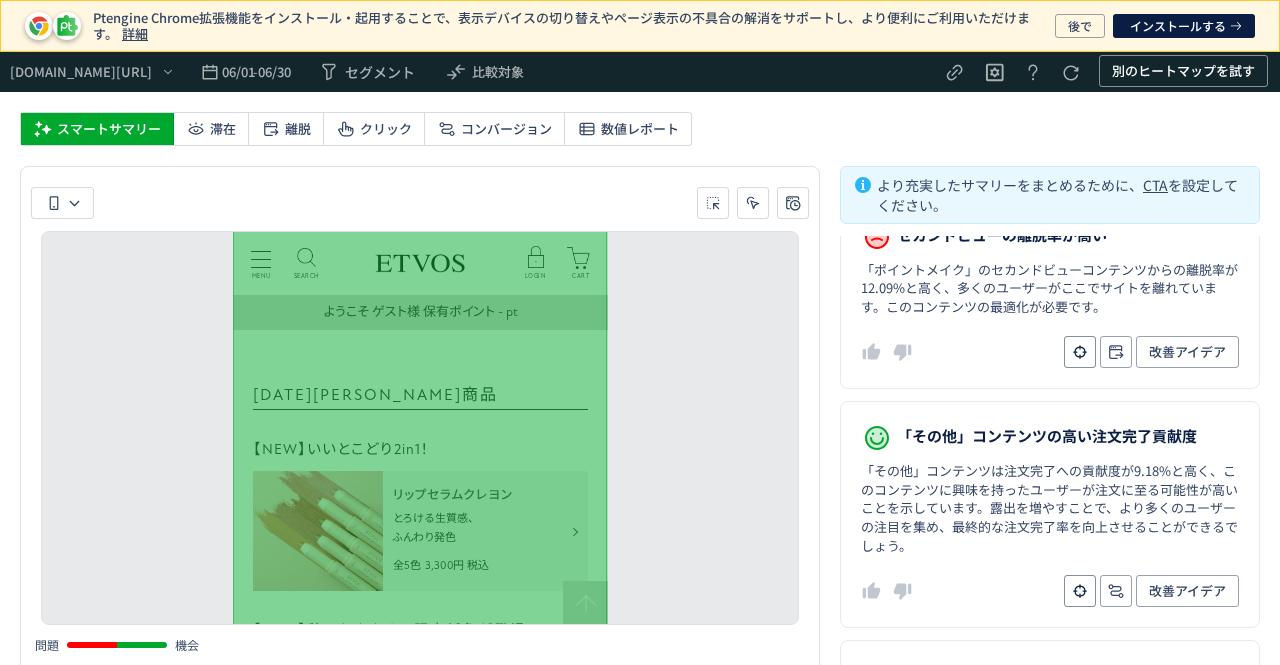 scroll, scrollTop: 1485, scrollLeft: 0, axis: vertical 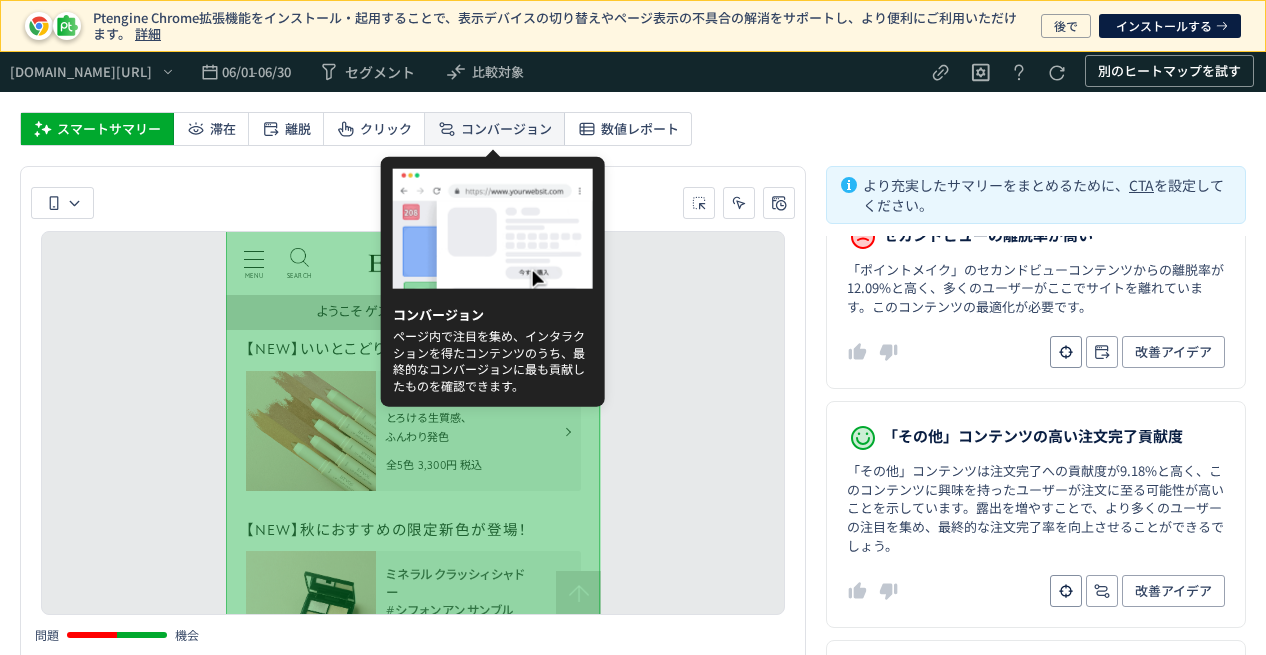 click 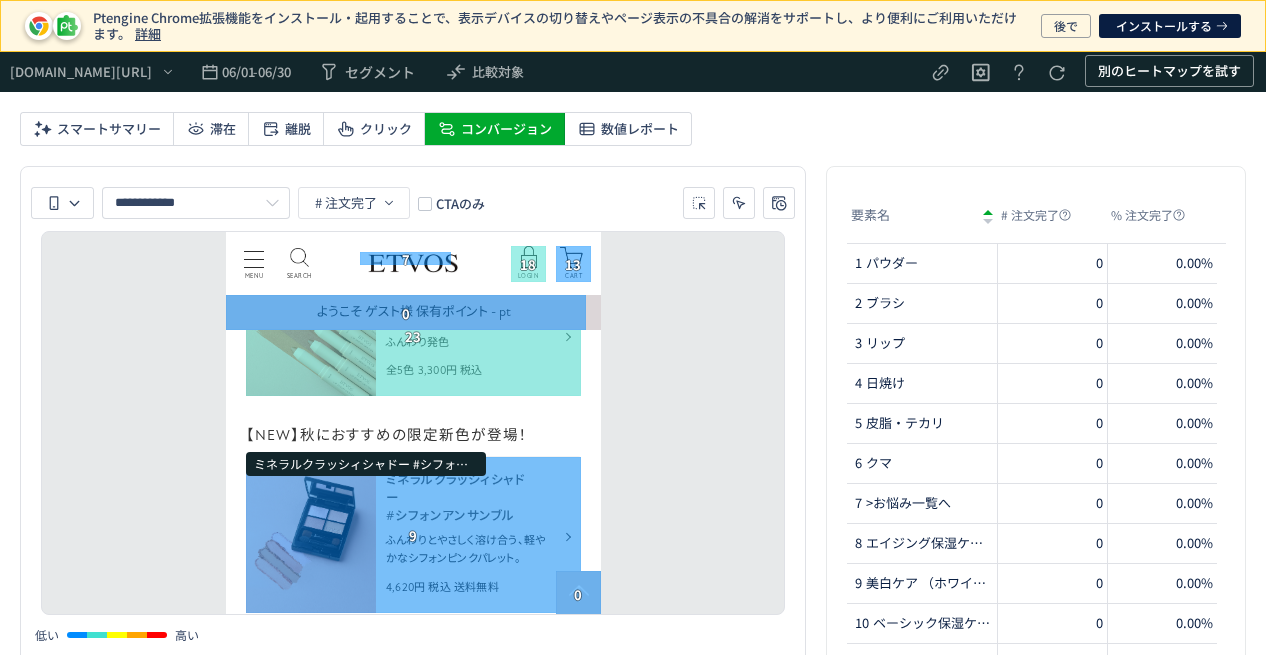 scroll, scrollTop: 1600, scrollLeft: 0, axis: vertical 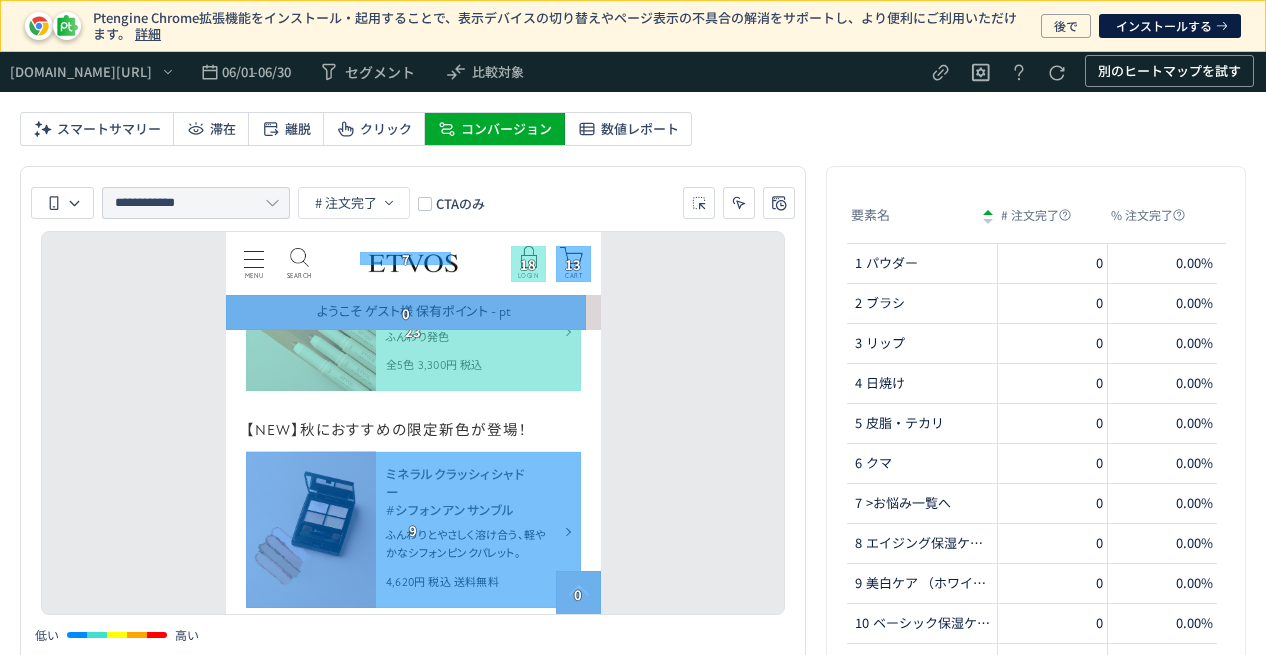 click on "**********" 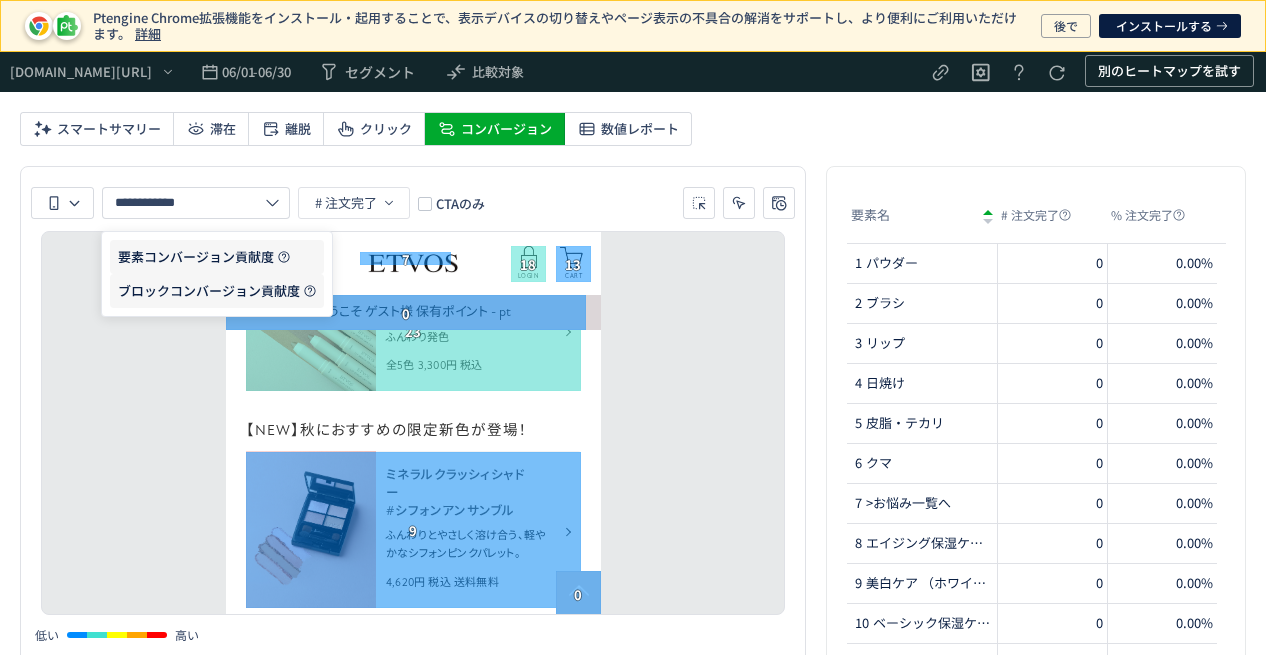 click on "ブロックコンバージョン貢献度" at bounding box center (209, 291) 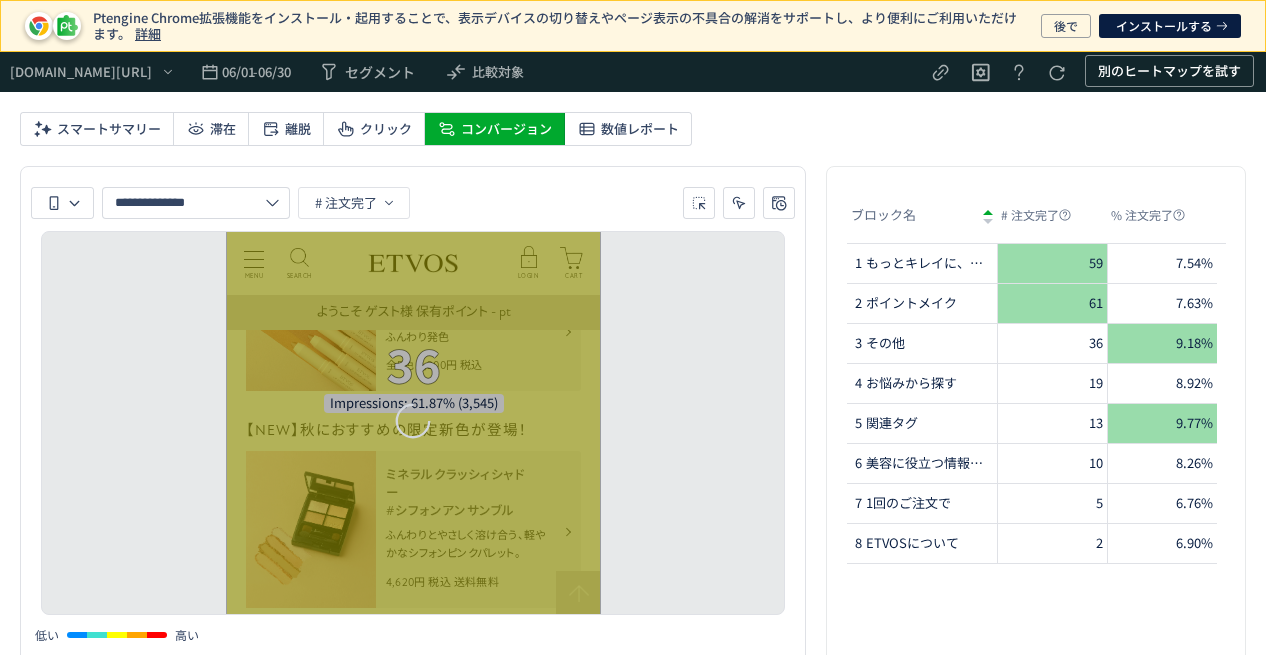 scroll, scrollTop: 0, scrollLeft: 37, axis: horizontal 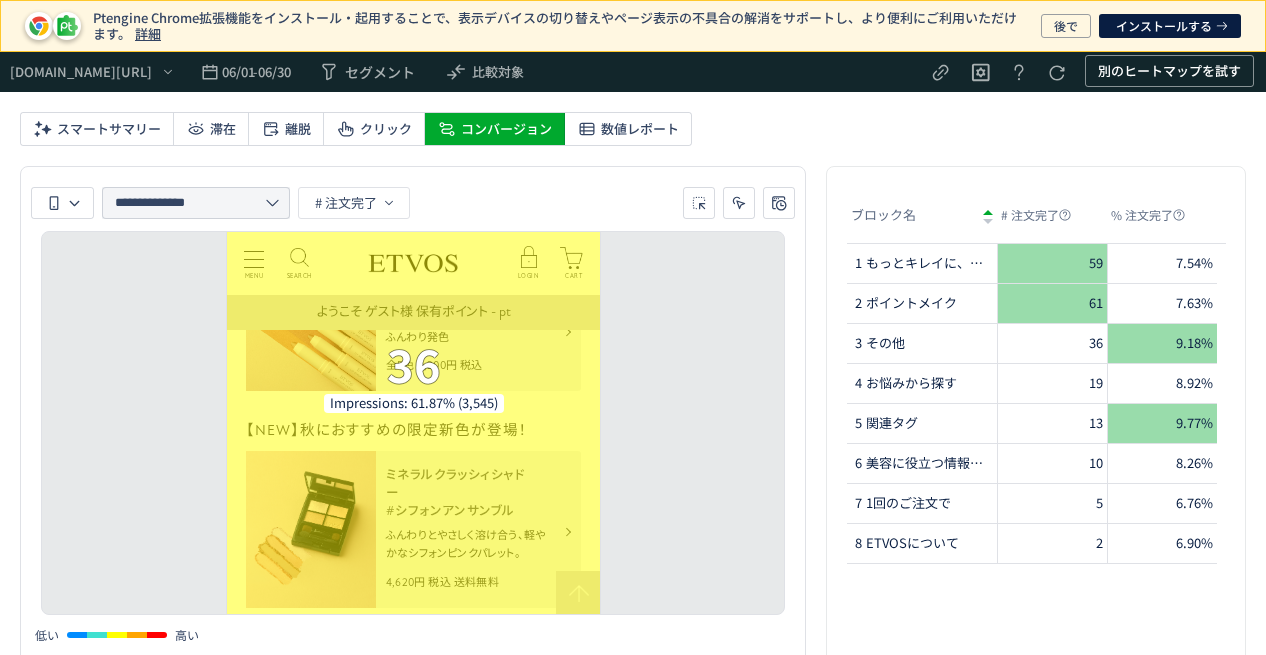 click on "**********" 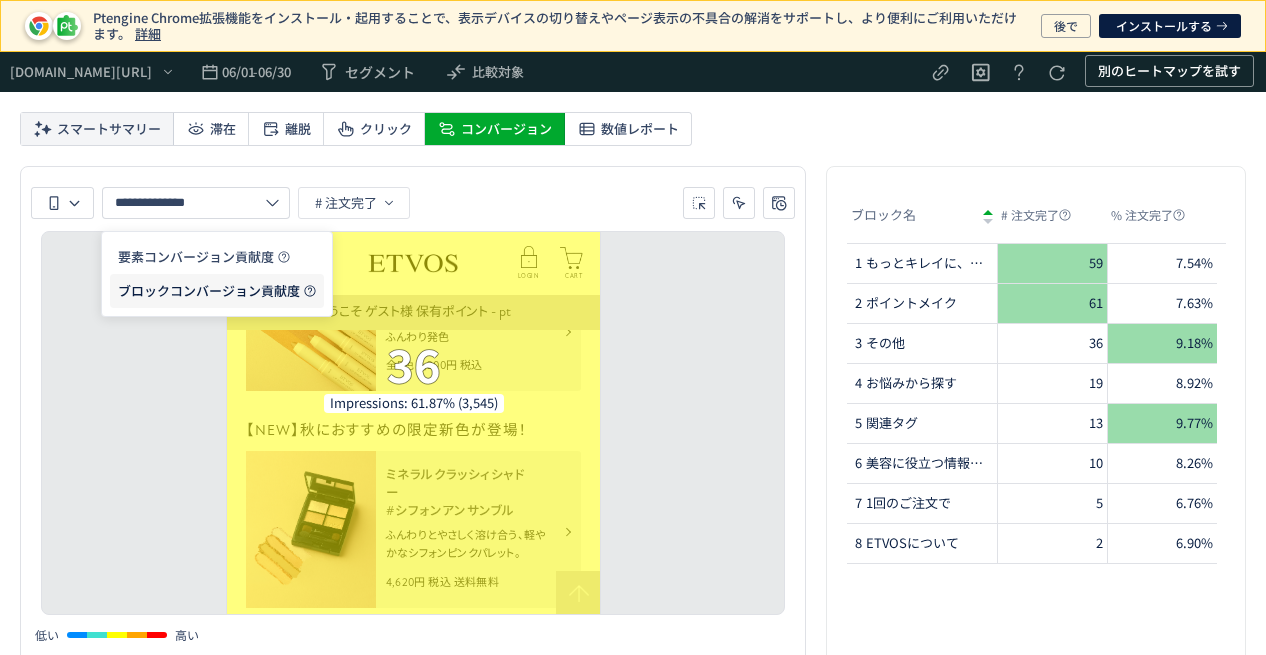 click on "要素コンバージョン貢献度" at bounding box center (196, 257) 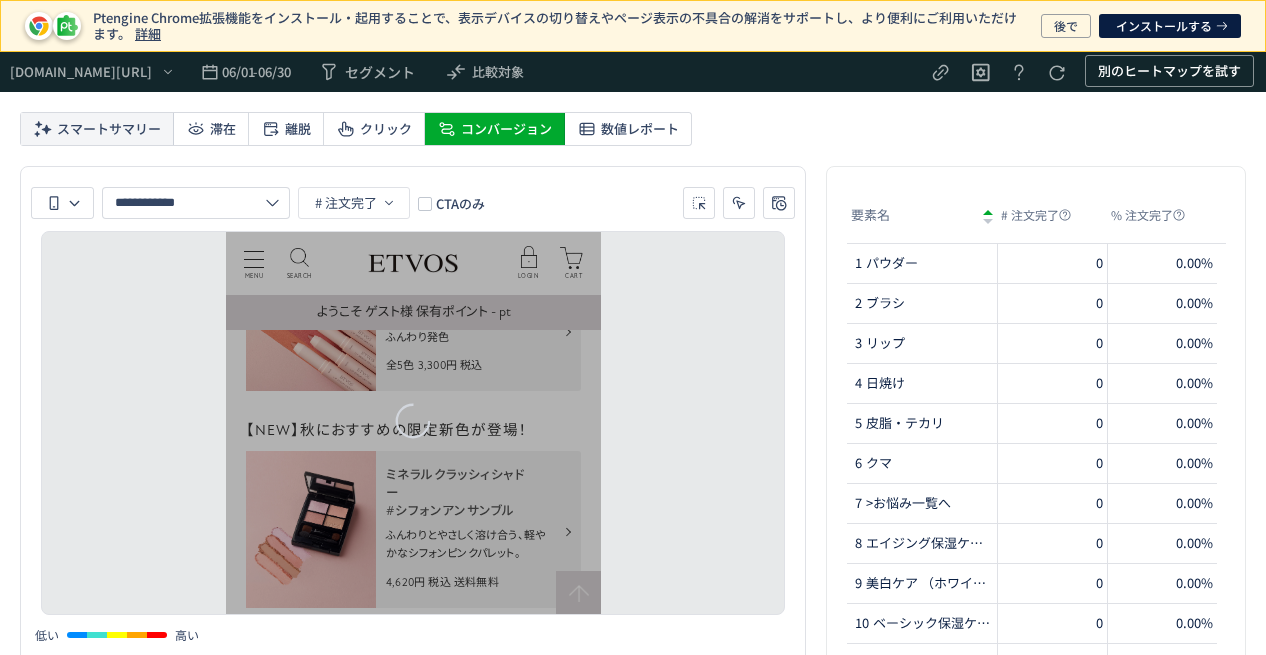 scroll, scrollTop: 0, scrollLeft: 11, axis: horizontal 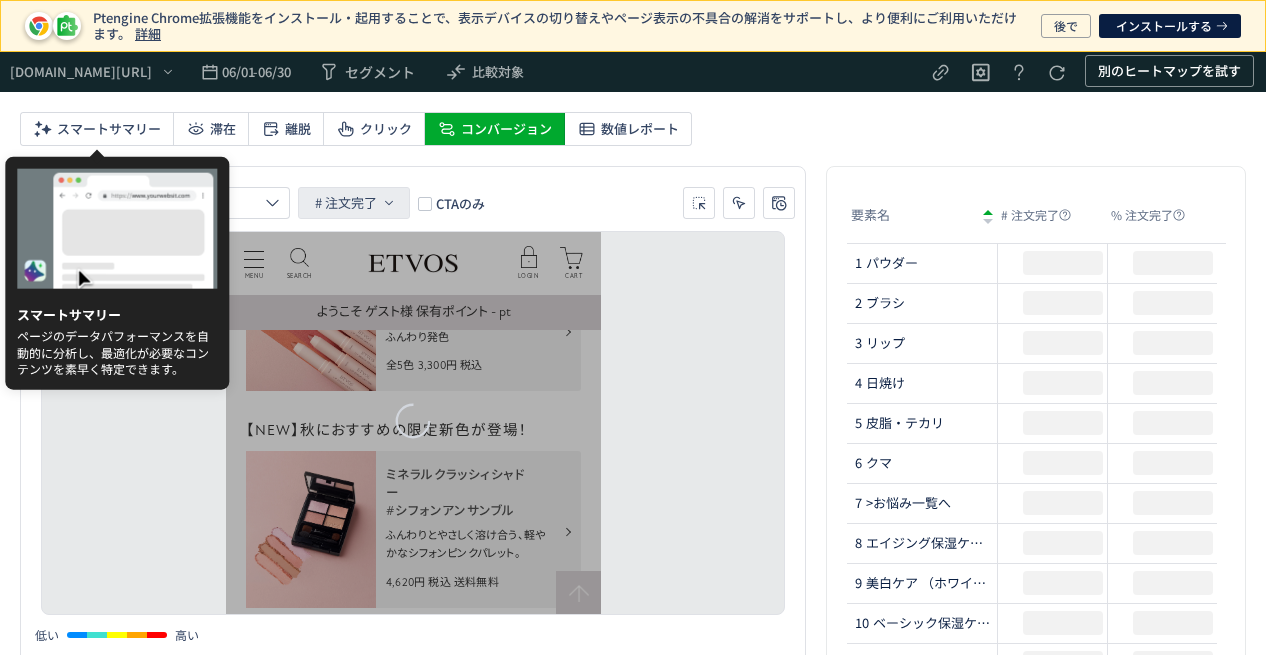 click 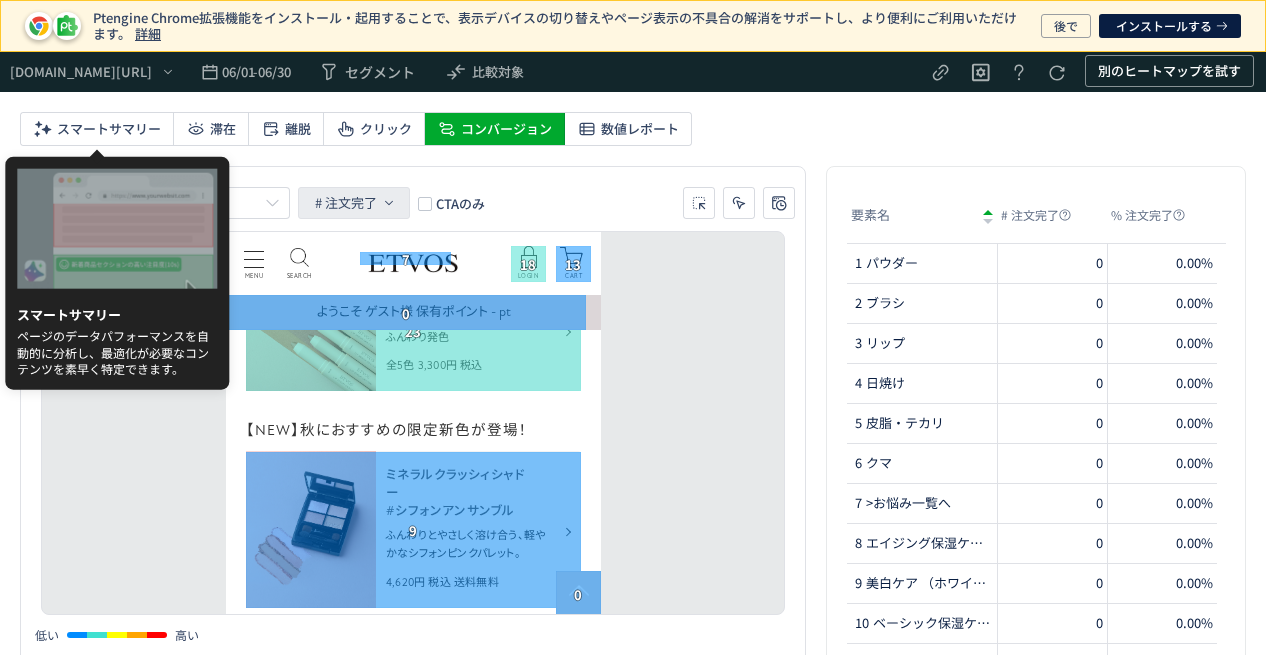 scroll, scrollTop: 0, scrollLeft: 0, axis: both 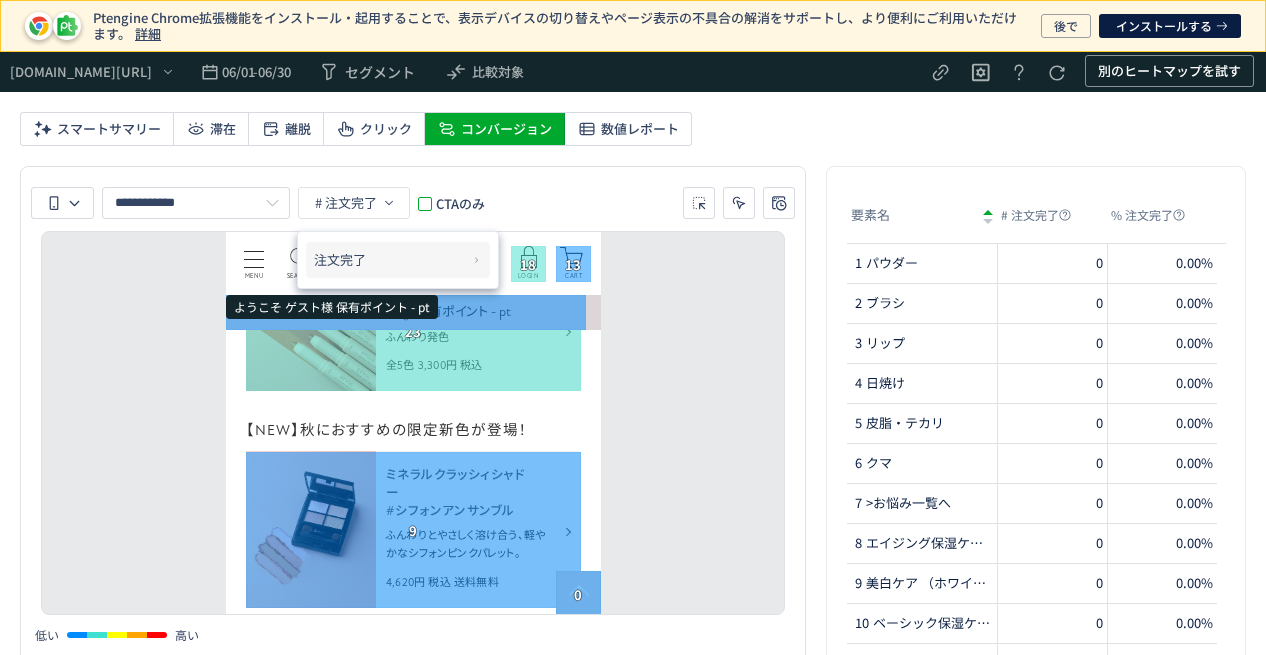 click at bounding box center [425, 204] 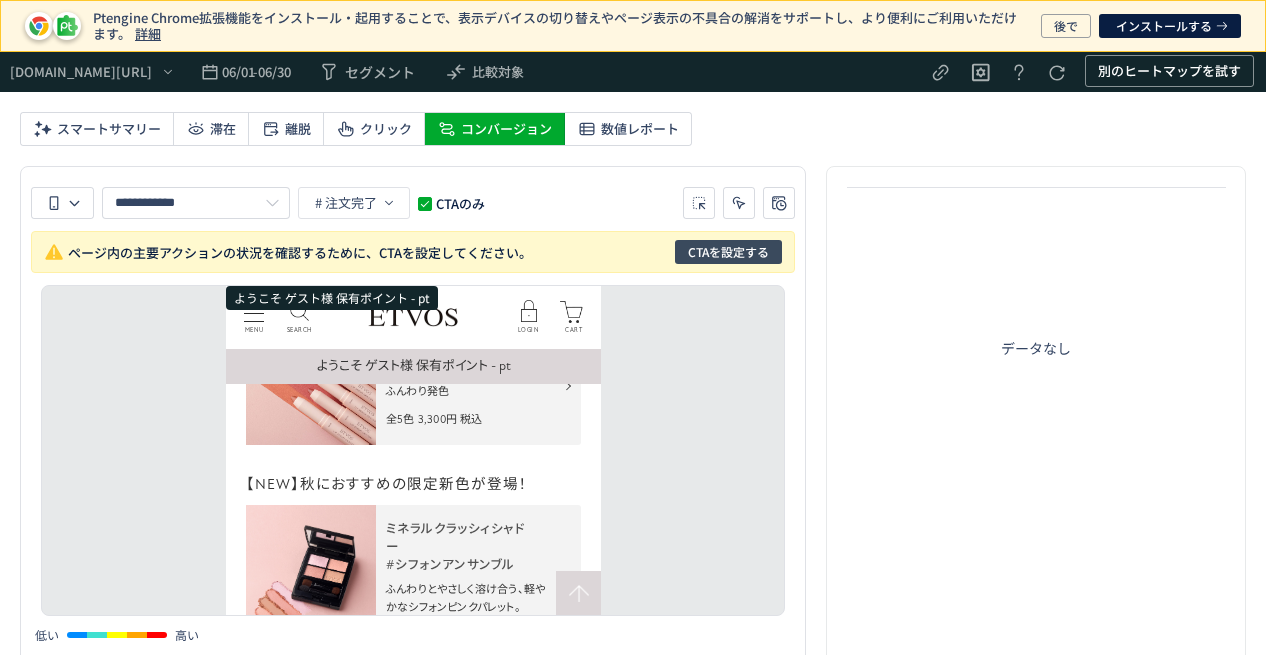 click on "CTAを設定する" at bounding box center [728, 252] 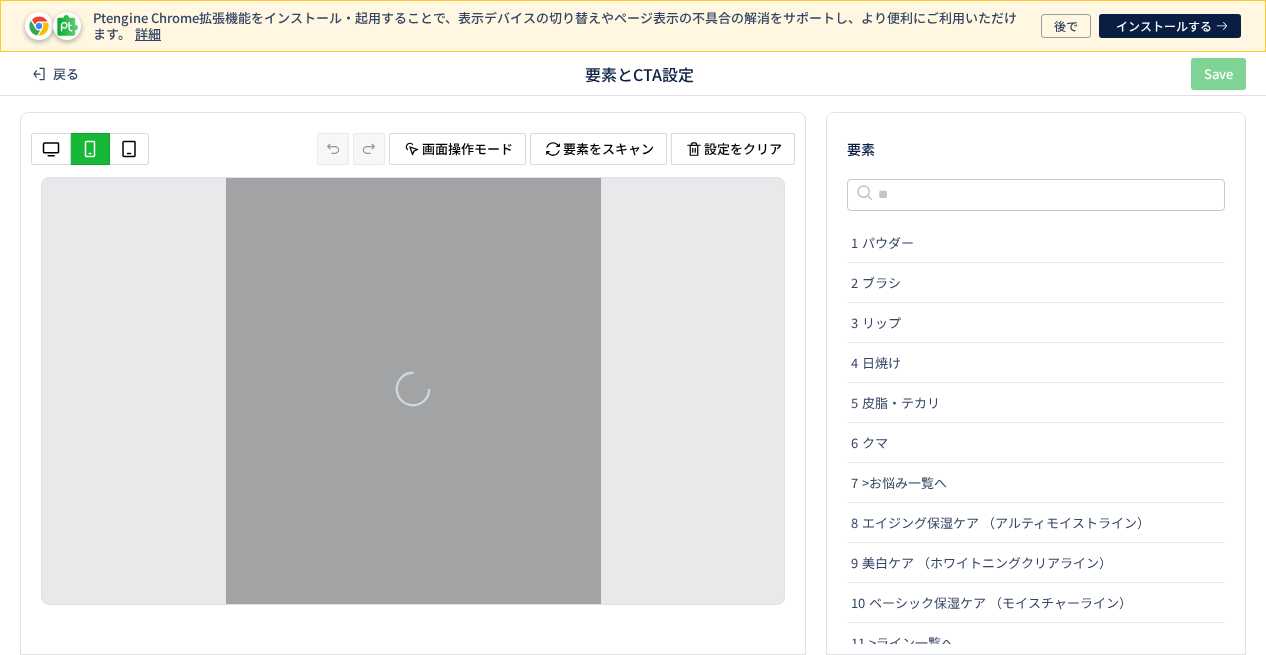 scroll, scrollTop: 0, scrollLeft: 0, axis: both 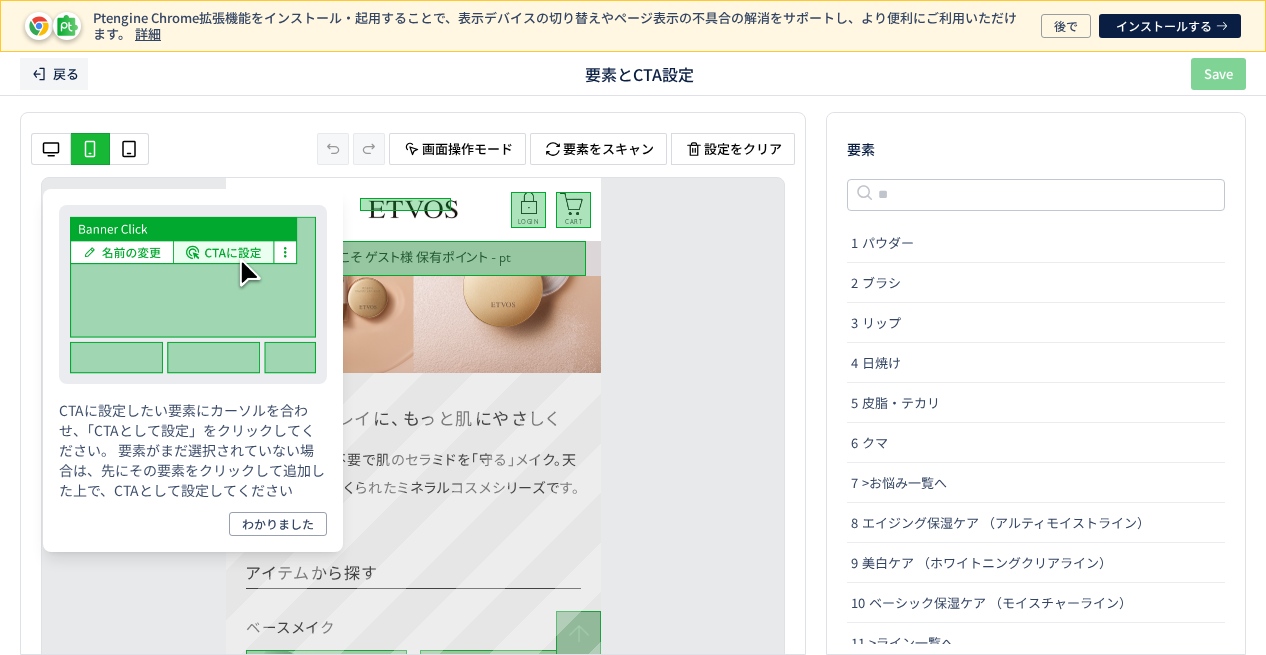 click on "戻る" at bounding box center (66, 74) 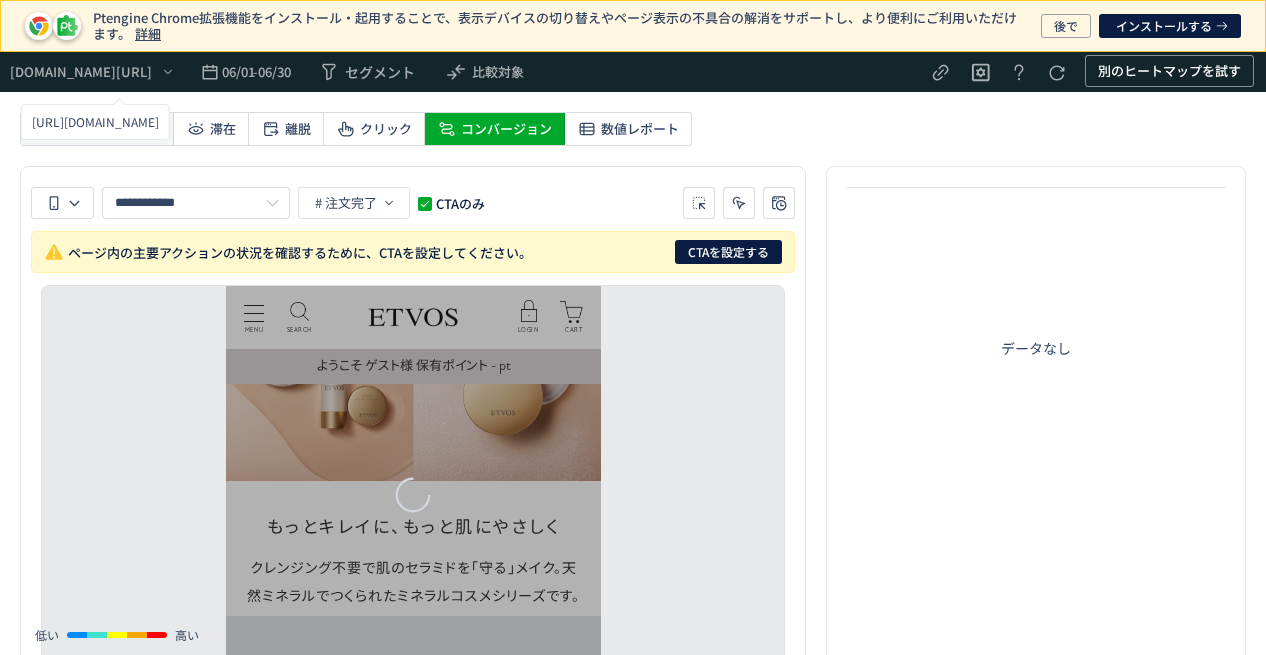 scroll, scrollTop: 0, scrollLeft: 0, axis: both 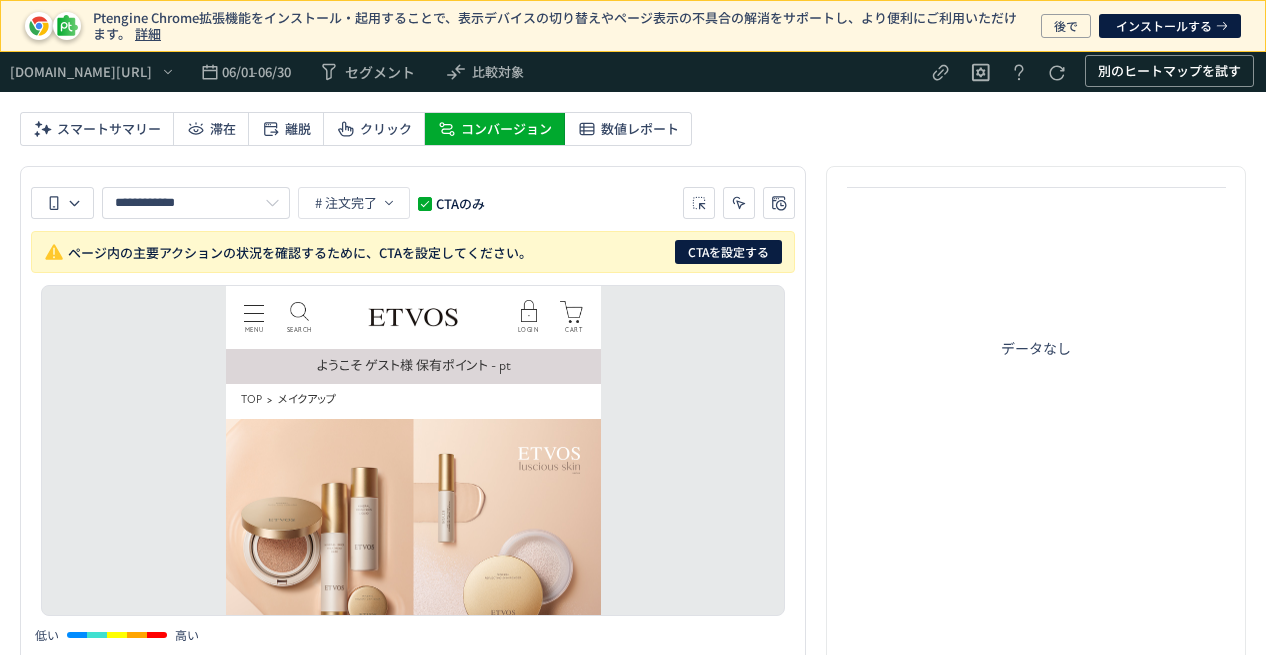 click at bounding box center (425, 204) 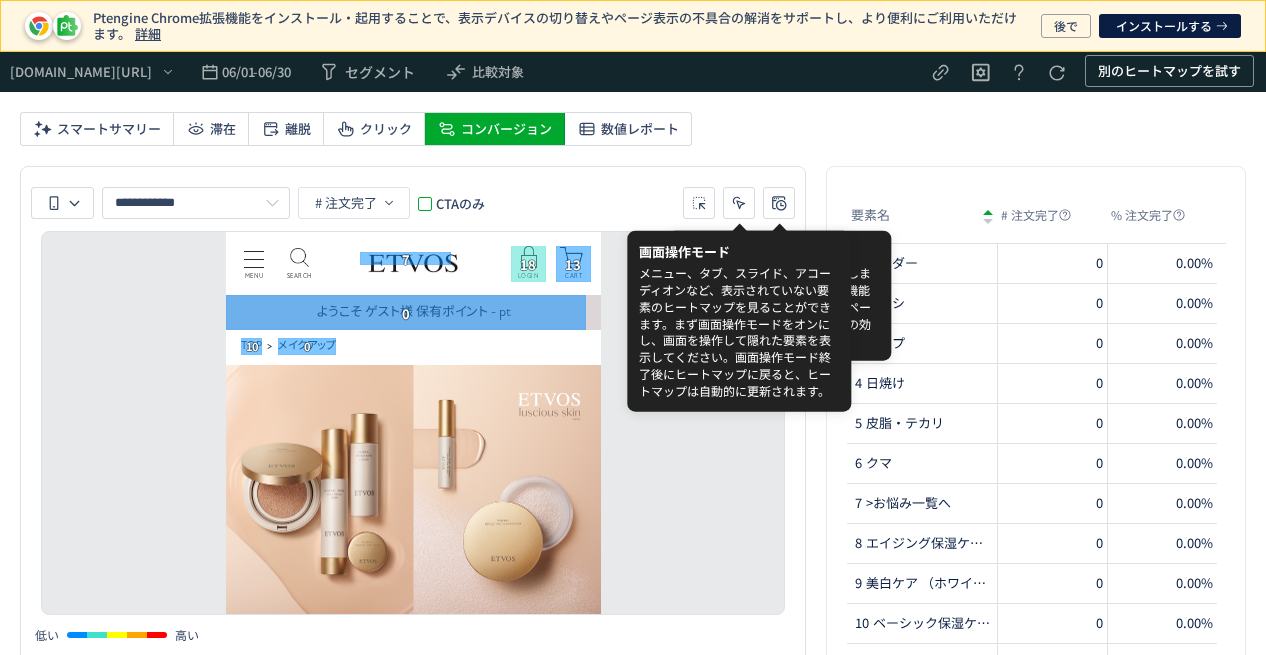 click on "**********" at bounding box center [413, 203] 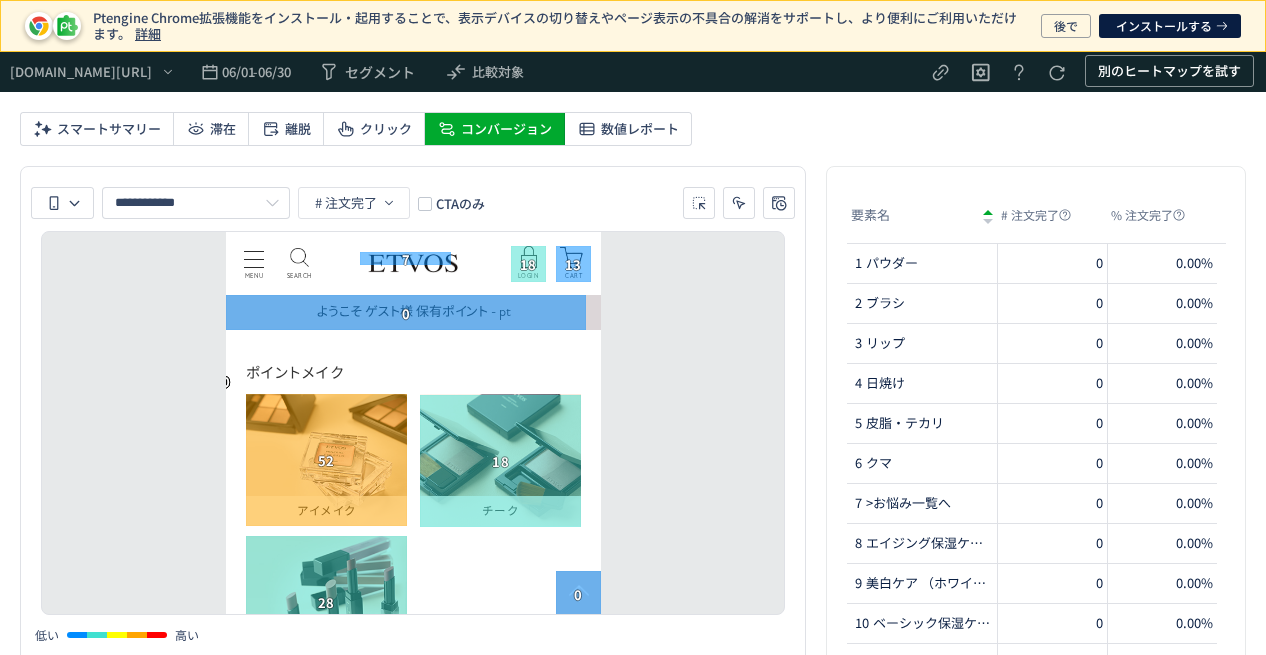 scroll, scrollTop: 800, scrollLeft: 0, axis: vertical 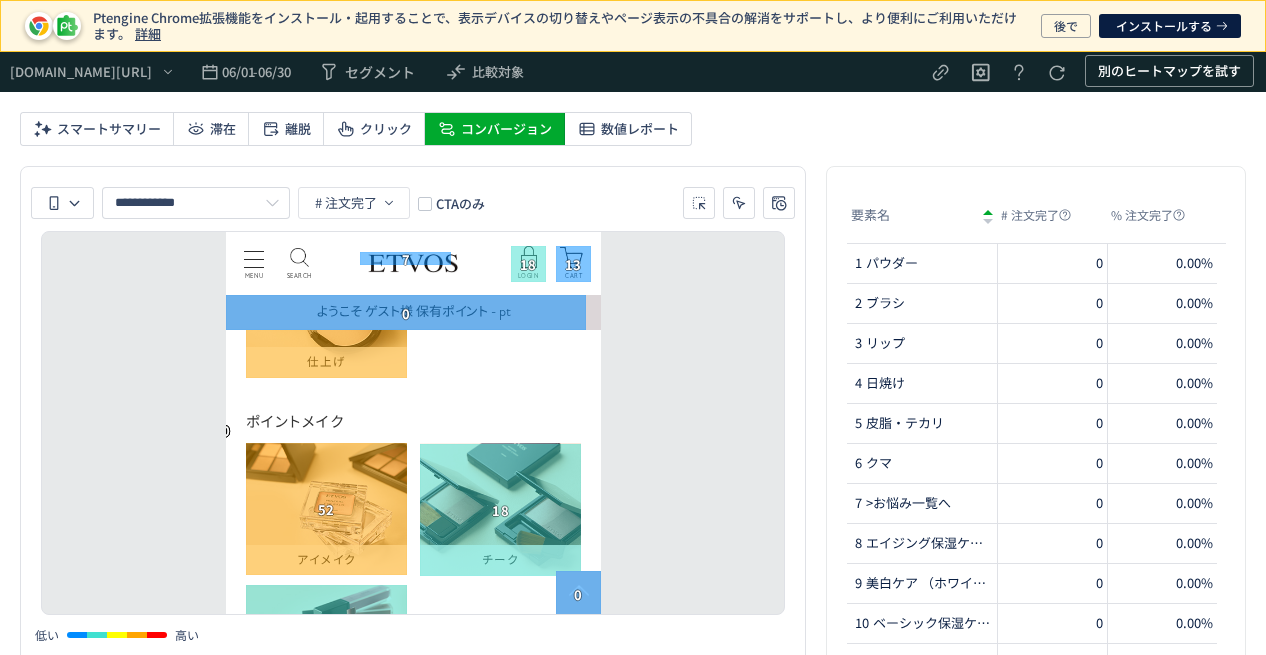 click on "スマートサマリー 滞在 離脱 クリック コンバージョン 数値レポート" 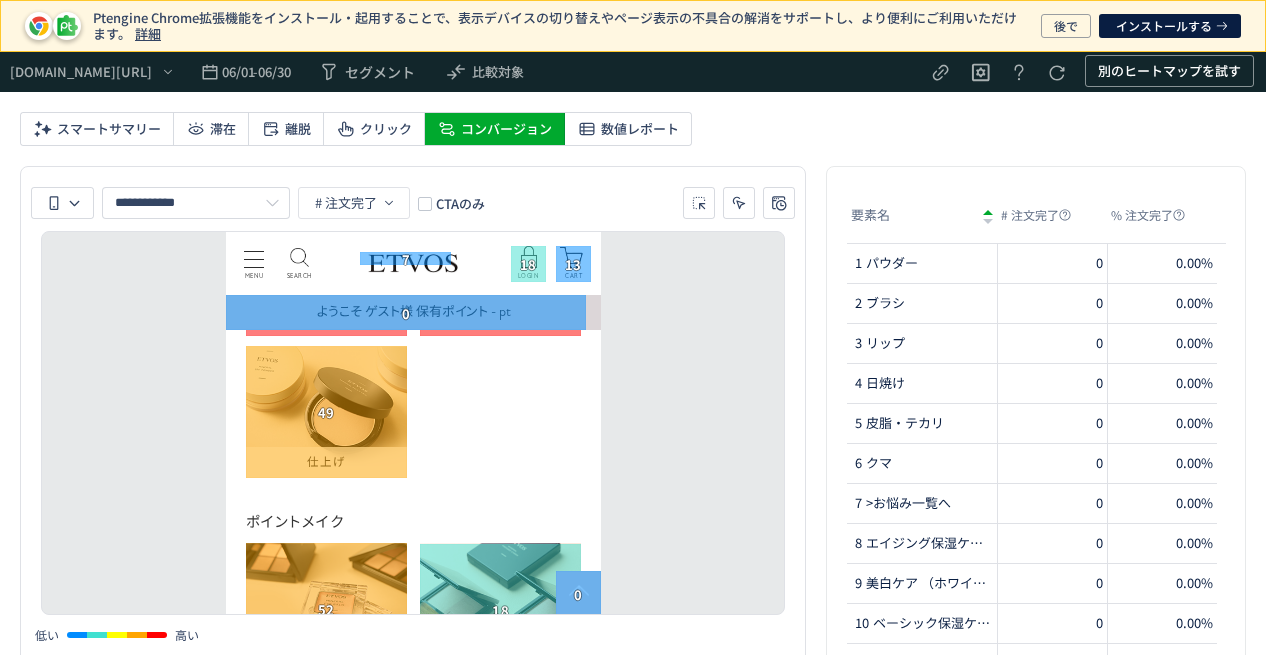 scroll, scrollTop: 100, scrollLeft: 0, axis: vertical 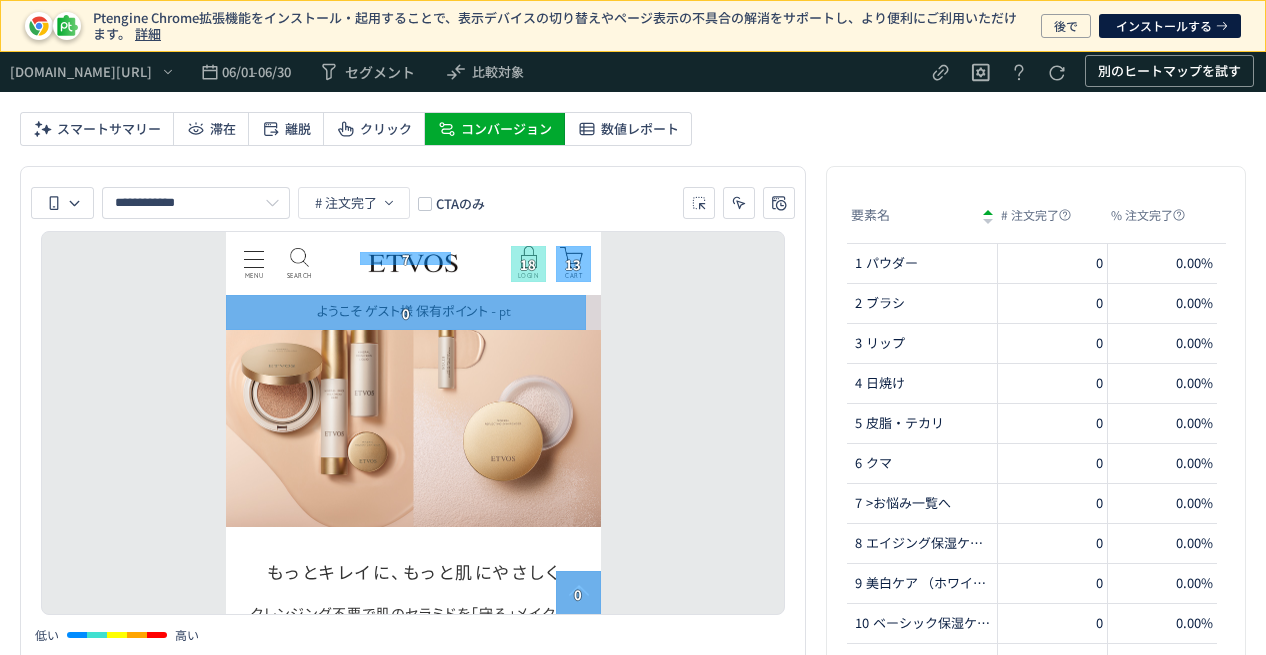click on "**********" at bounding box center (413, 411) 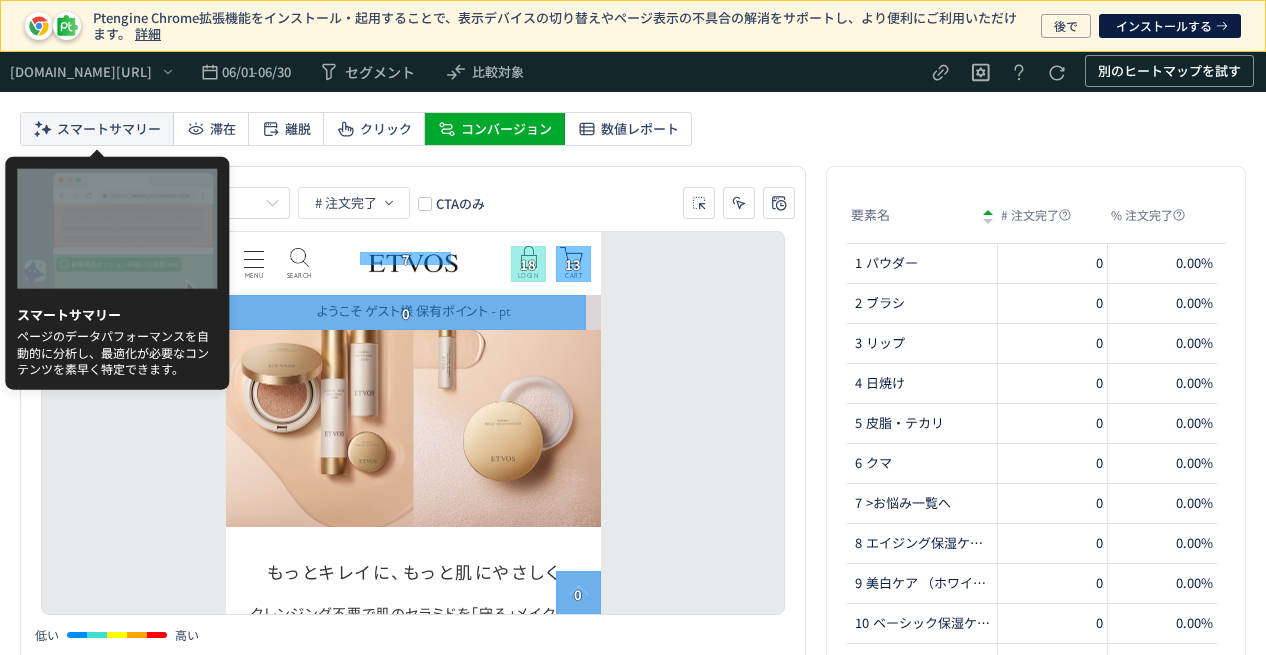 click on "スマートサマリー" at bounding box center (109, 129) 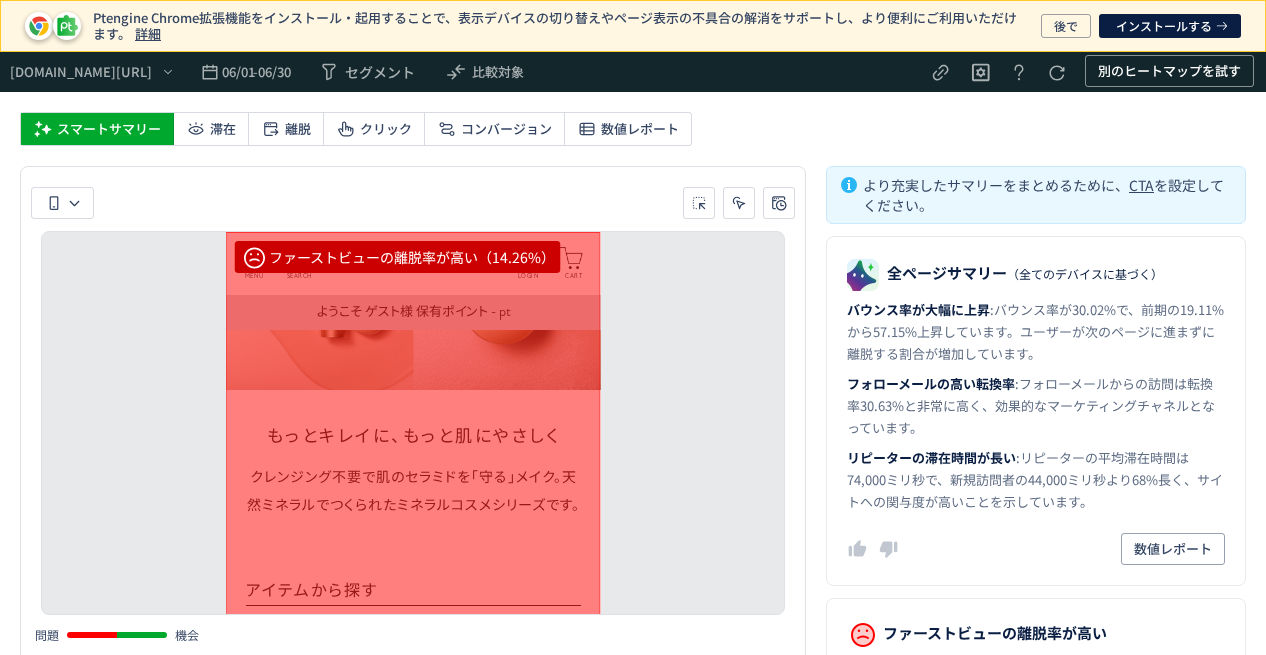 scroll, scrollTop: 261, scrollLeft: 0, axis: vertical 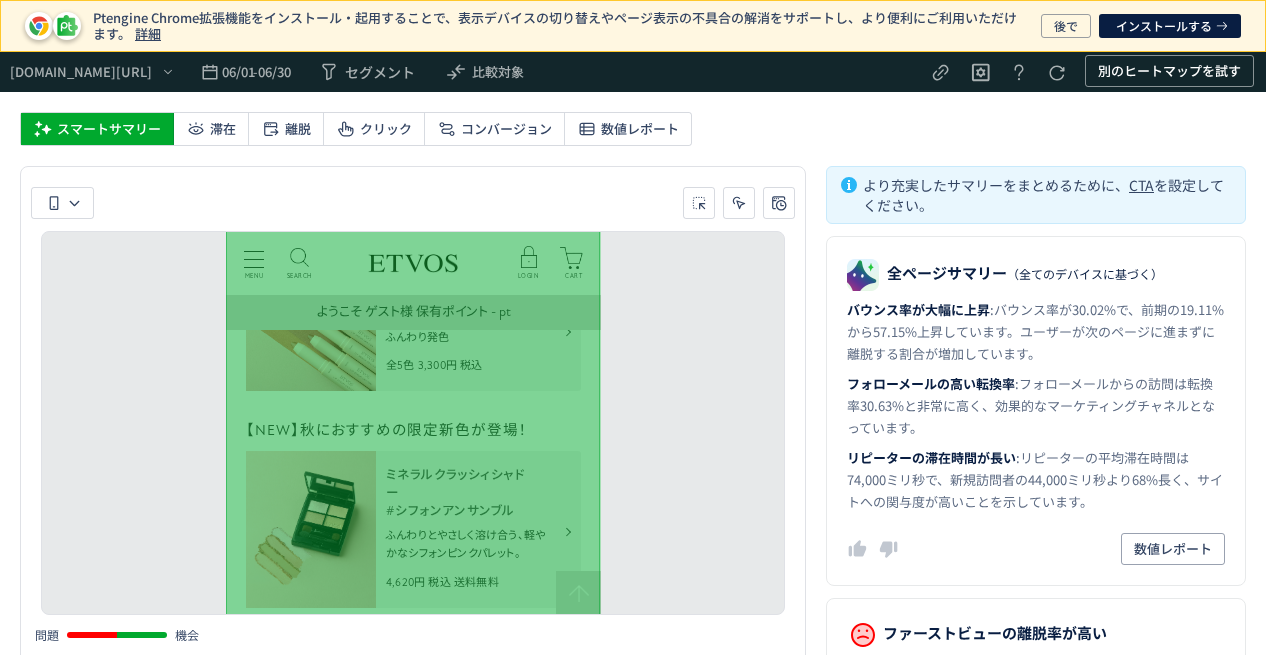 click on "「その他」コンテンツの高い注文完了貢献度（9.18%）" 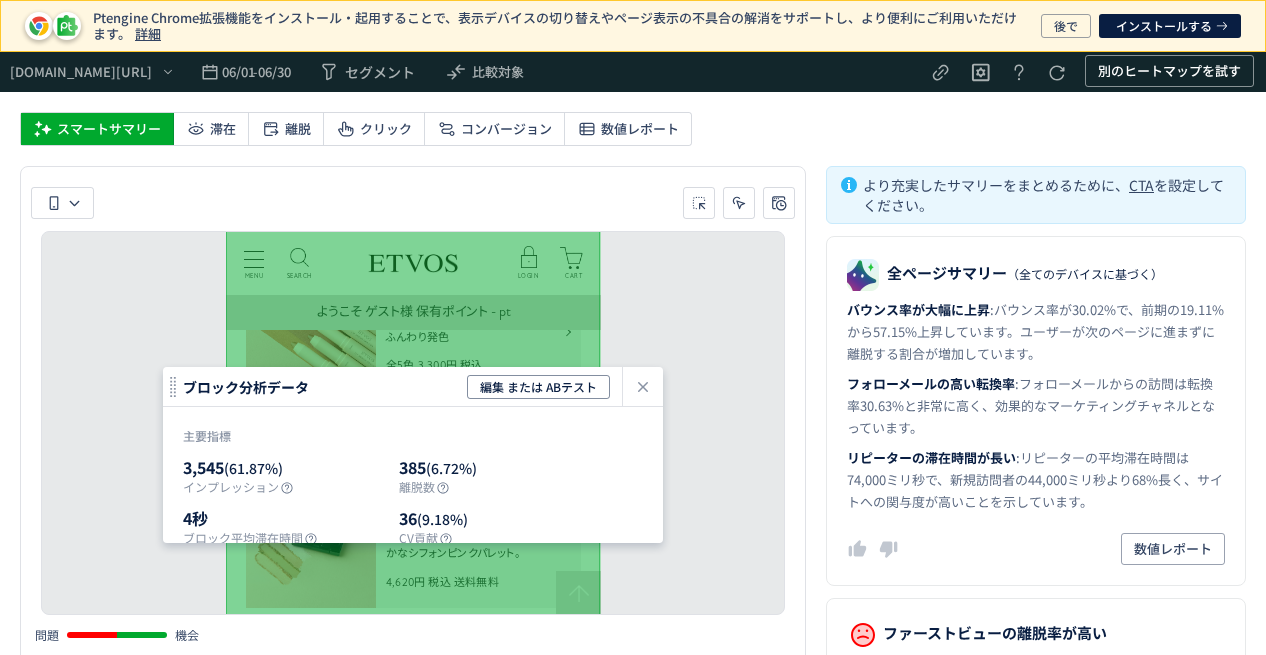 click on "編集 または ABテスト" at bounding box center (488, 386) 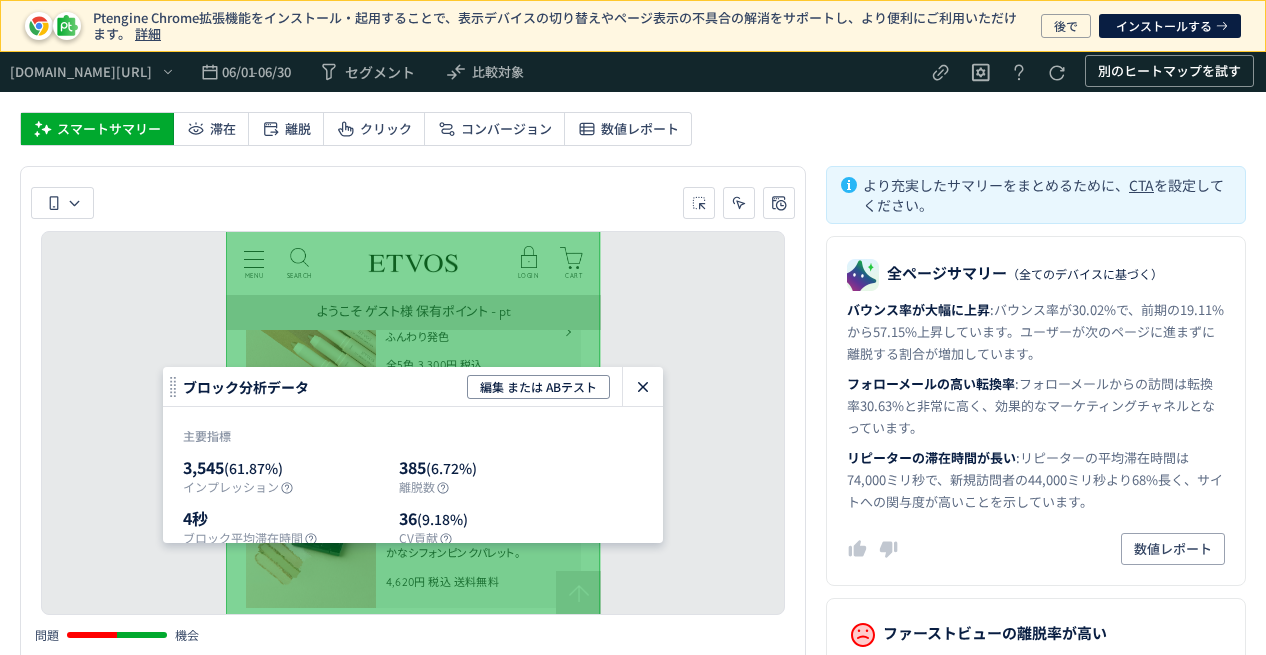 click 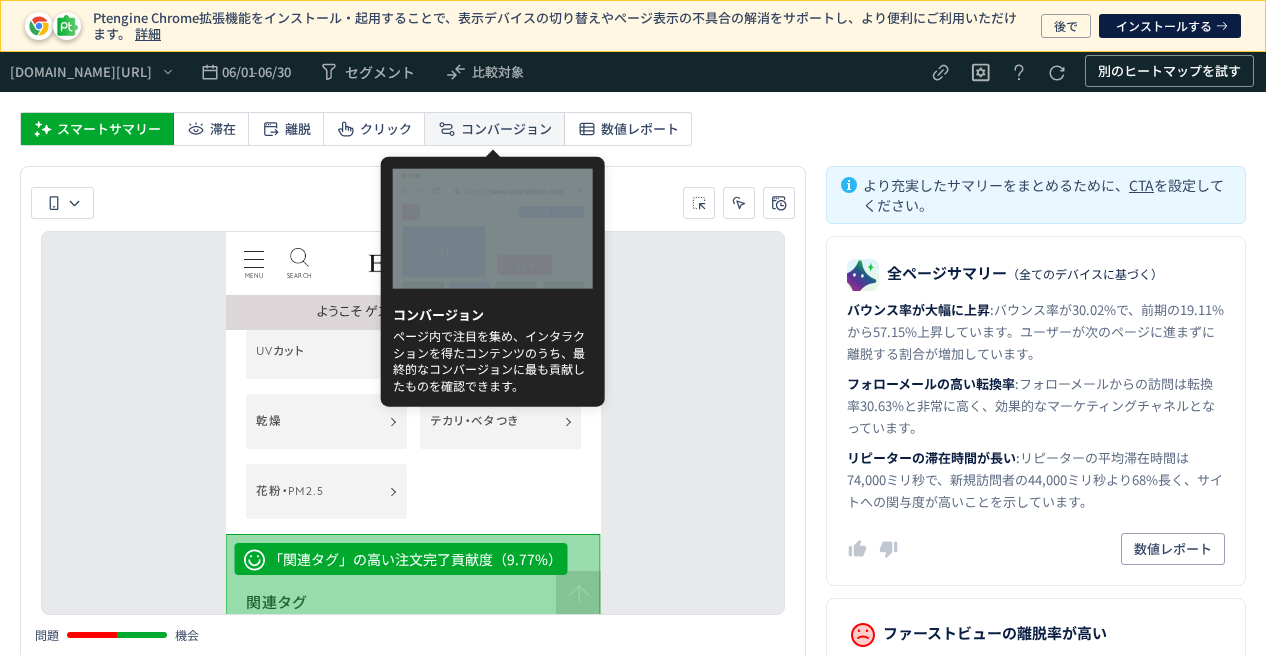 click on "コンバージョン" at bounding box center (506, 129) 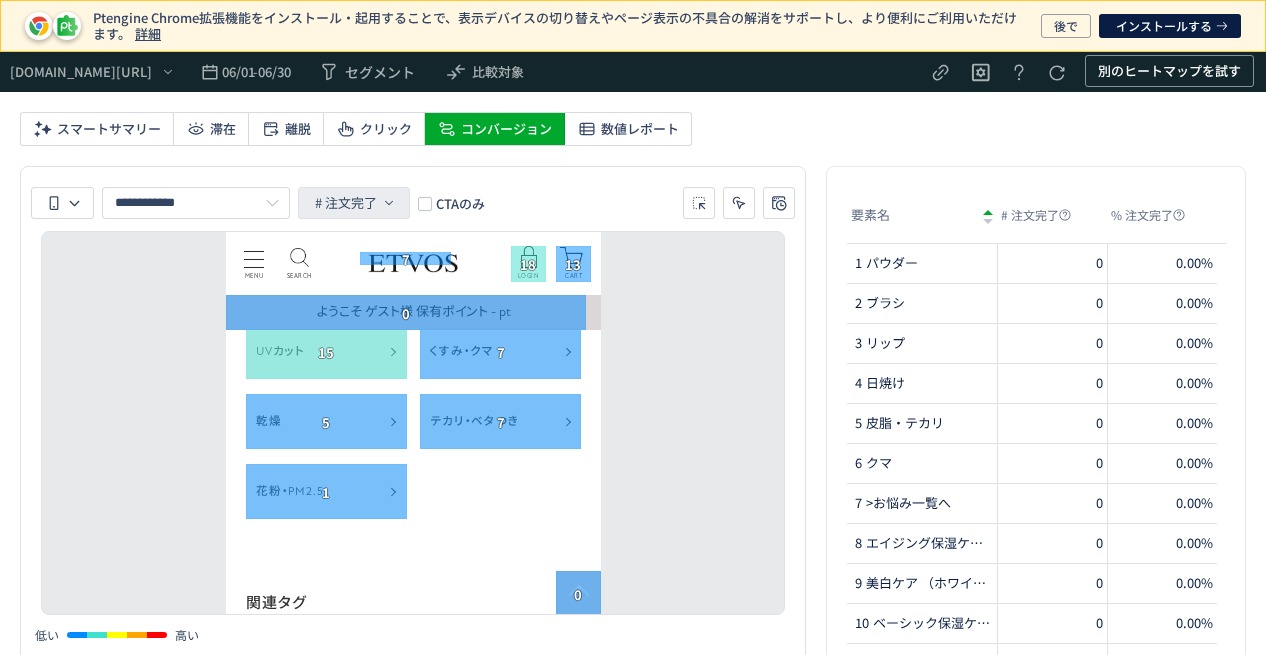 click on "#  注文完了" 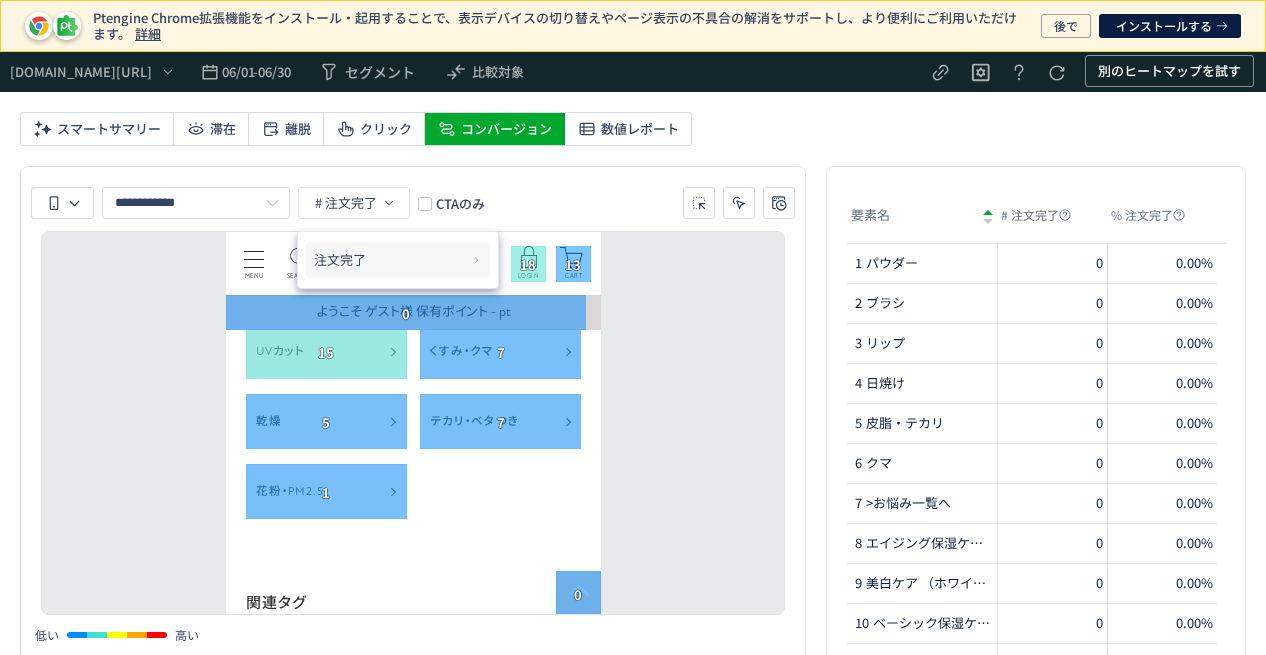 click on "注文完了" 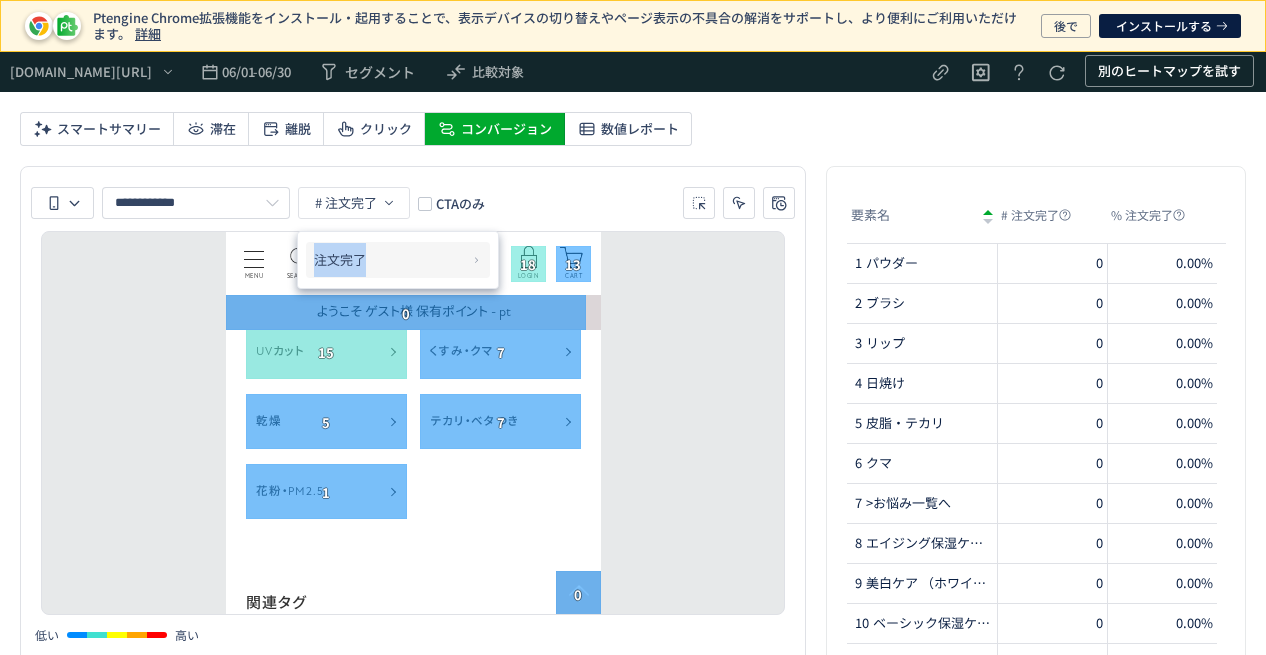click on "注文完了" at bounding box center (390, 260) 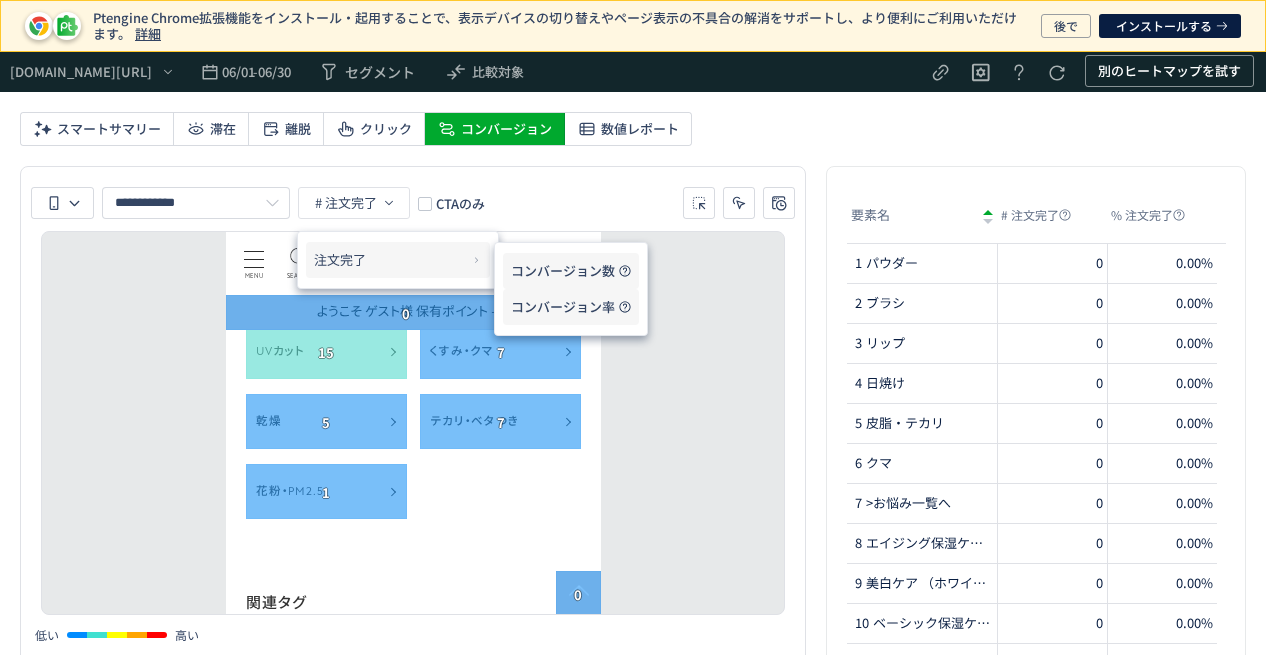 click on "コンバージョン率" at bounding box center [563, 307] 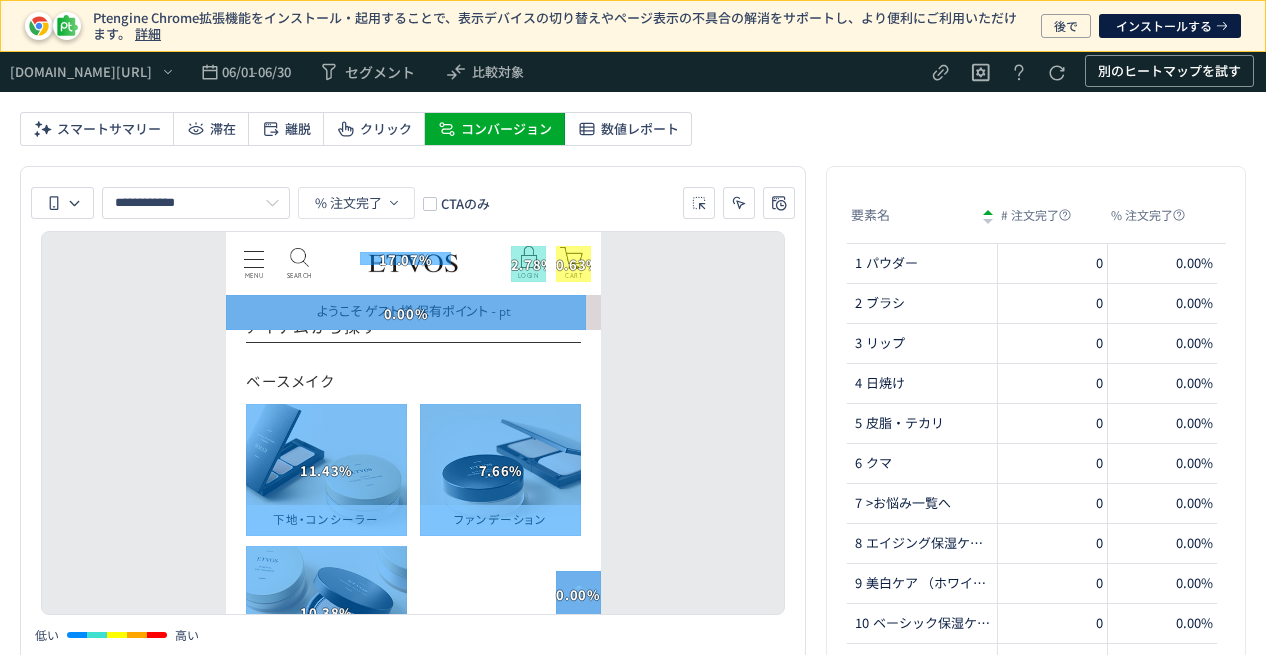 scroll, scrollTop: 700, scrollLeft: 0, axis: vertical 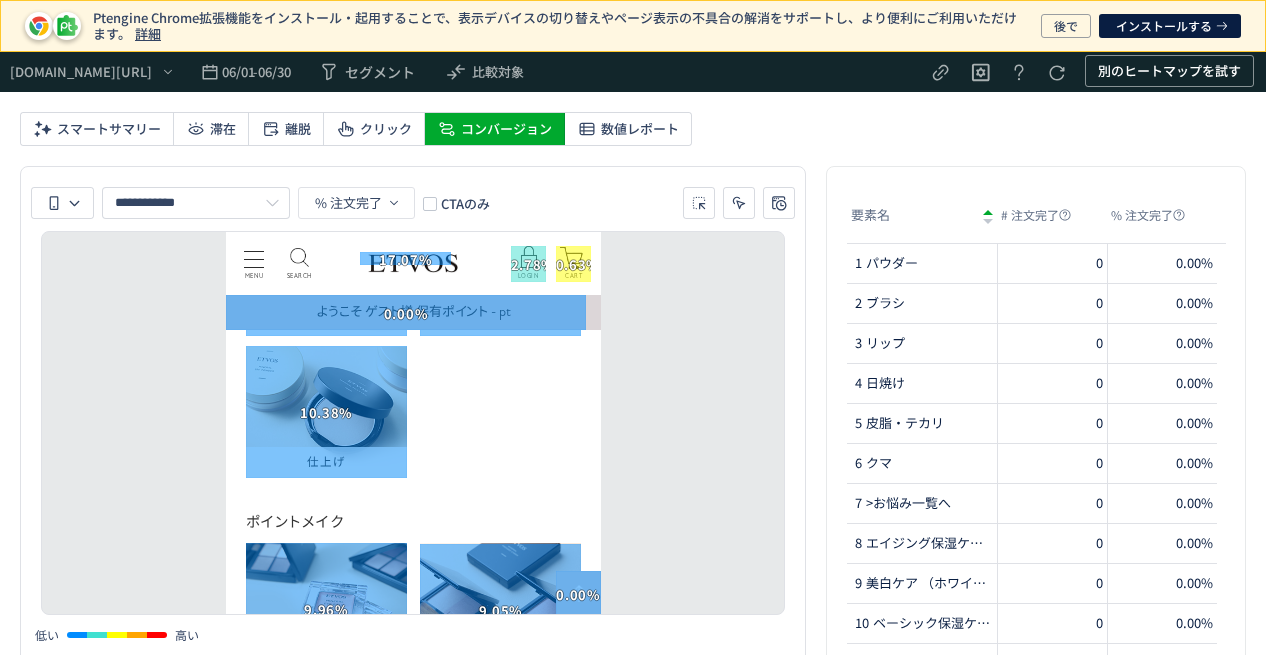 click at bounding box center [413, 423] 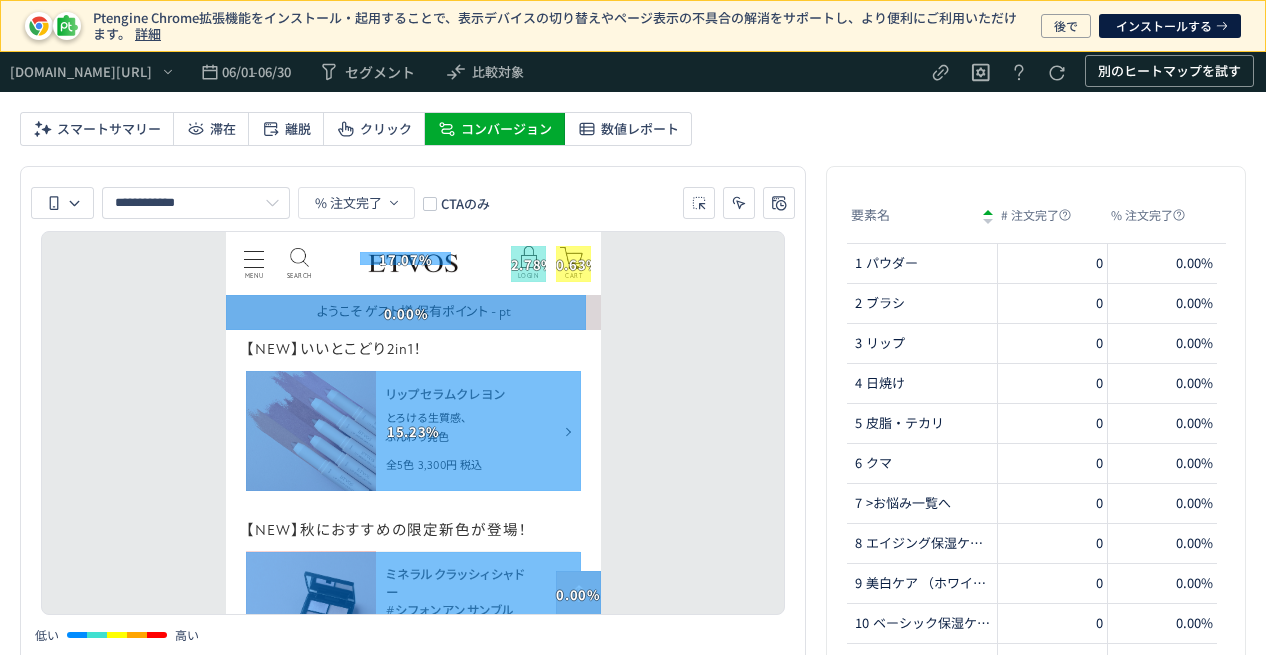 scroll, scrollTop: 1400, scrollLeft: 0, axis: vertical 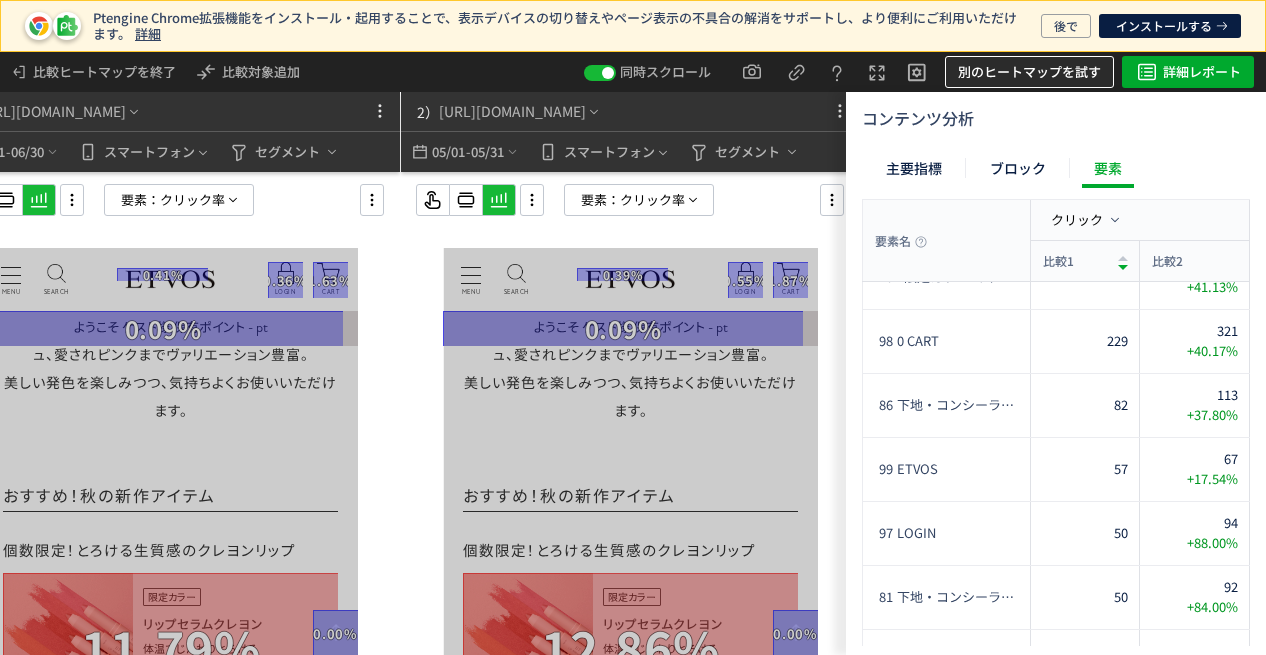 click on "別のヒートマップを試す" at bounding box center (1029, 72) 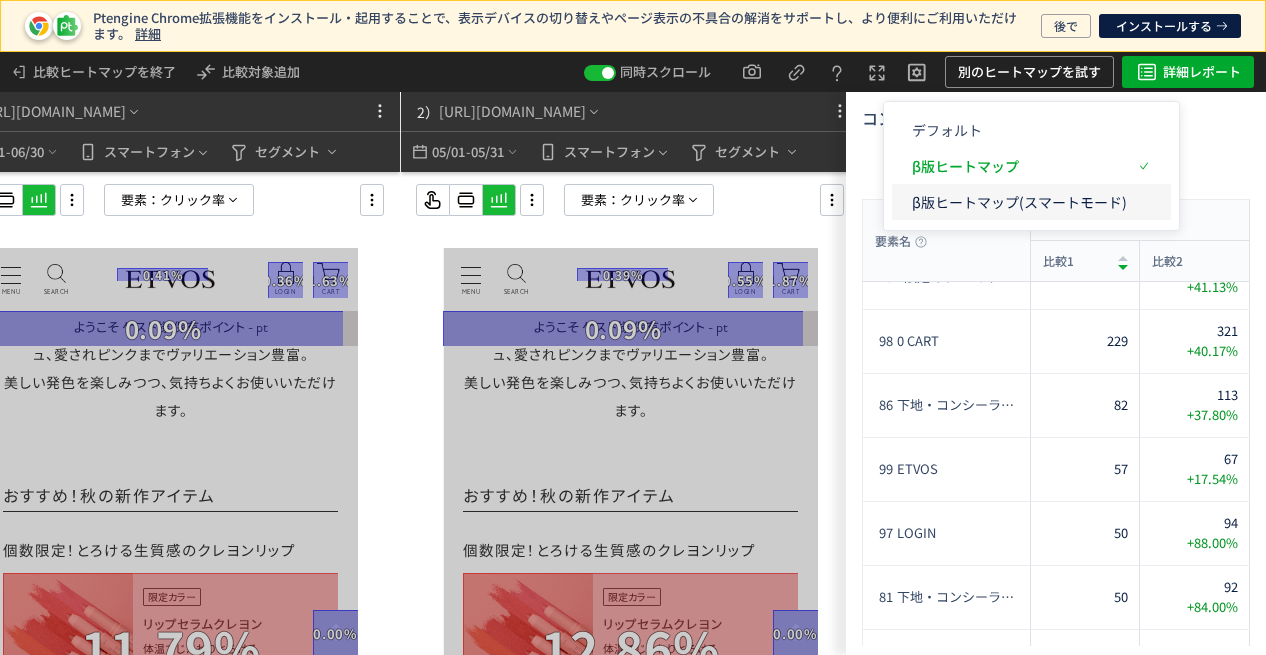 click on "β版ヒートマップ(スマートモード)" at bounding box center (1019, 202) 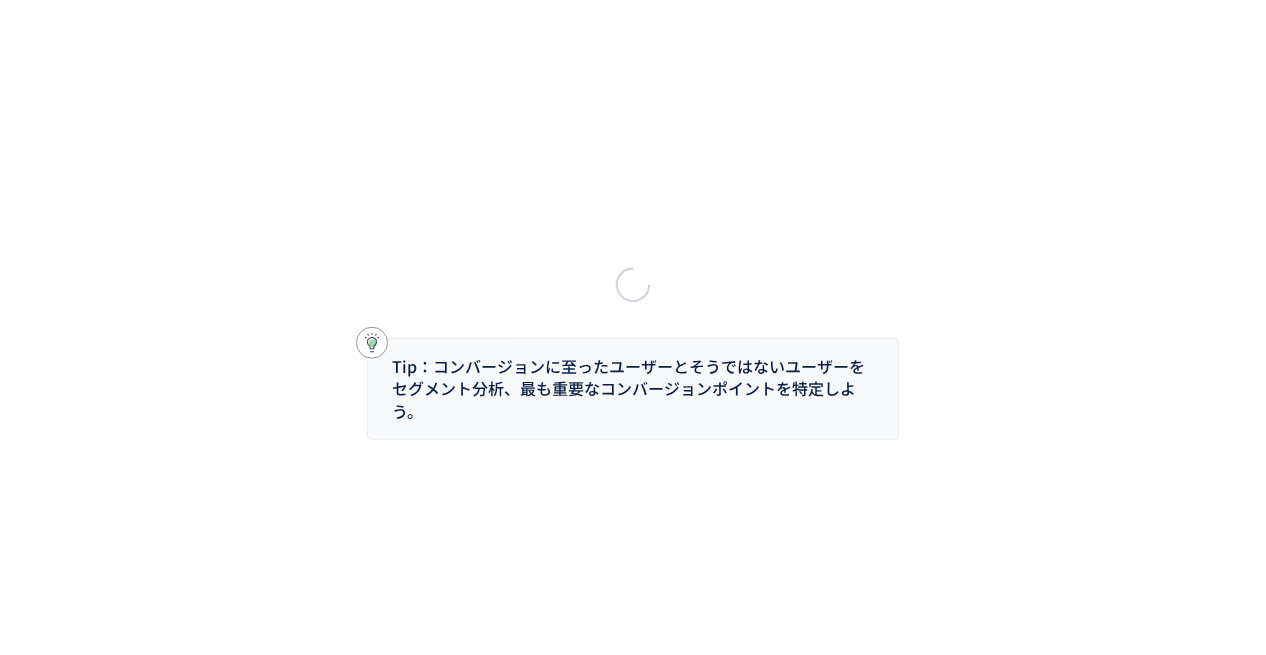 scroll, scrollTop: 0, scrollLeft: 0, axis: both 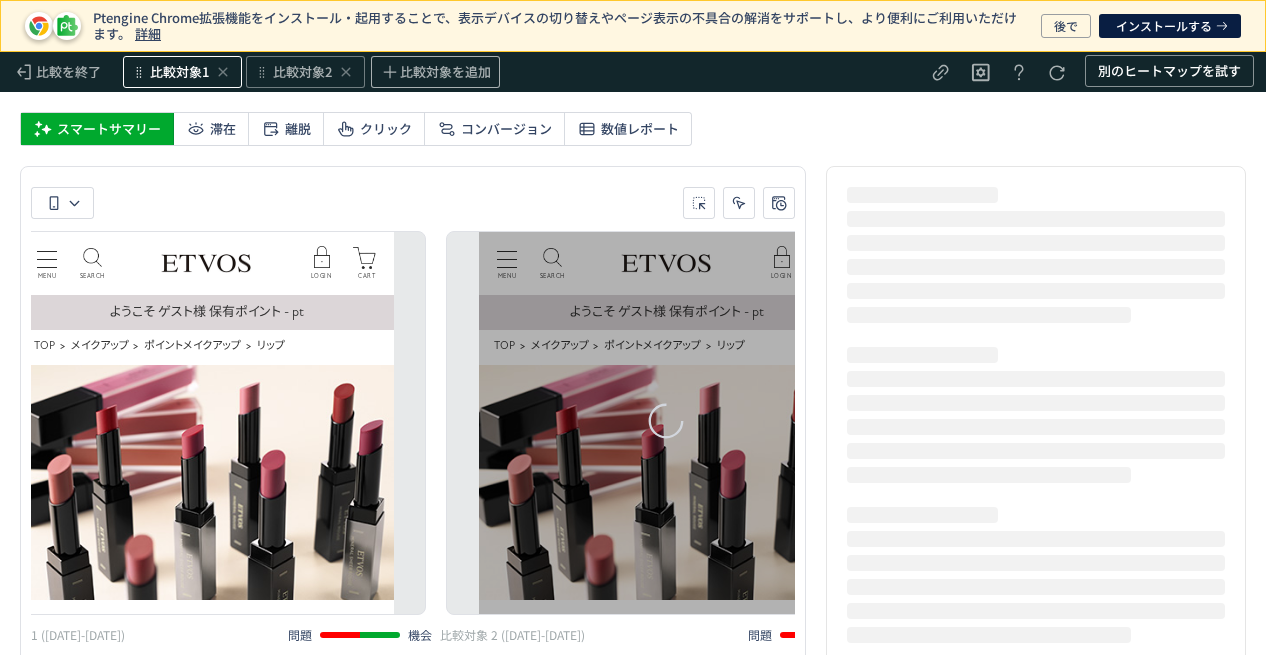click on "比較対象1" at bounding box center (179, 72) 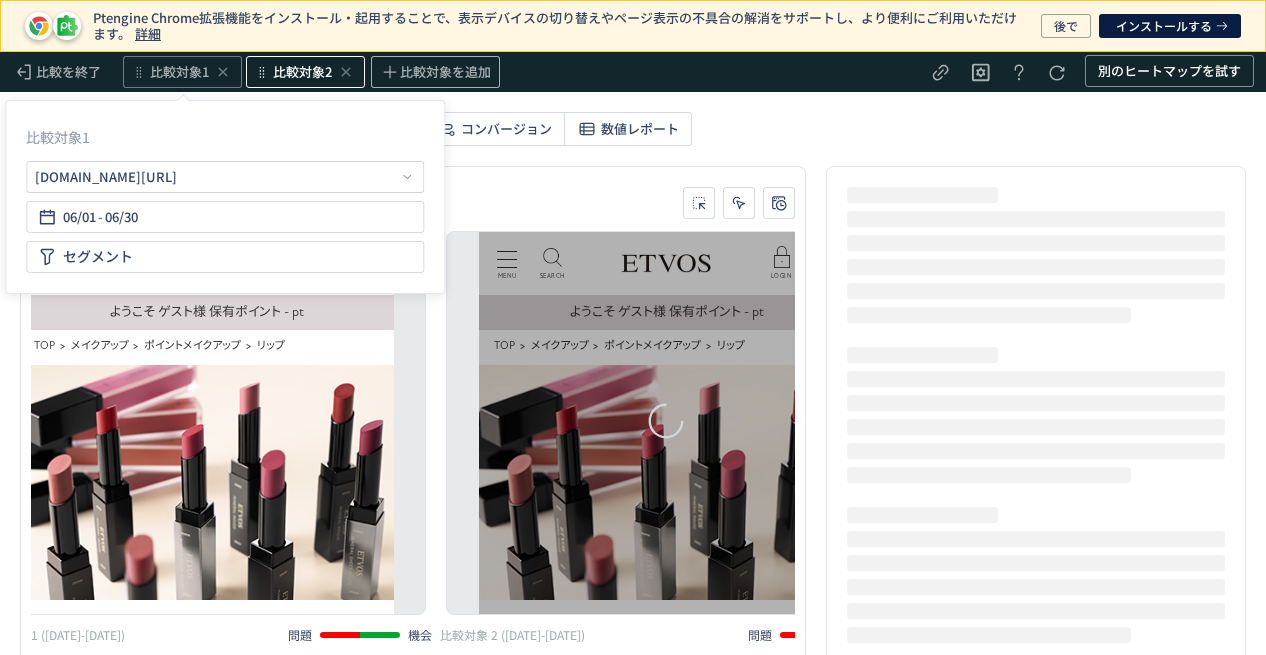 click on "比較対象2" 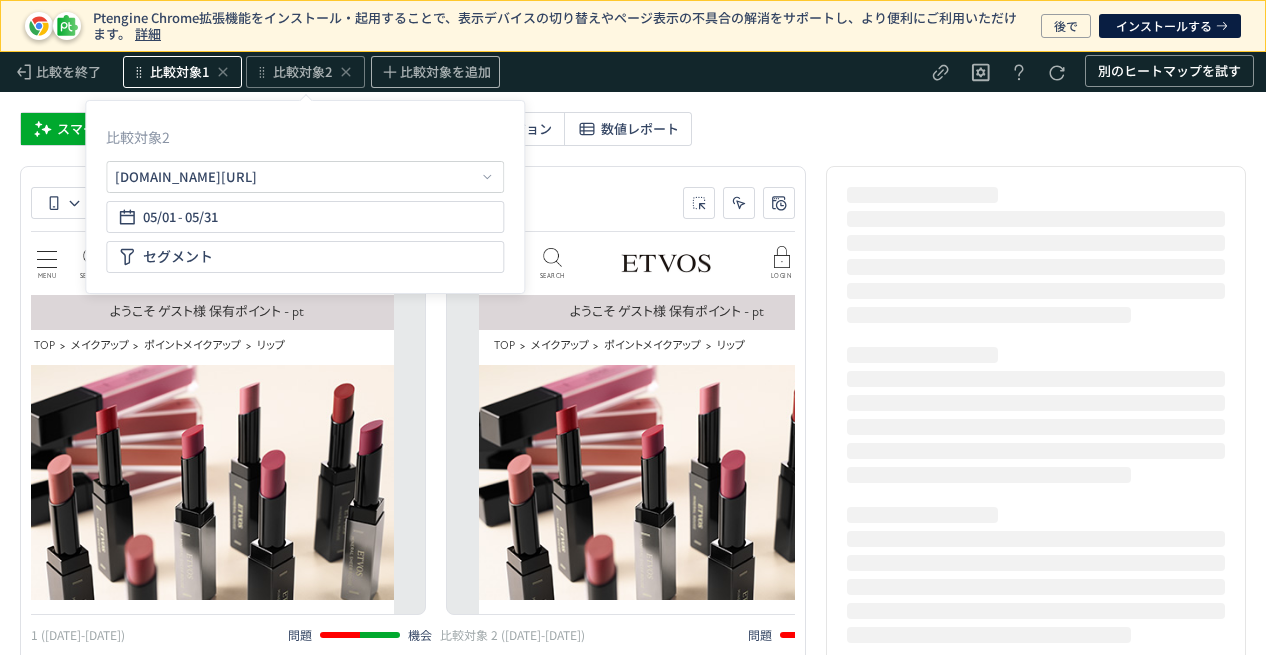 click on "比較対象1" at bounding box center (179, 72) 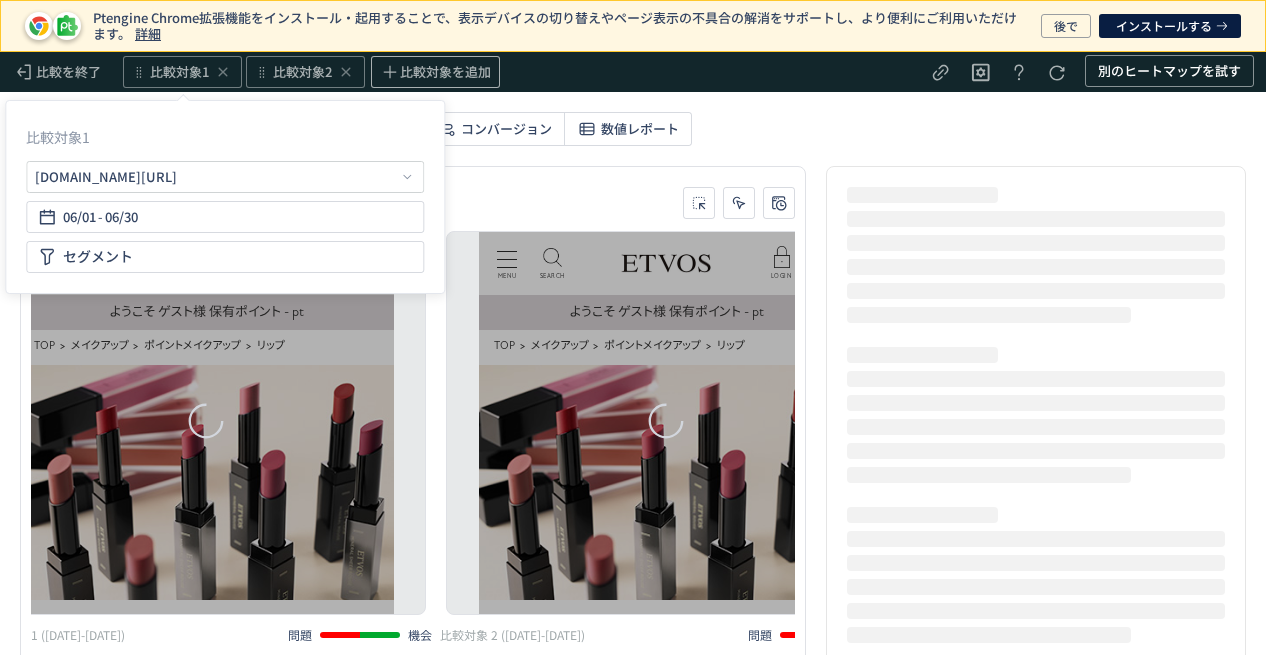 scroll, scrollTop: 0, scrollLeft: 0, axis: both 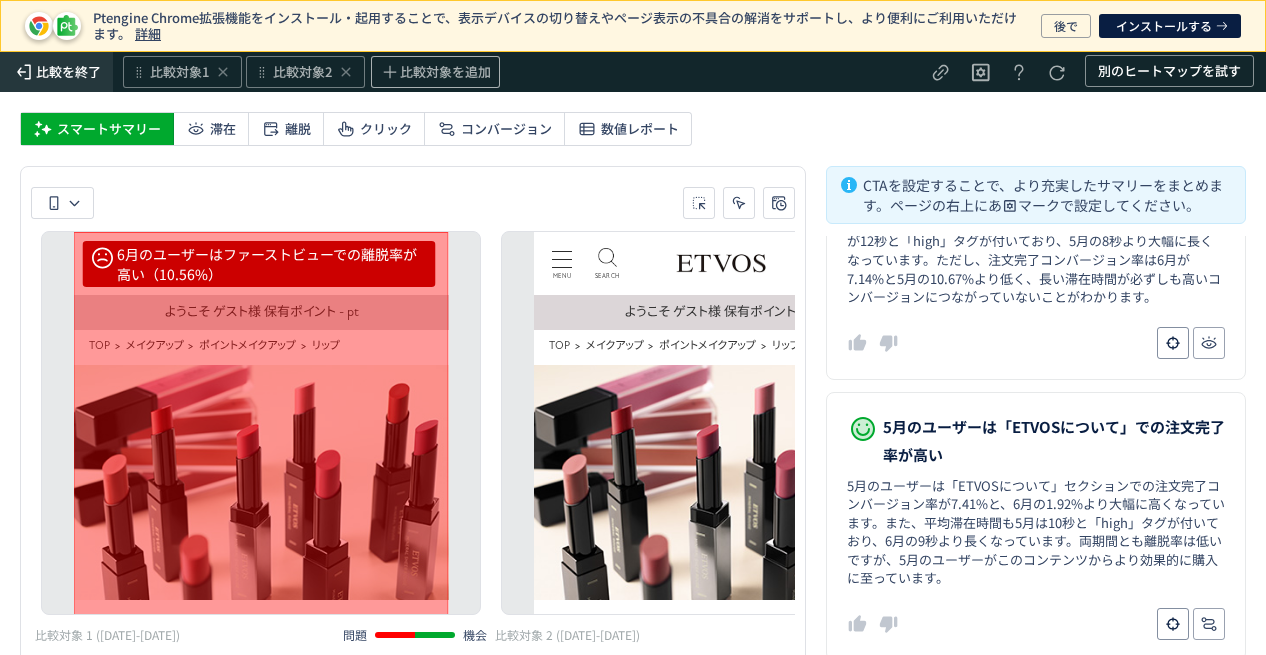 click 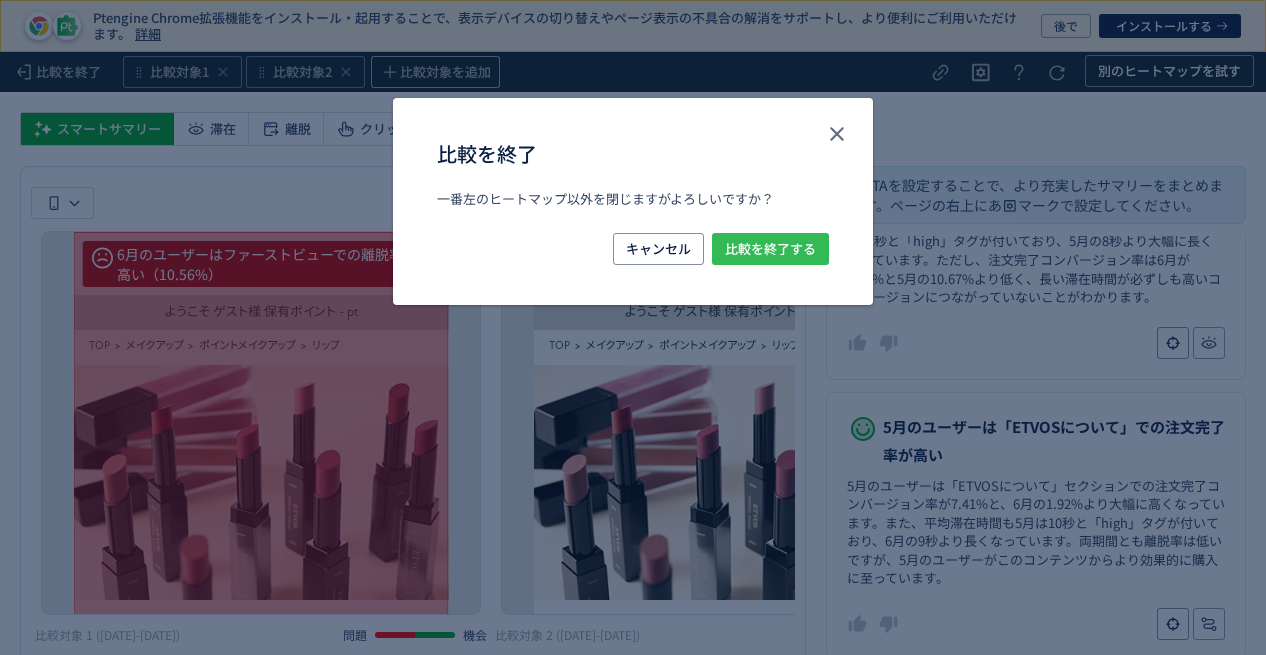 click on "比較を終了する" at bounding box center (770, 249) 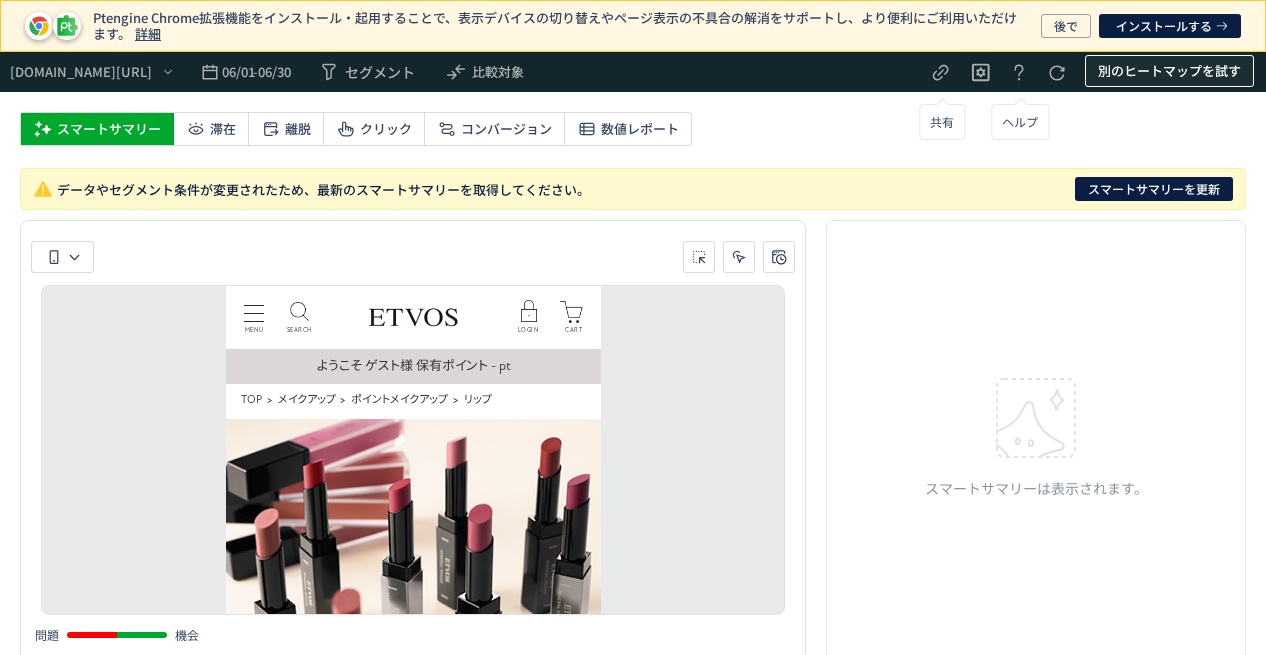 click on "別のヒートマップを試す" at bounding box center [1169, 71] 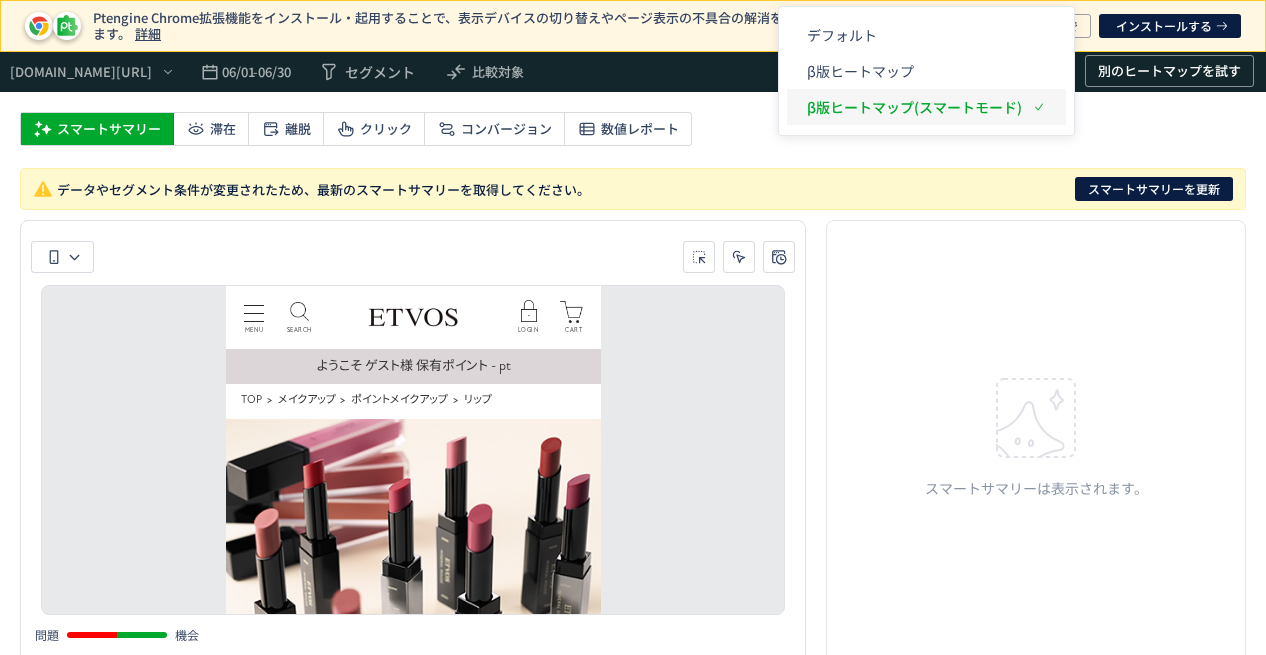 click on "β版ヒートマップ(スマートモード)" 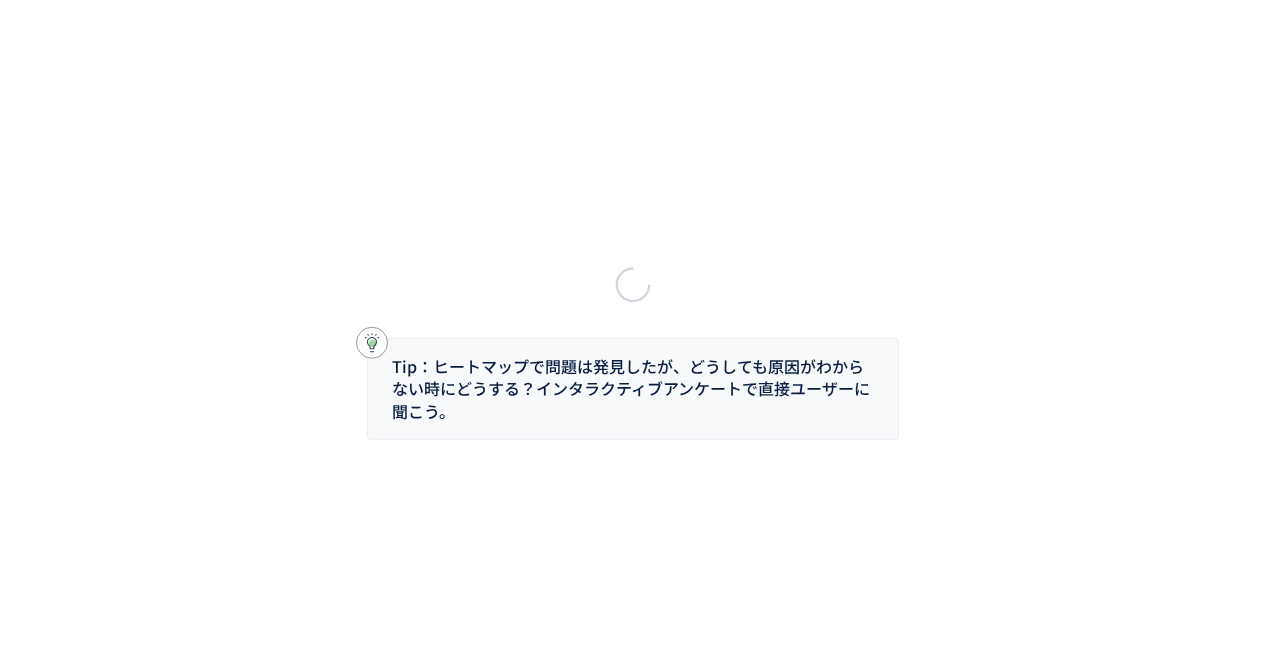 scroll, scrollTop: 0, scrollLeft: 0, axis: both 